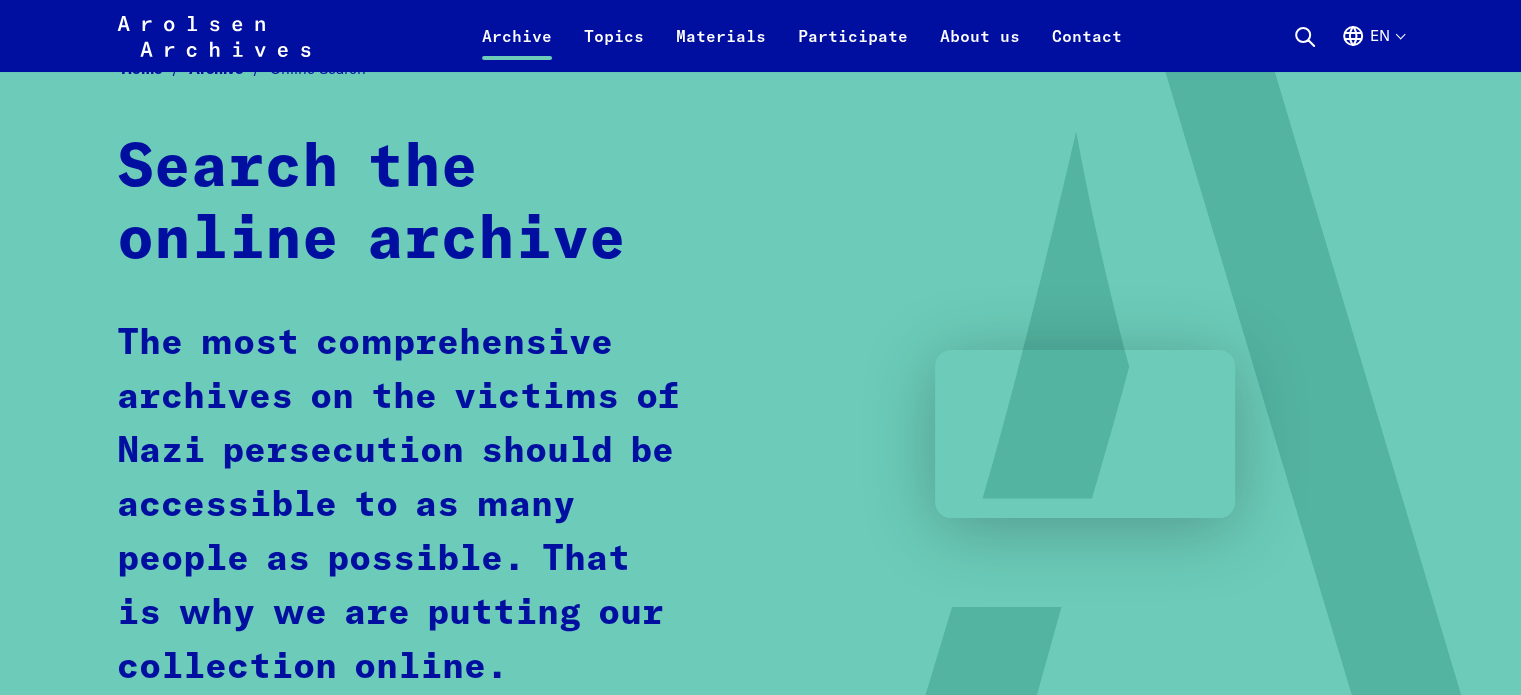 scroll, scrollTop: 0, scrollLeft: 0, axis: both 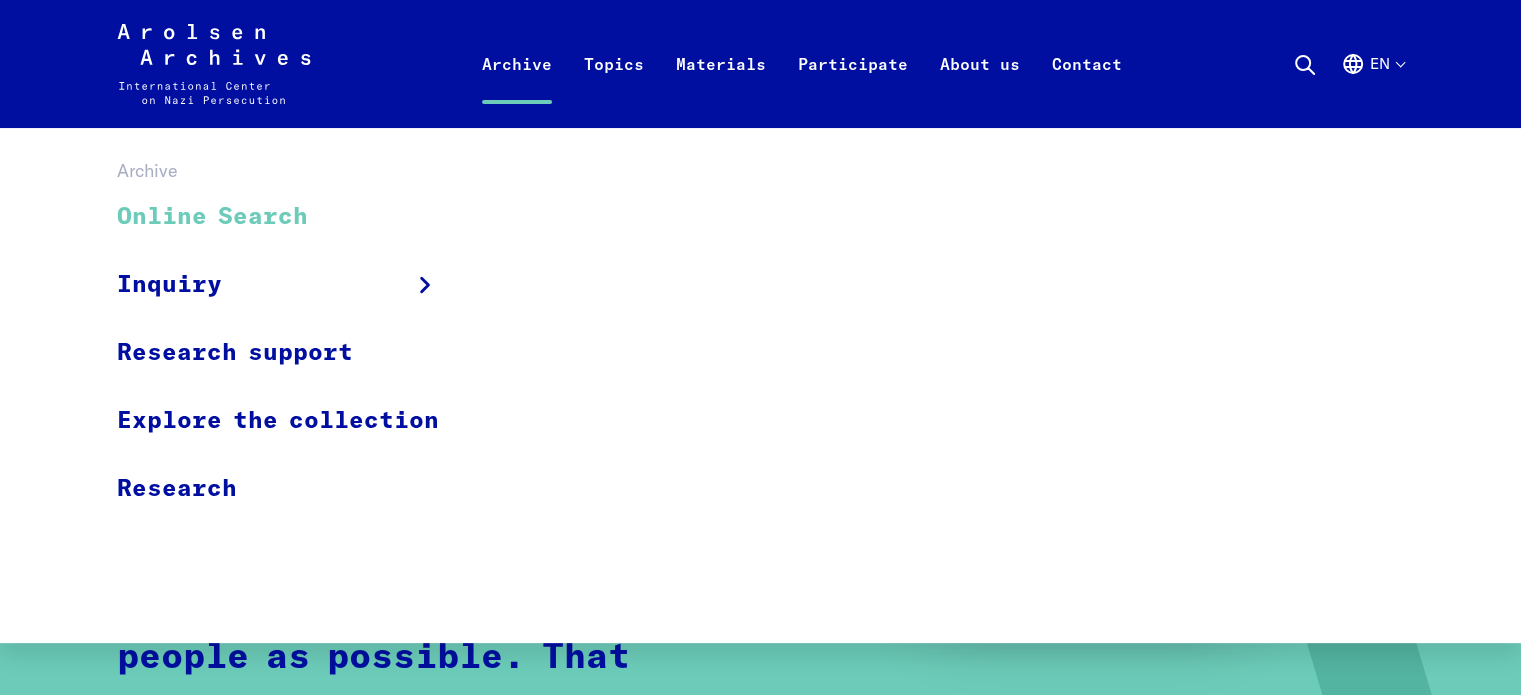 click on "Online Search" at bounding box center (291, 217) 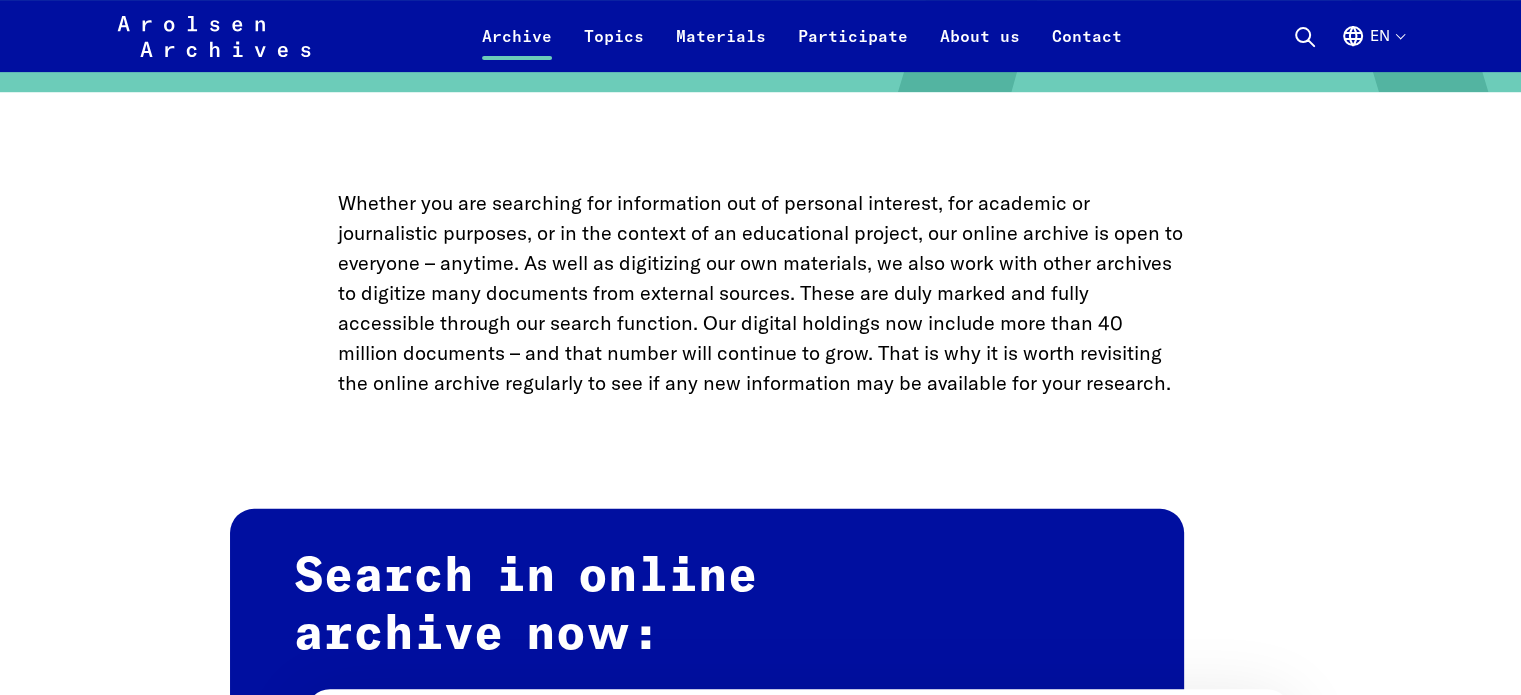 scroll, scrollTop: 1300, scrollLeft: 0, axis: vertical 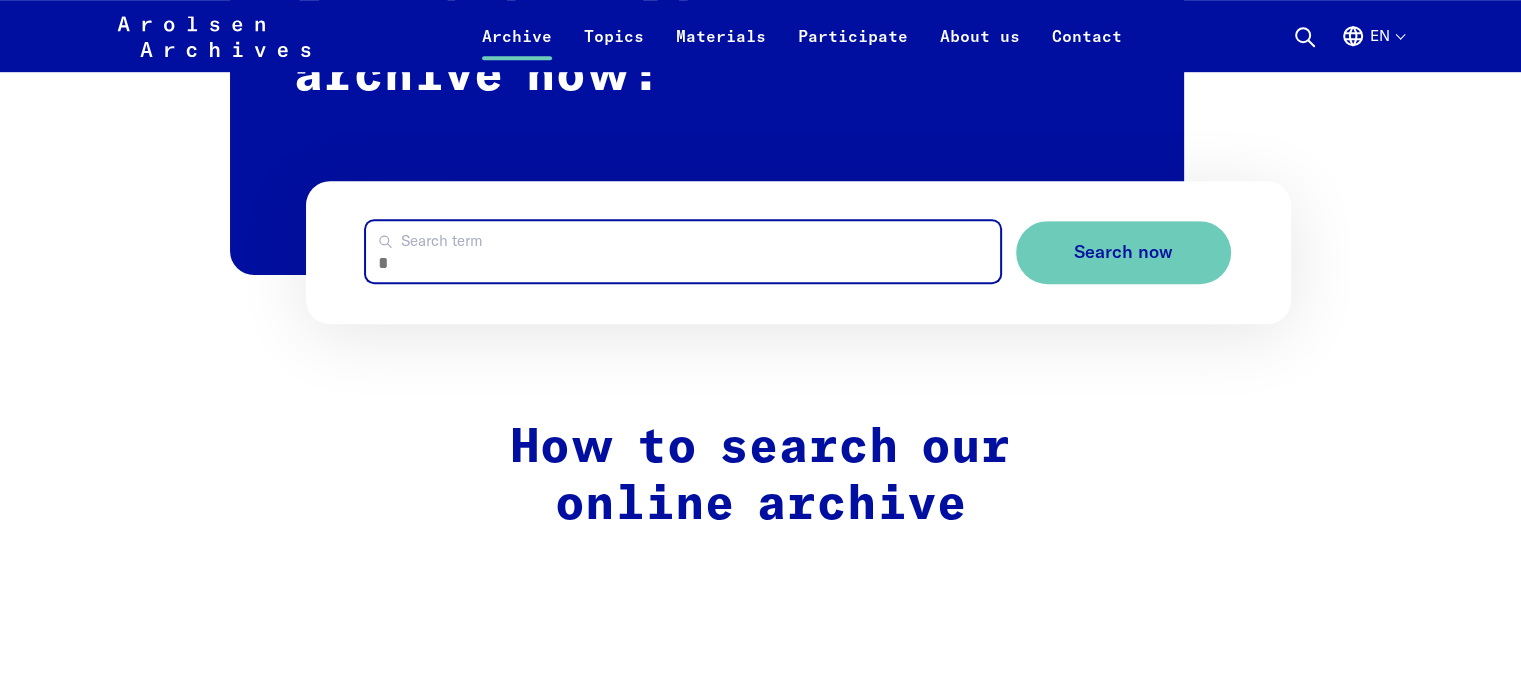 click on "Search term" at bounding box center [682, 251] 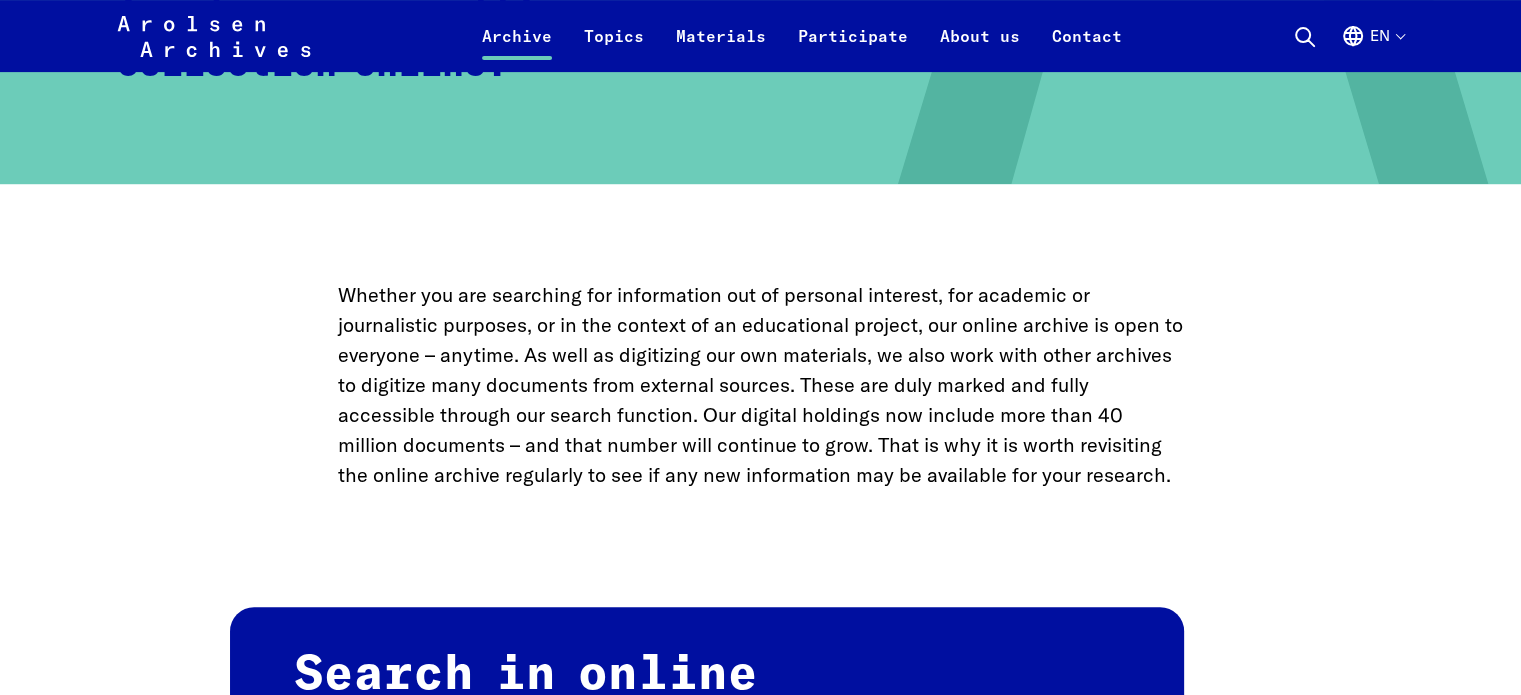 scroll, scrollTop: 1300, scrollLeft: 0, axis: vertical 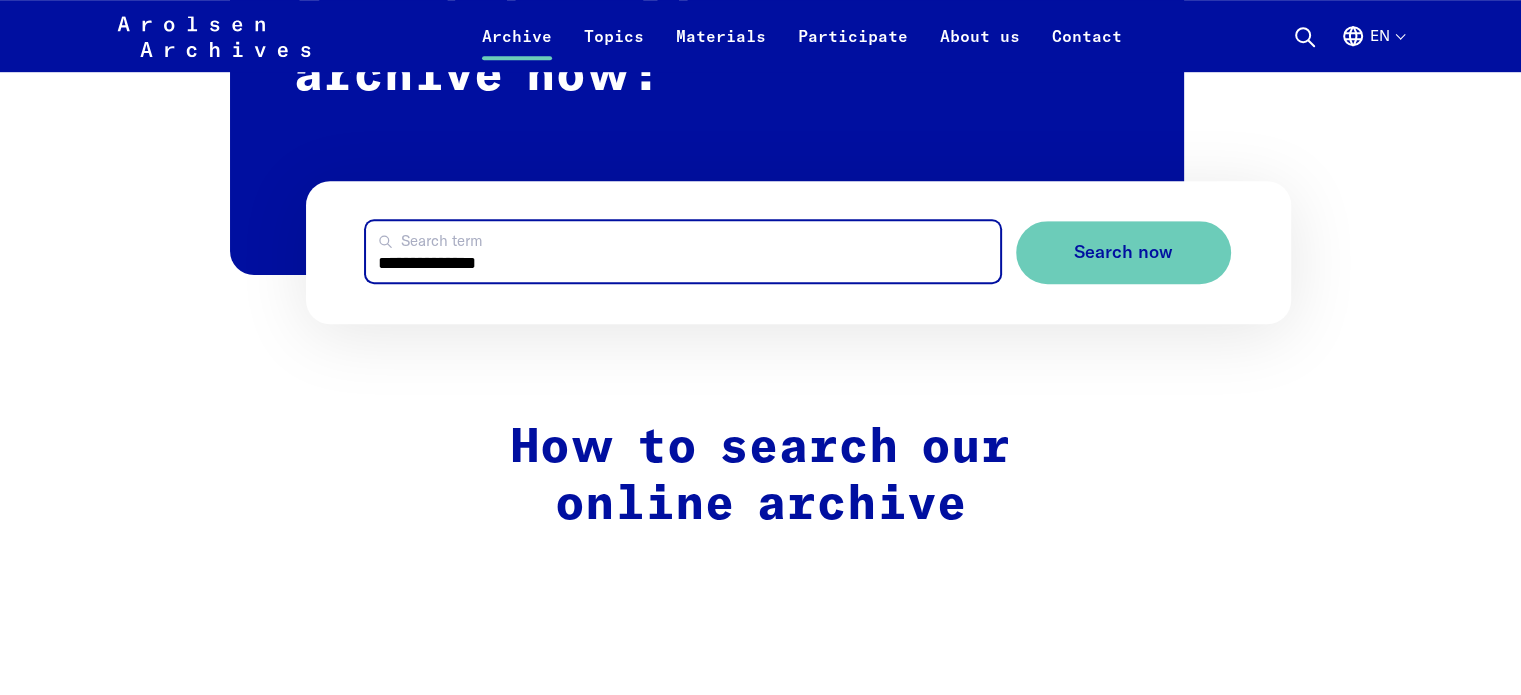 type on "**********" 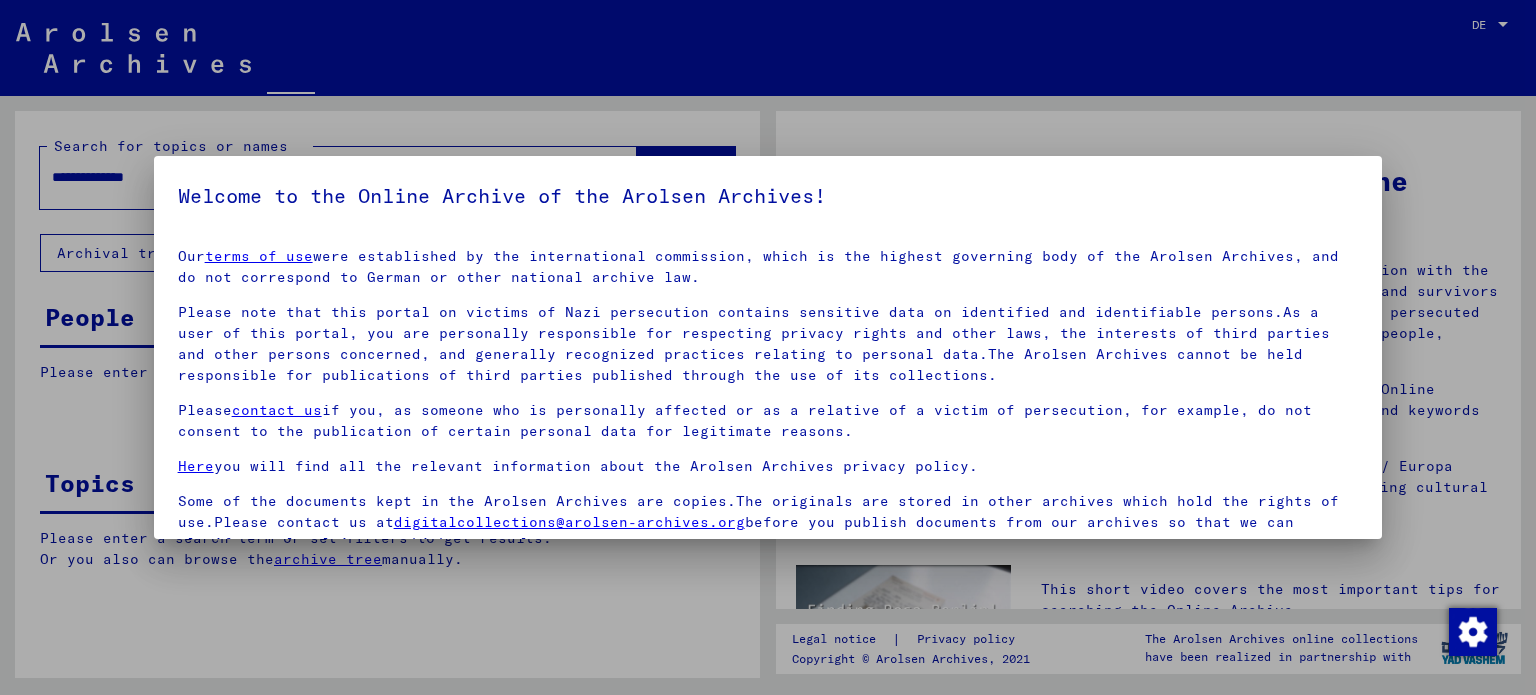 scroll, scrollTop: 0, scrollLeft: 0, axis: both 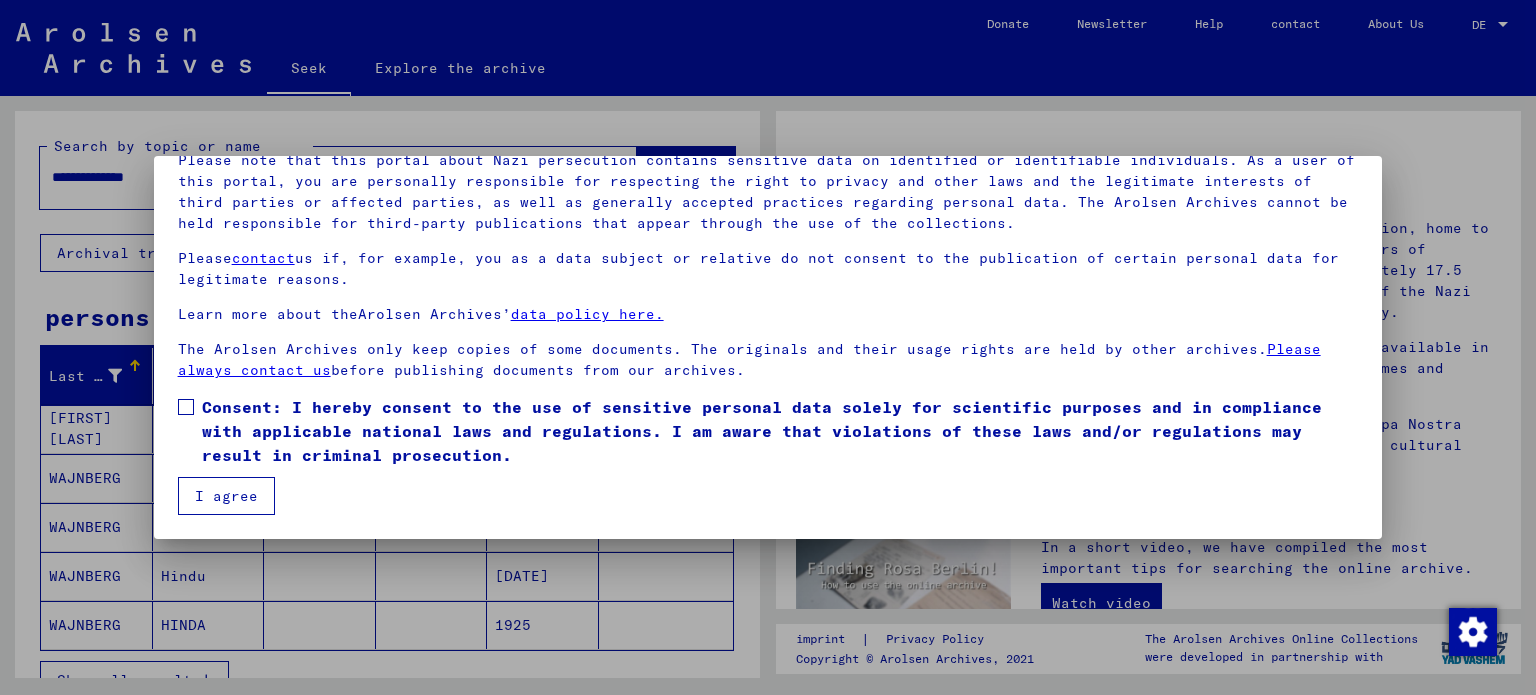 click at bounding box center (186, 407) 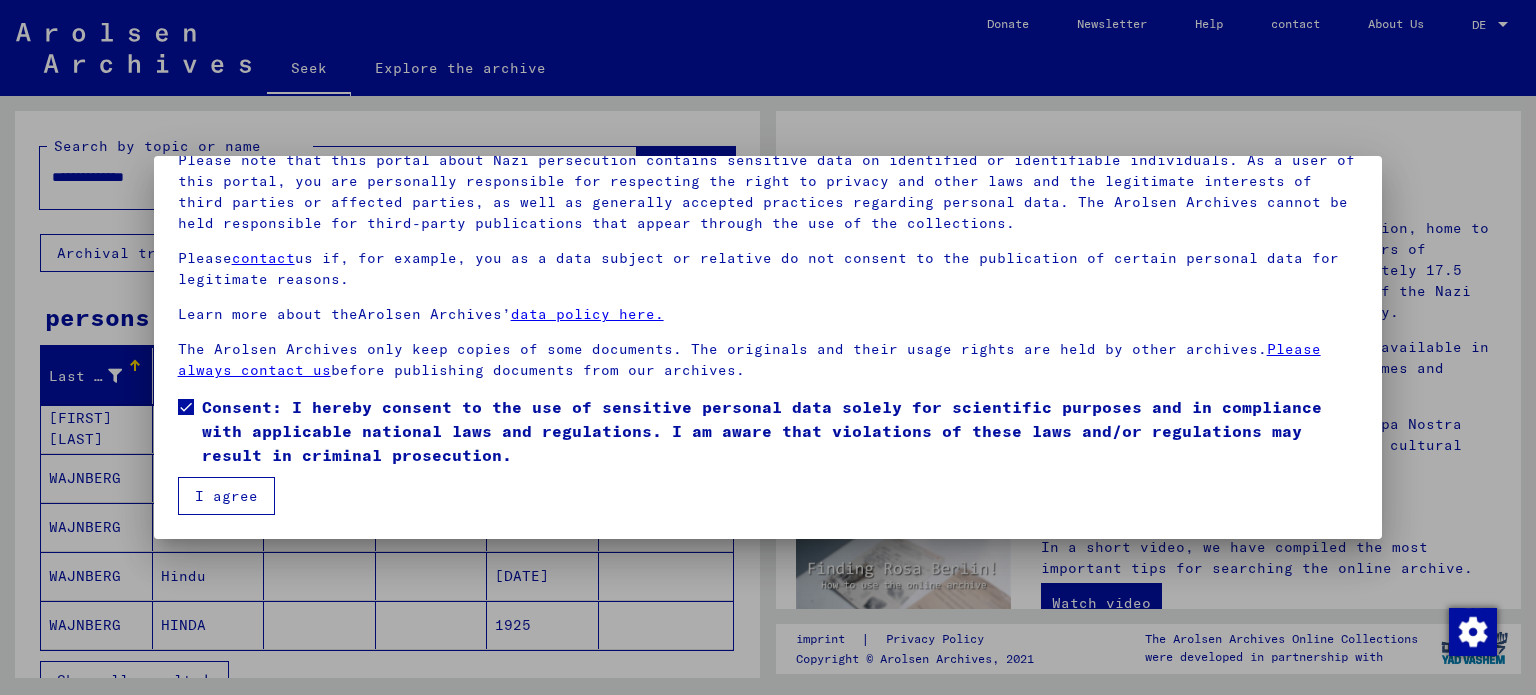 click on "I agree" at bounding box center (226, 496) 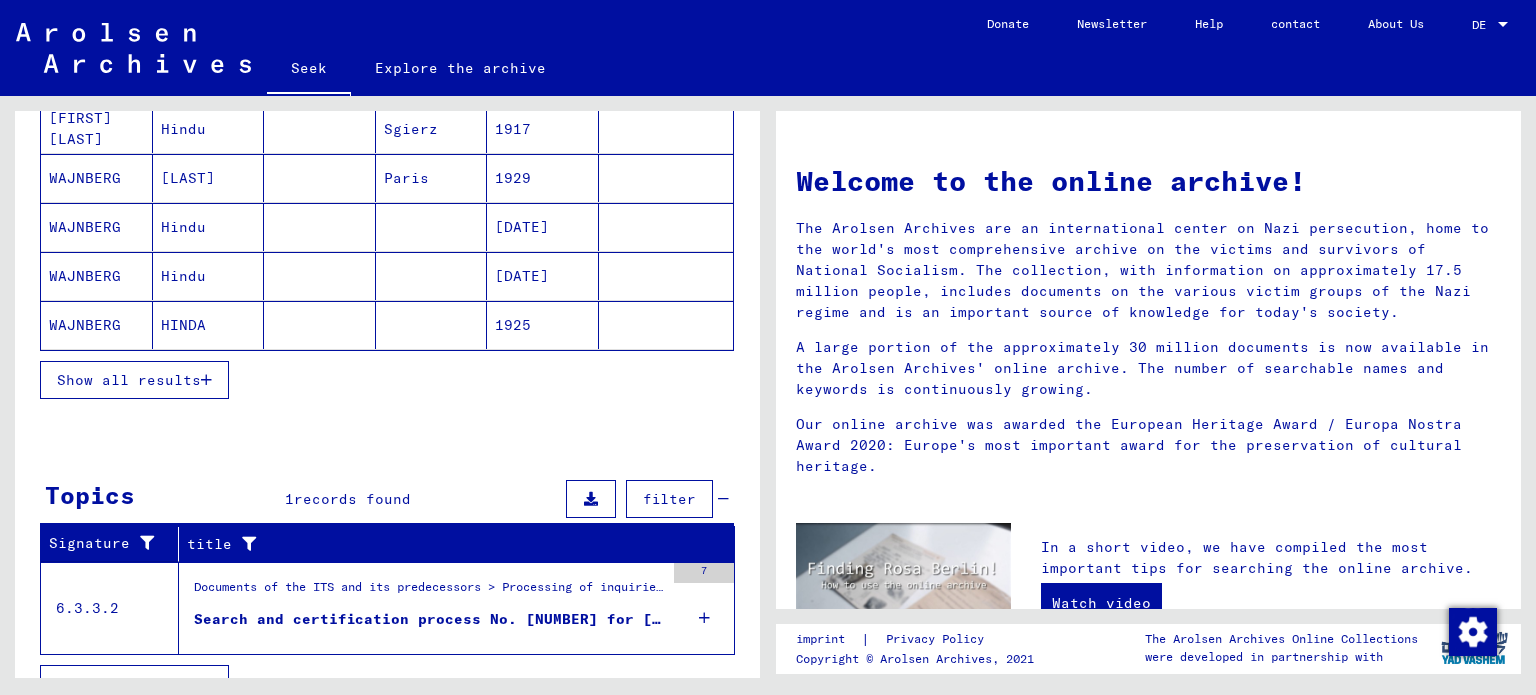 scroll, scrollTop: 200, scrollLeft: 0, axis: vertical 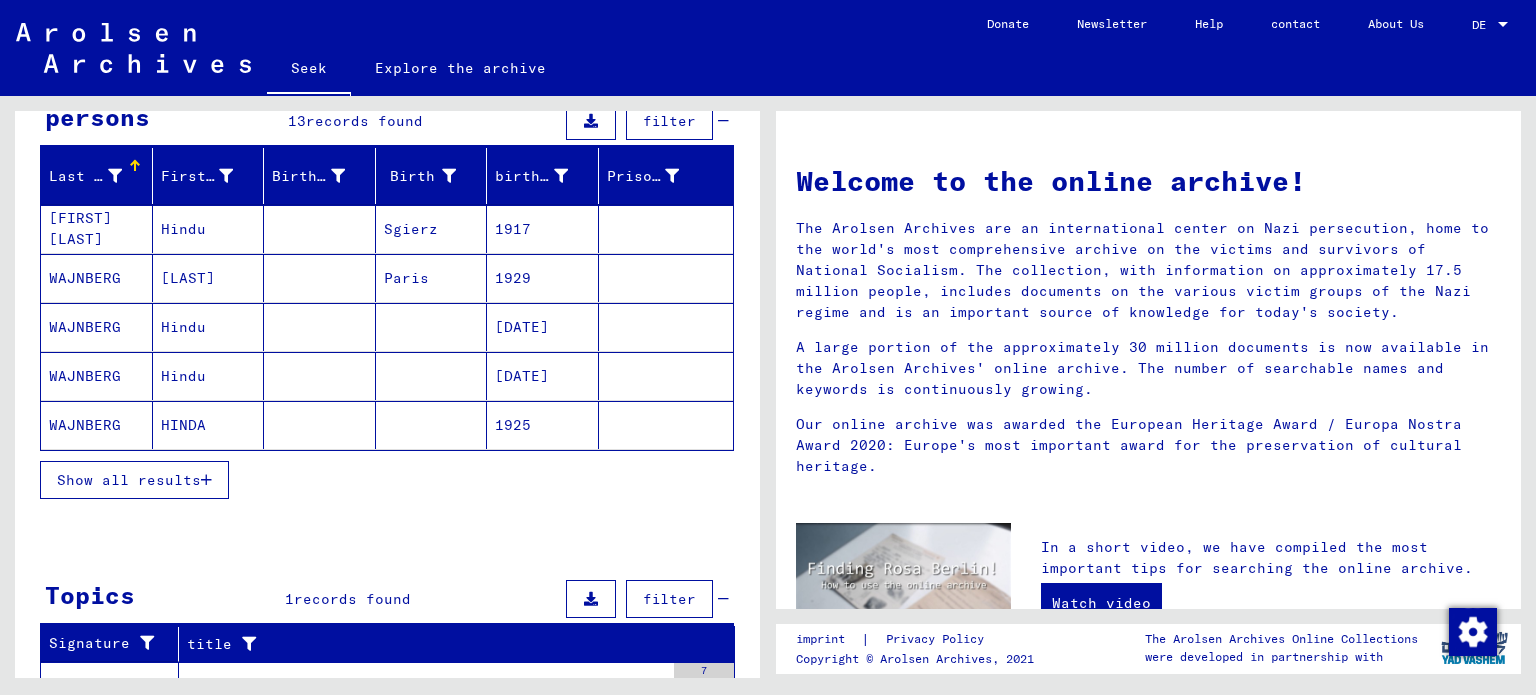 click on "Show all results" at bounding box center [129, 480] 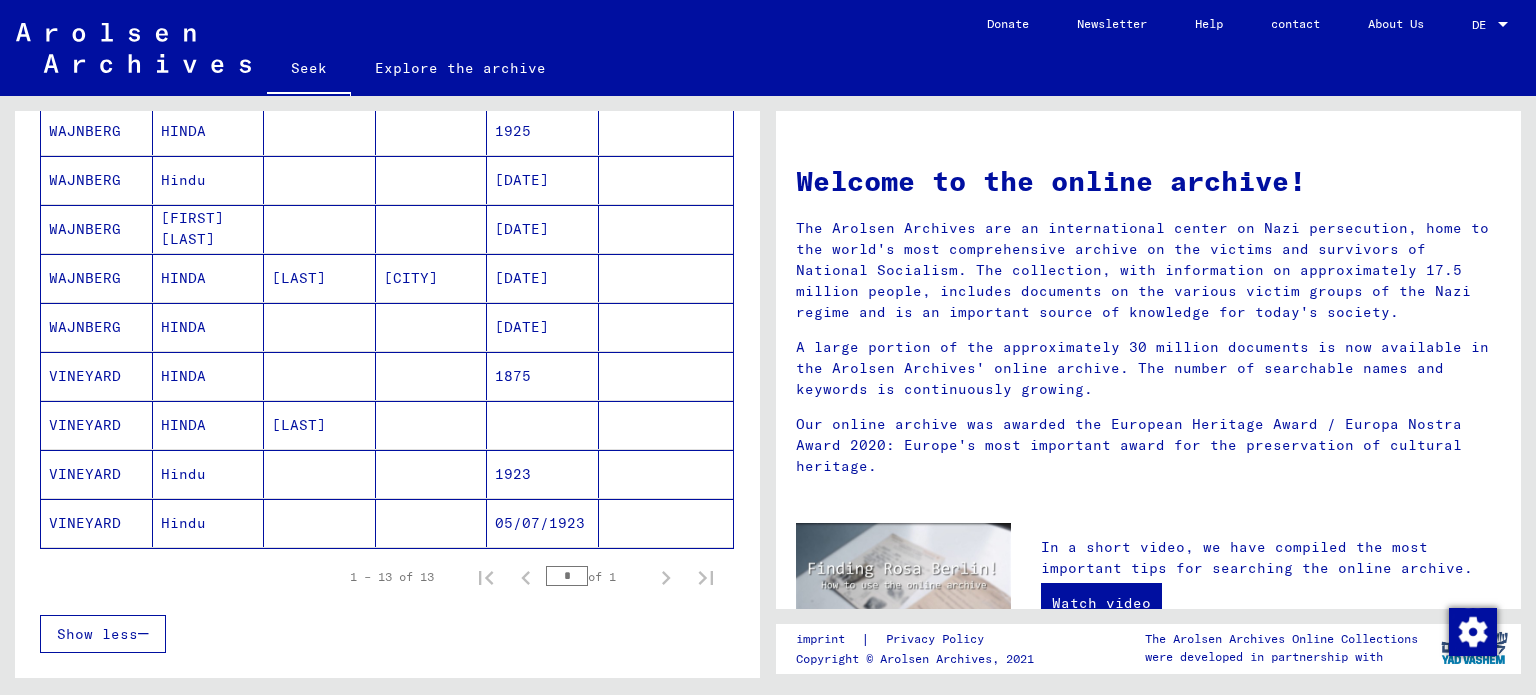 scroll, scrollTop: 400, scrollLeft: 0, axis: vertical 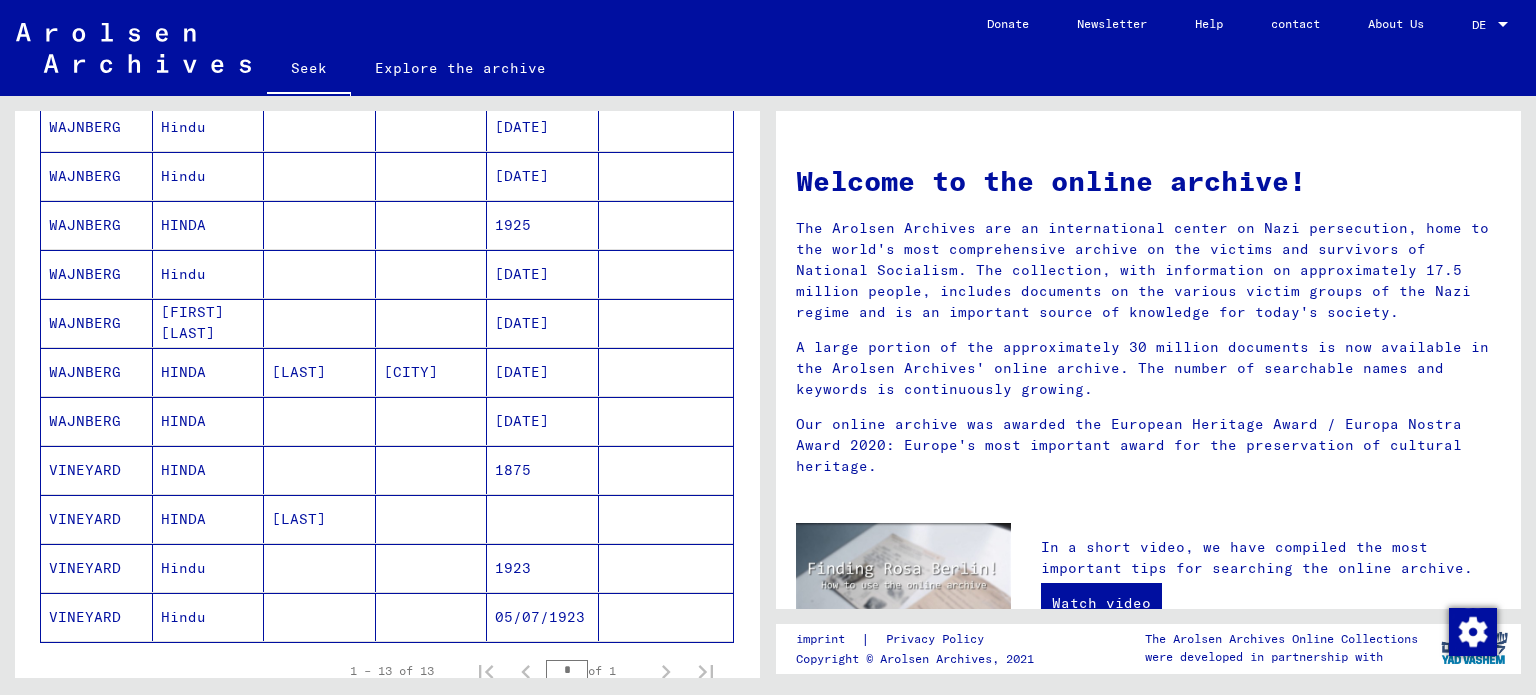 click on "WAJNBERG" at bounding box center [85, 470] 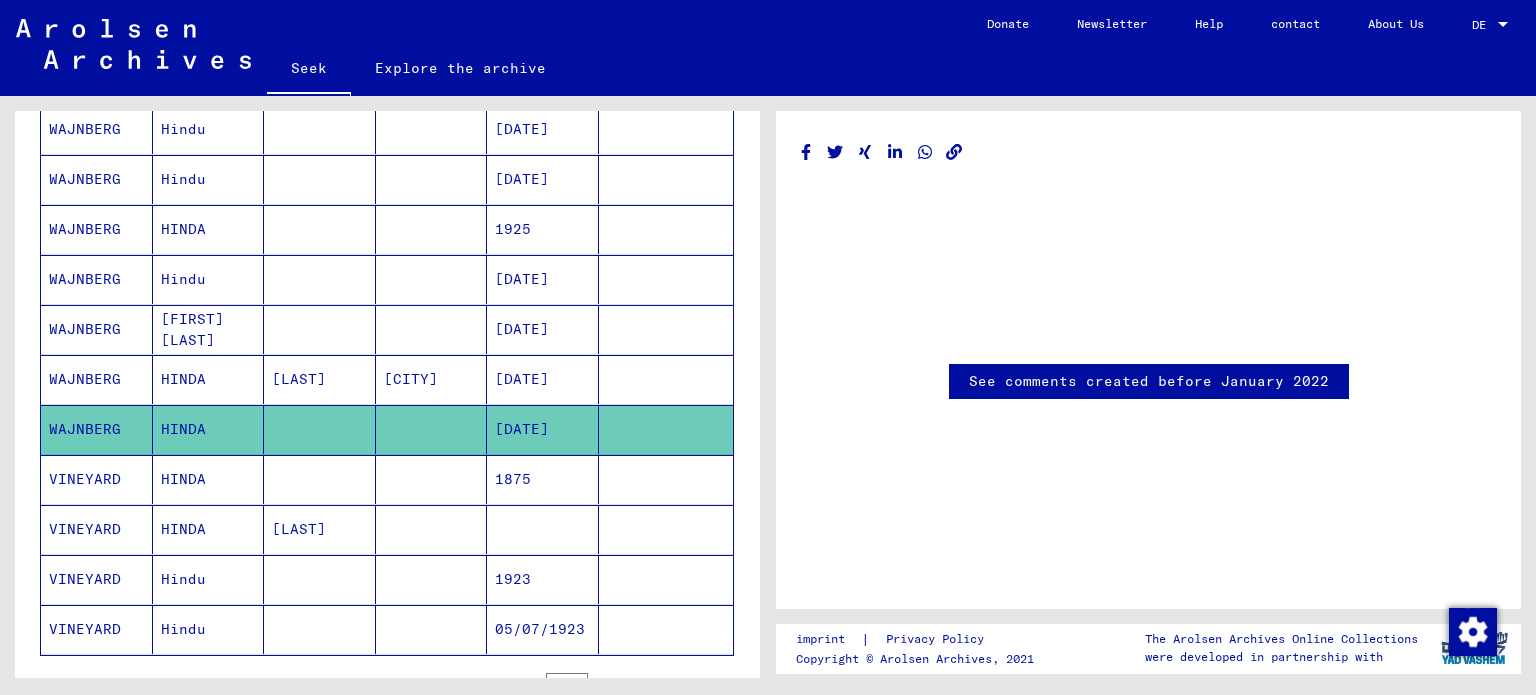 scroll, scrollTop: 402, scrollLeft: 0, axis: vertical 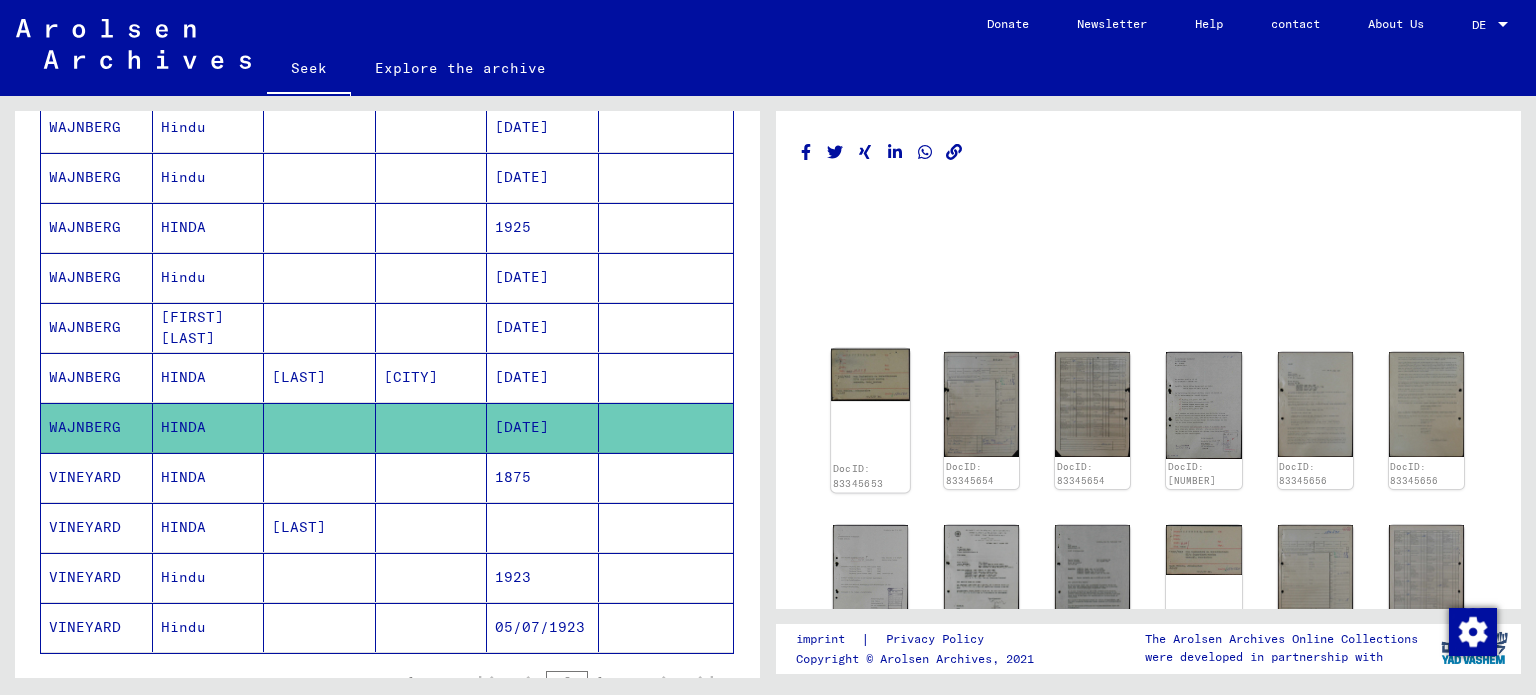 click 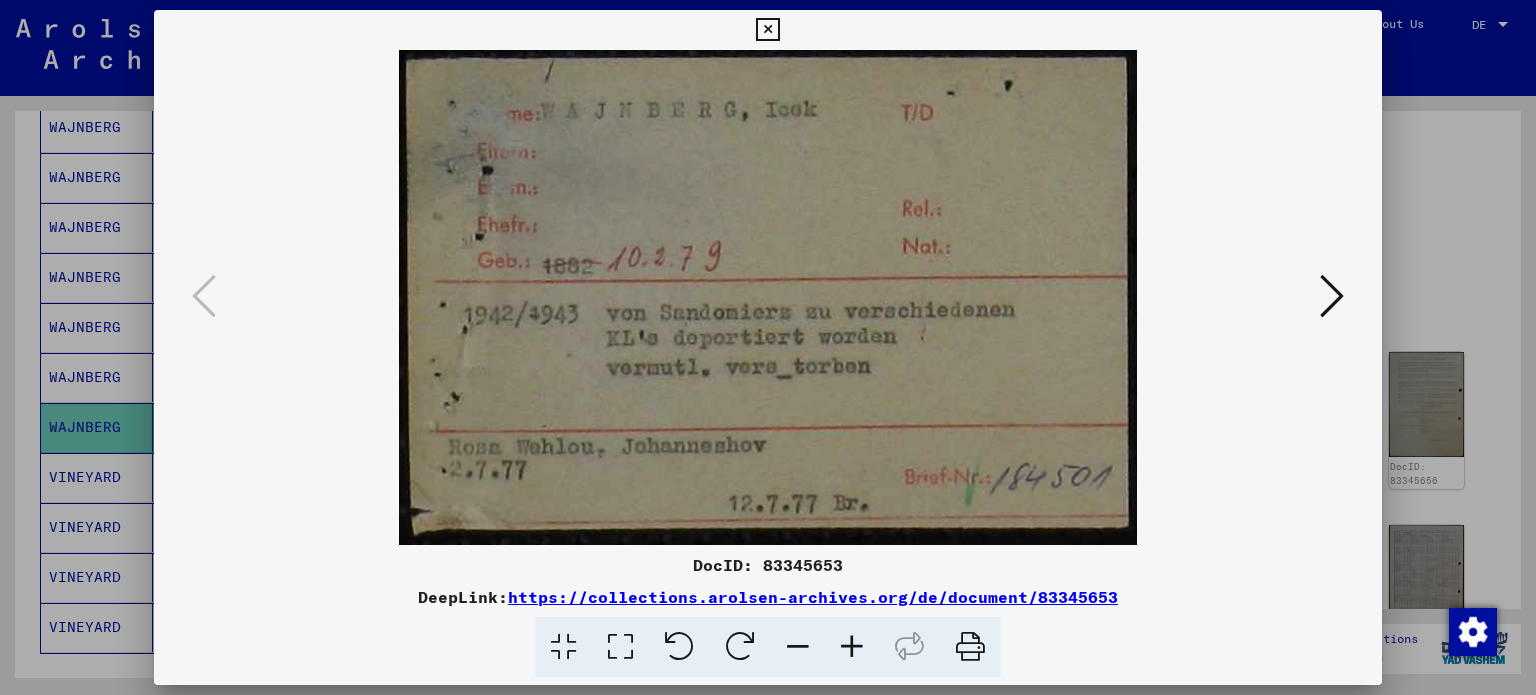 click at bounding box center (1332, 296) 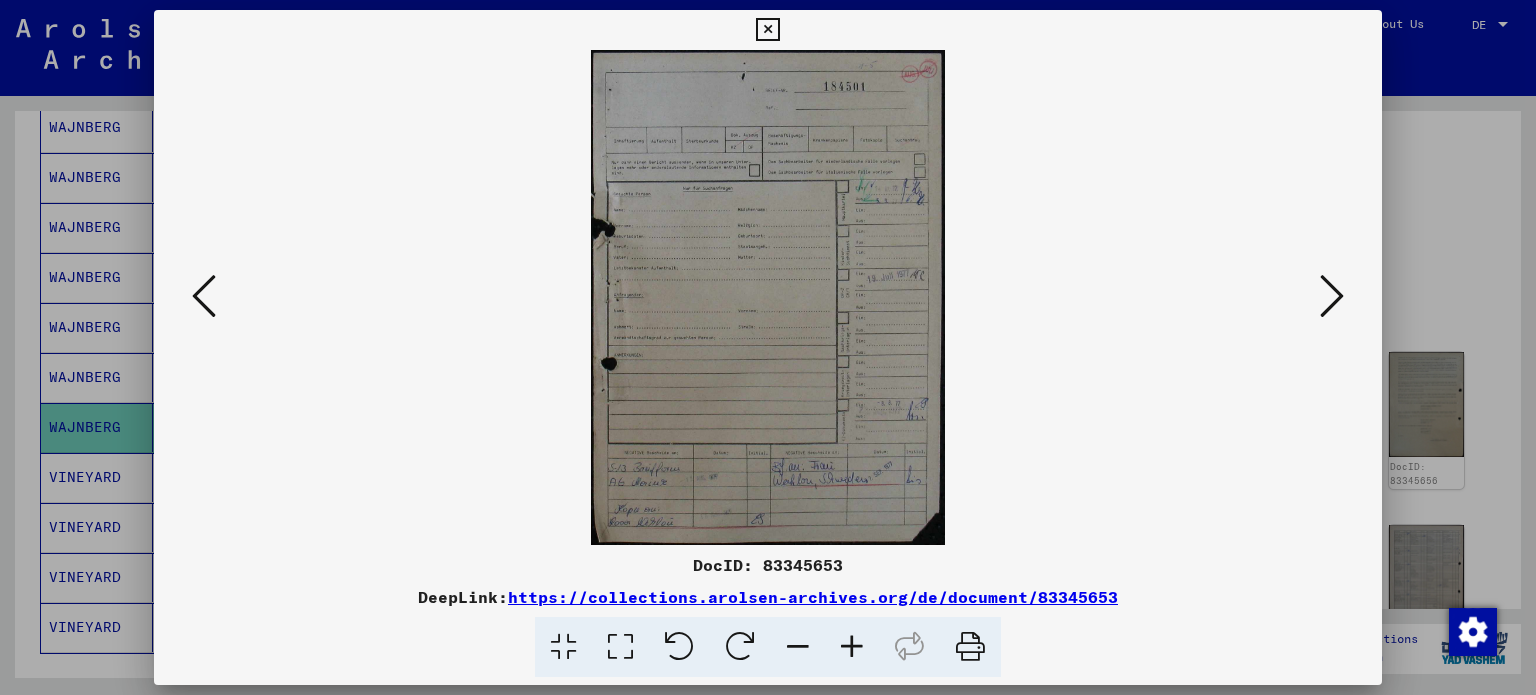 click at bounding box center (1332, 296) 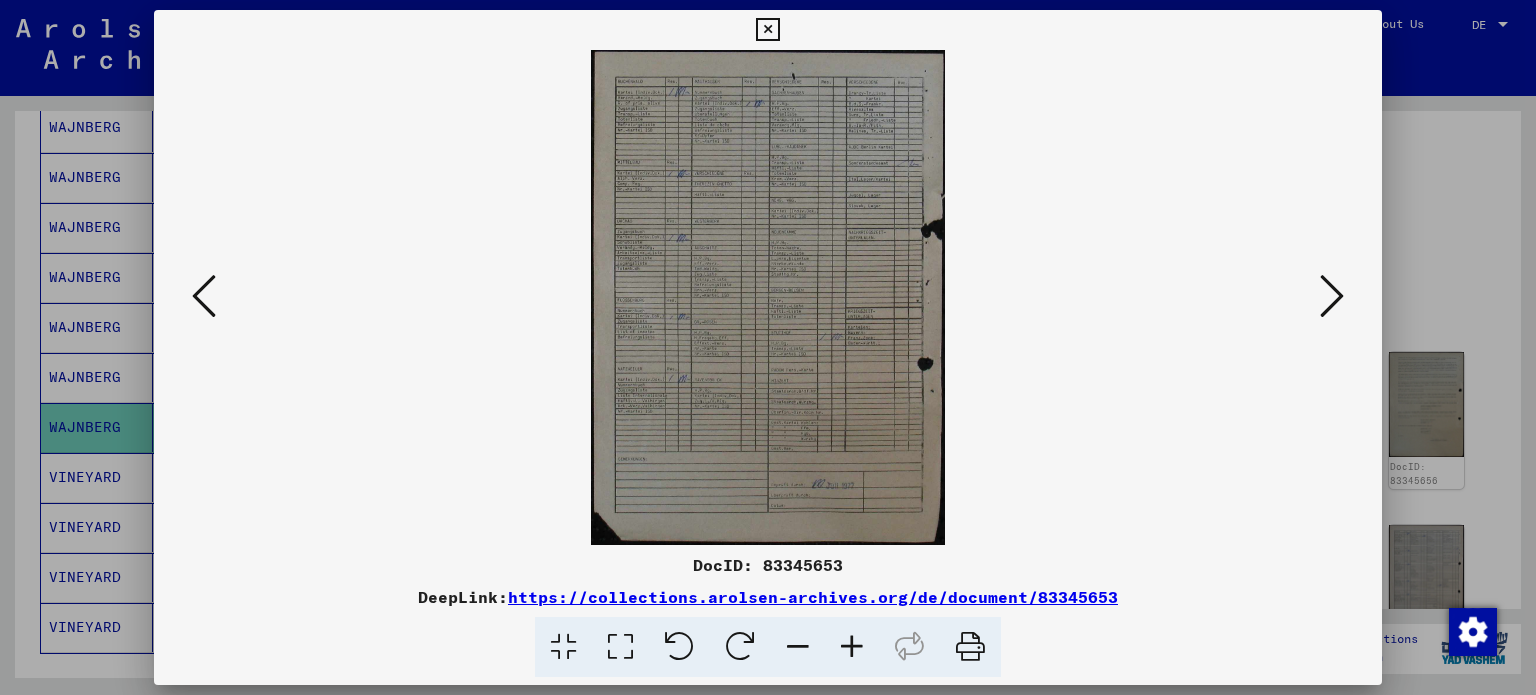 drag, startPoint x: 779, startPoint y: 296, endPoint x: 747, endPoint y: 292, distance: 32.24903 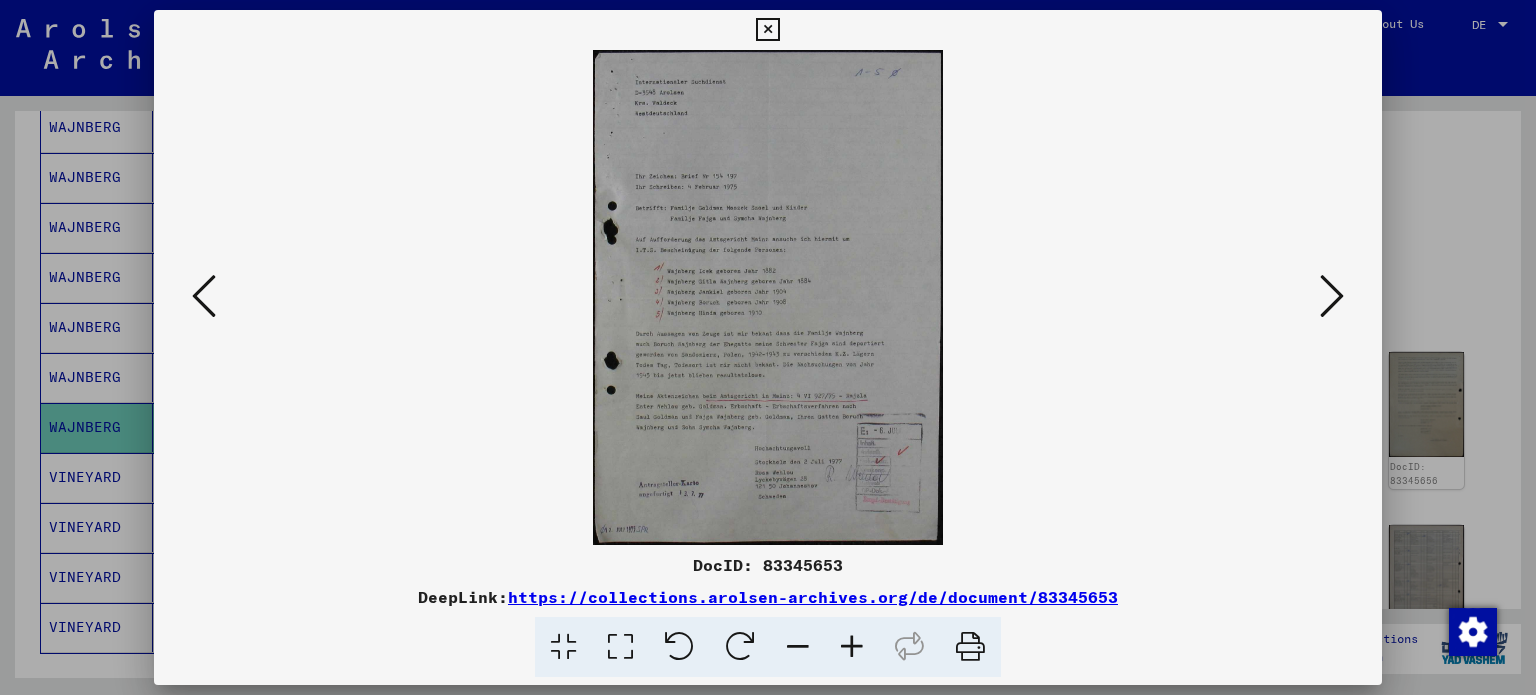 click at bounding box center [1332, 296] 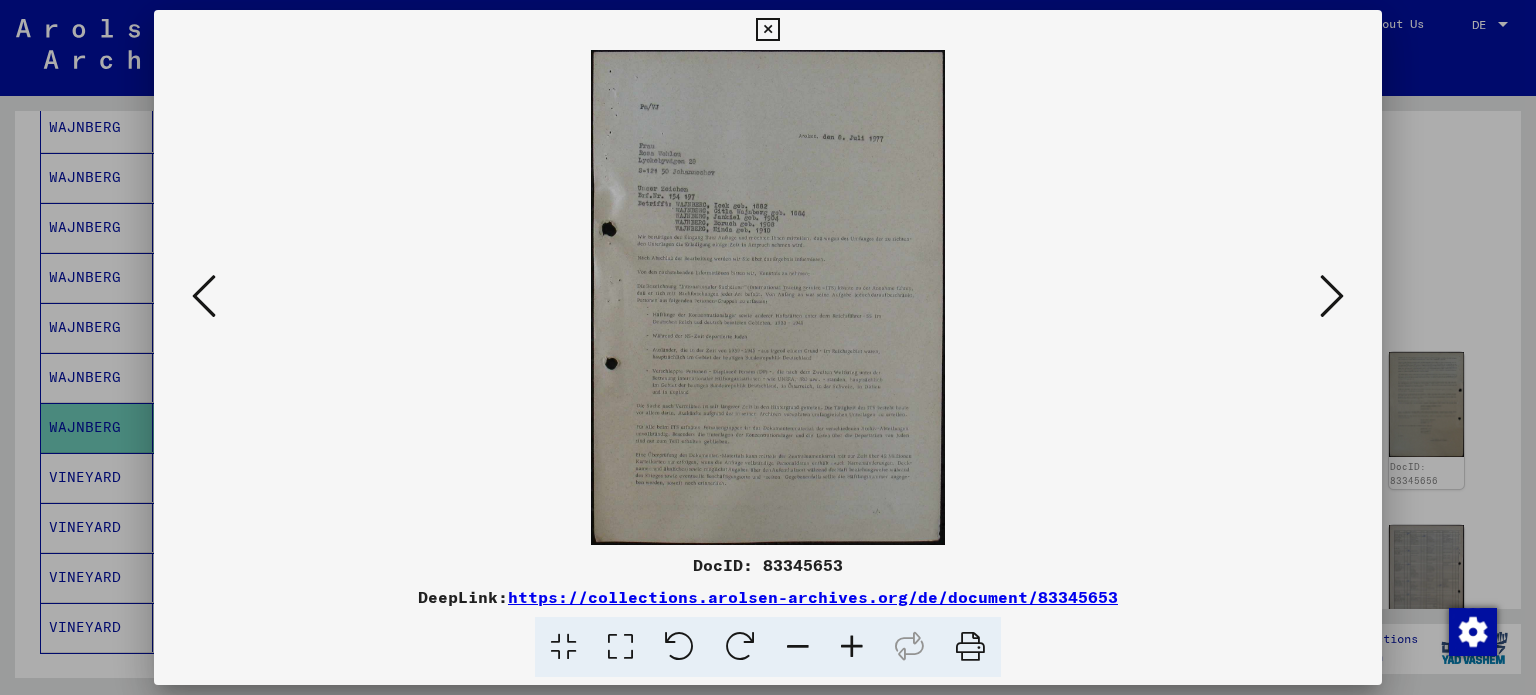 click at bounding box center (768, 297) 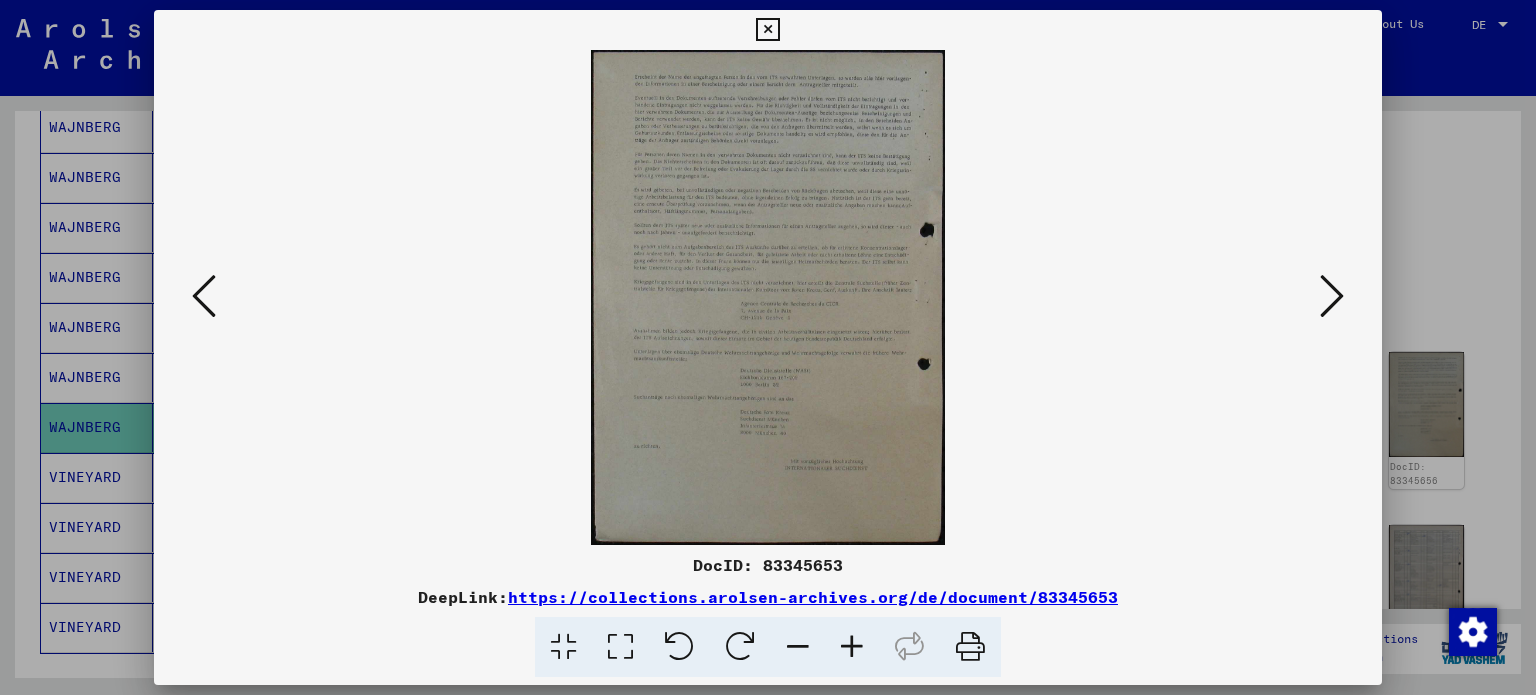 click at bounding box center [1332, 296] 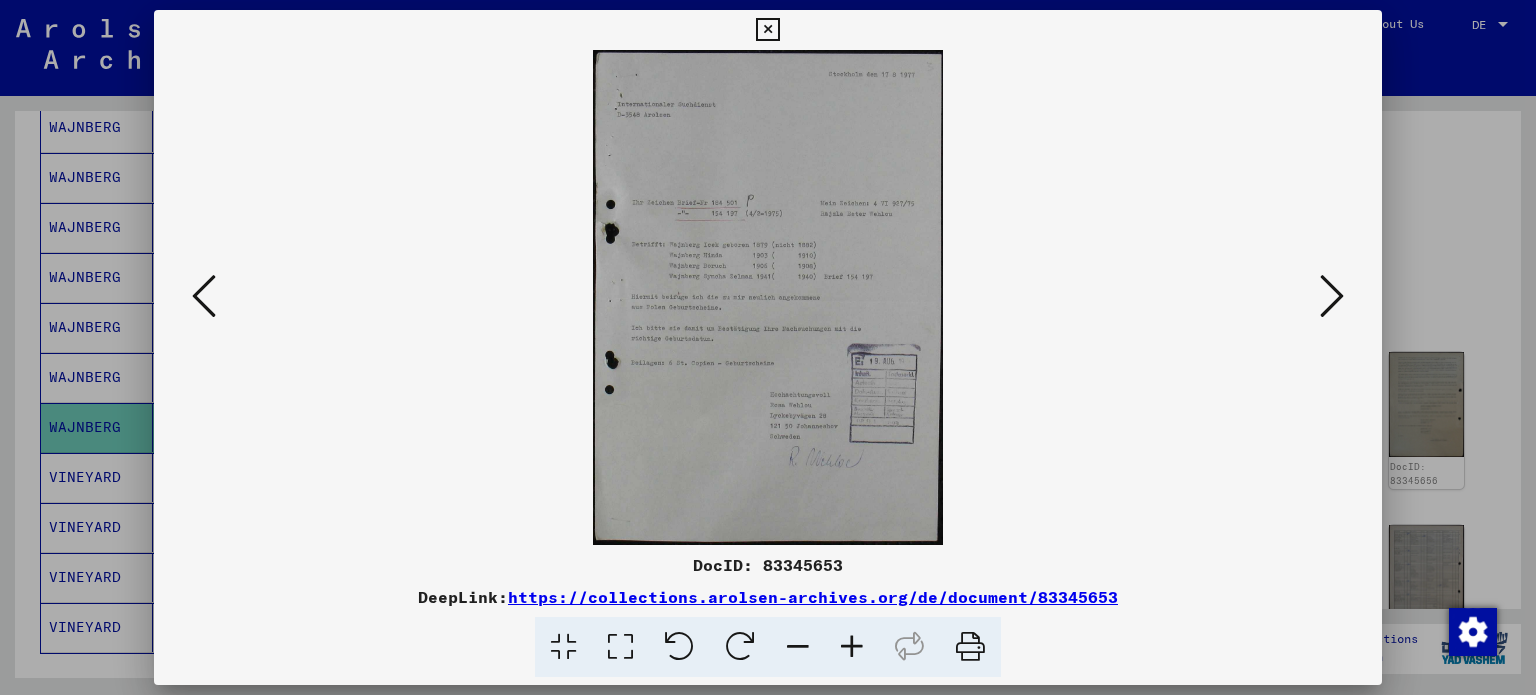 click at bounding box center [1332, 296] 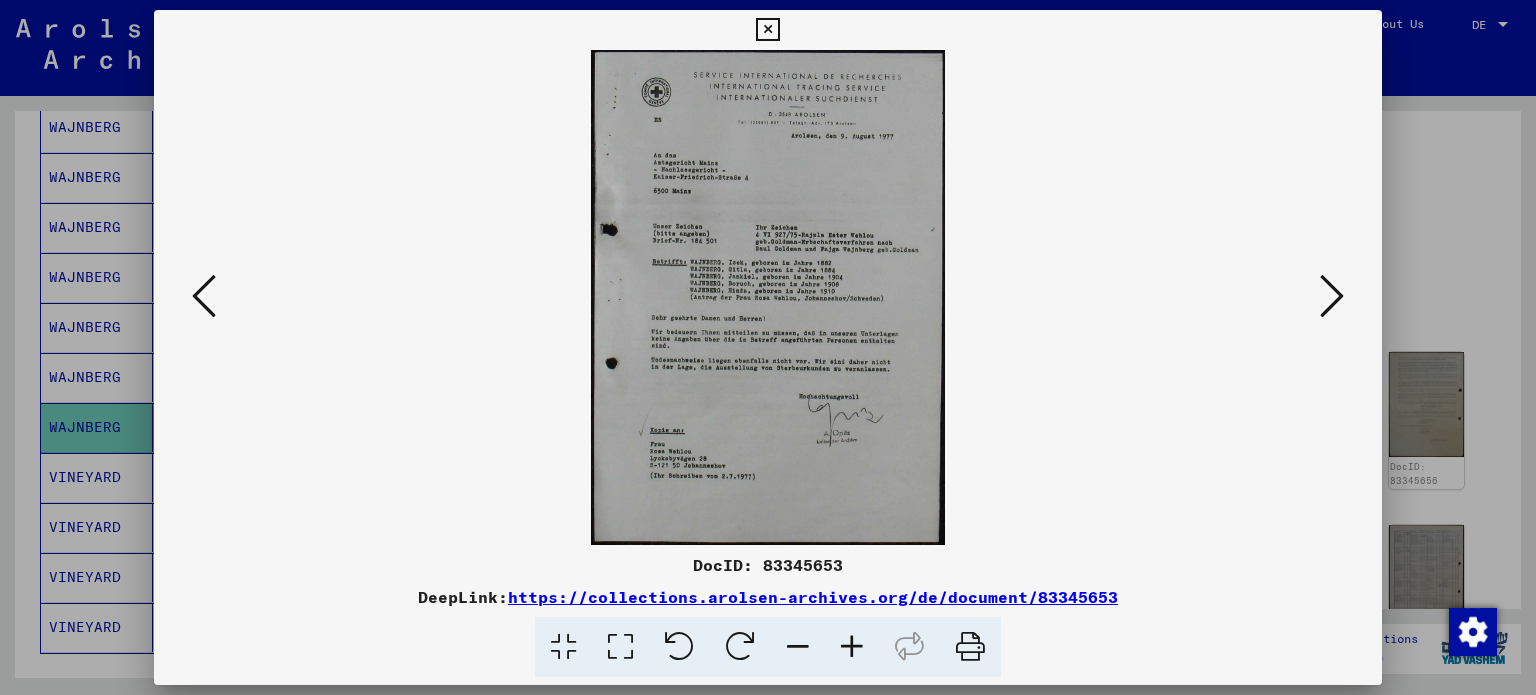 click at bounding box center (1332, 296) 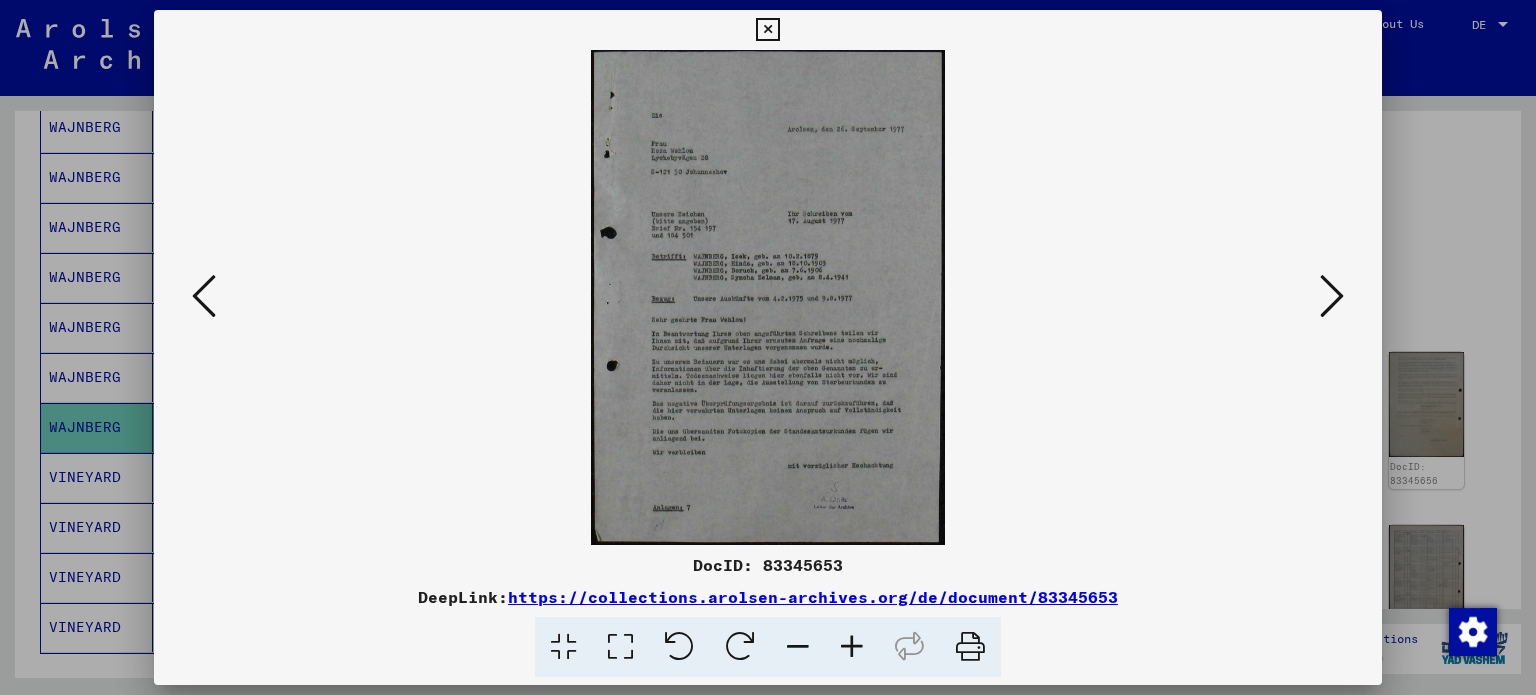 click at bounding box center (1332, 296) 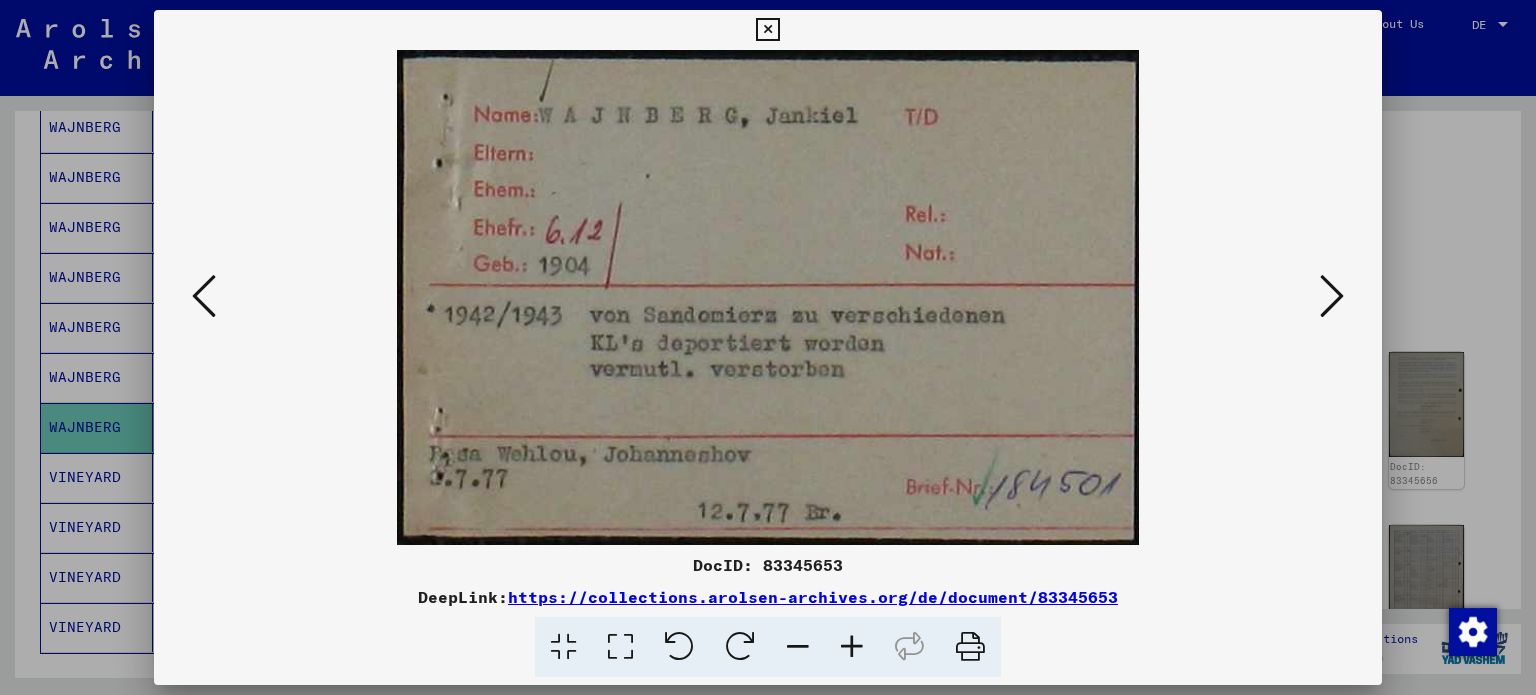 click at bounding box center [1332, 296] 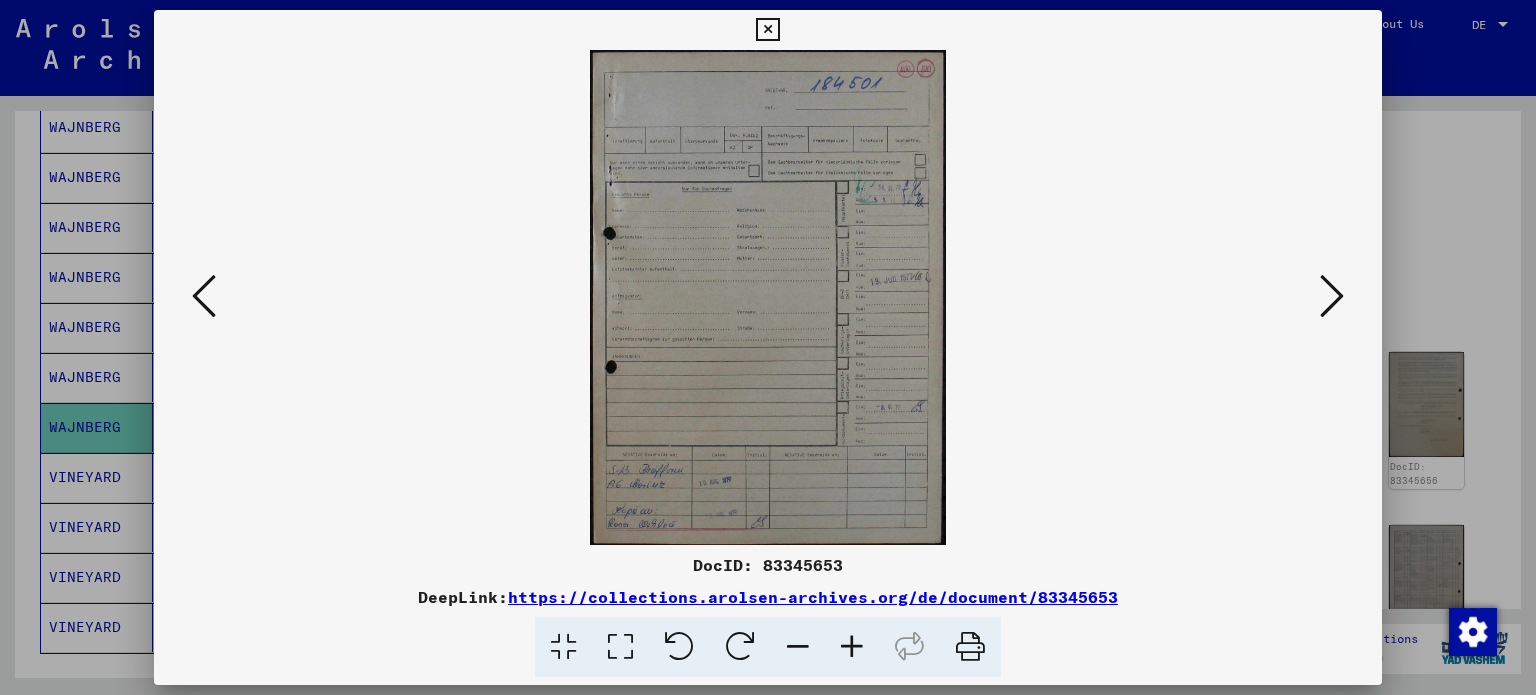 click at bounding box center (1332, 296) 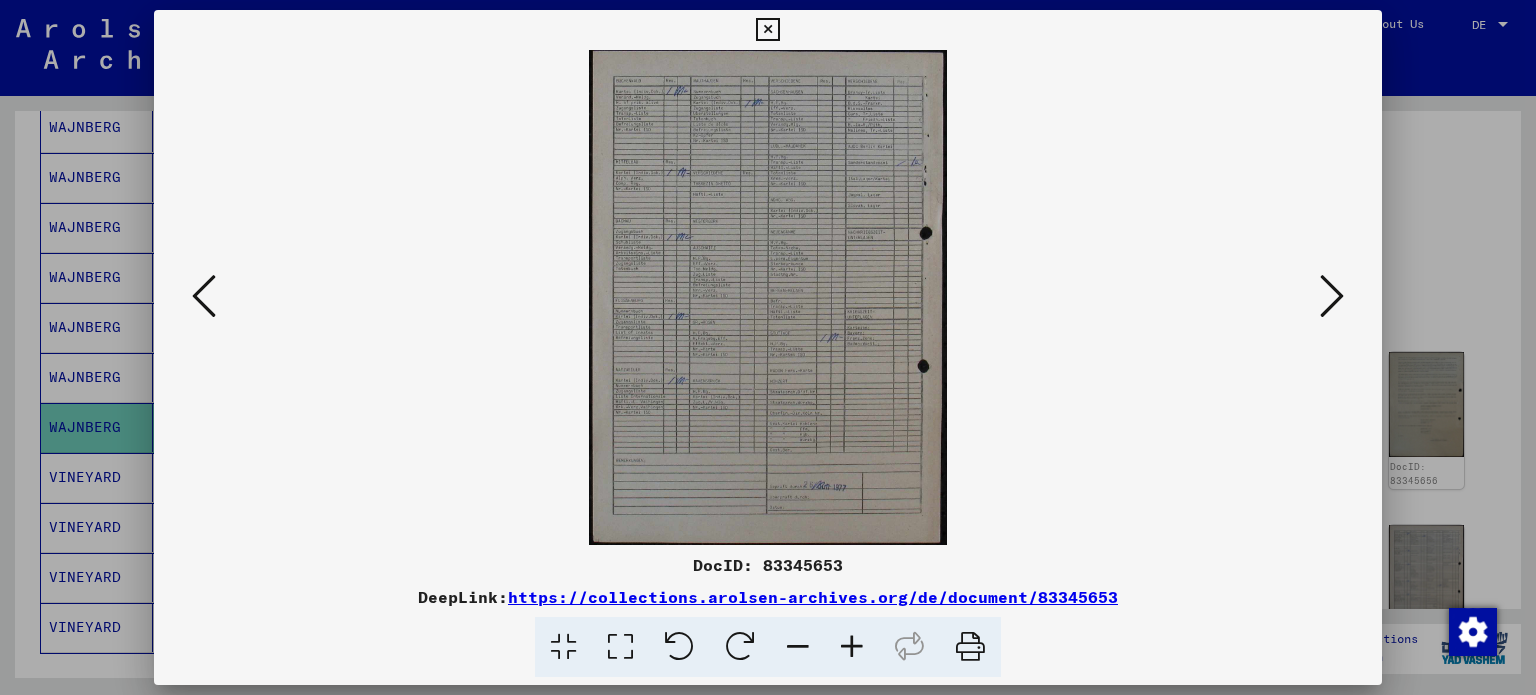 click at bounding box center (1332, 296) 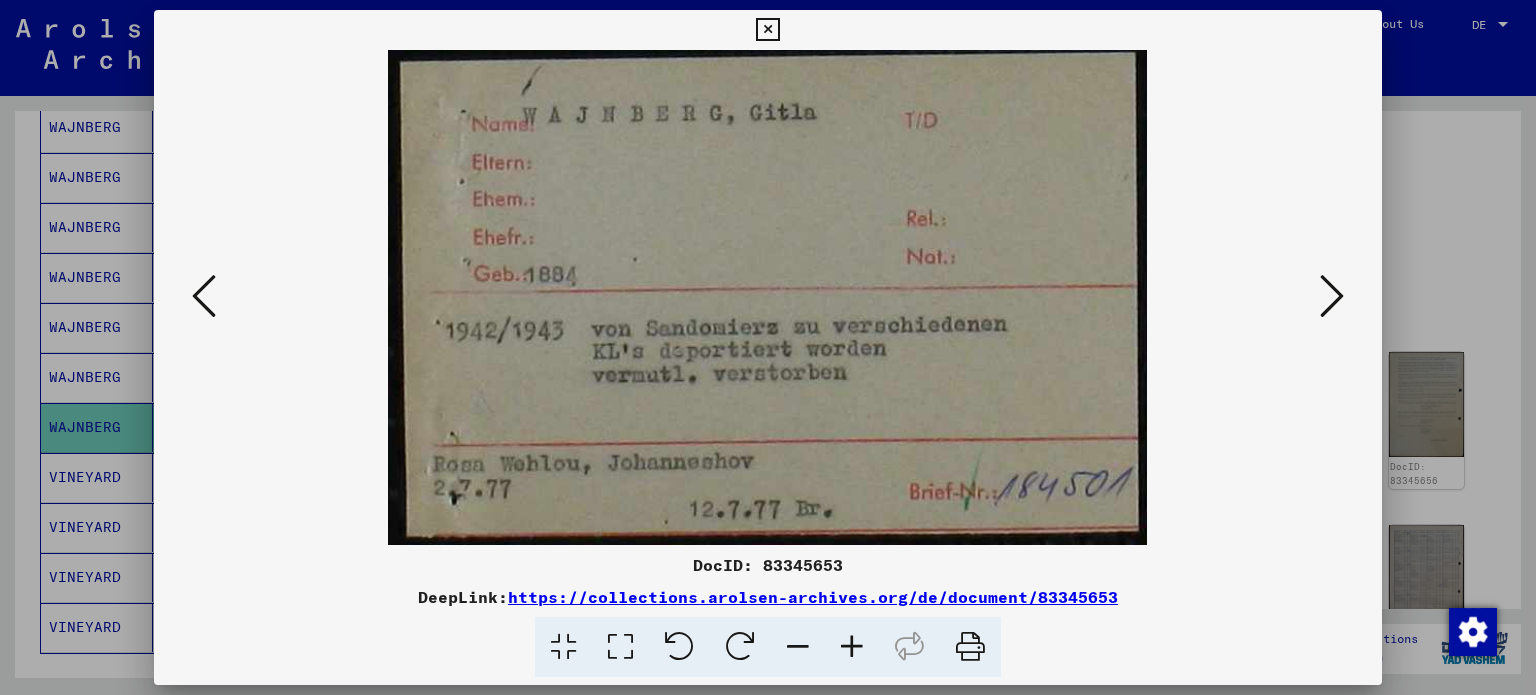 click at bounding box center (1332, 296) 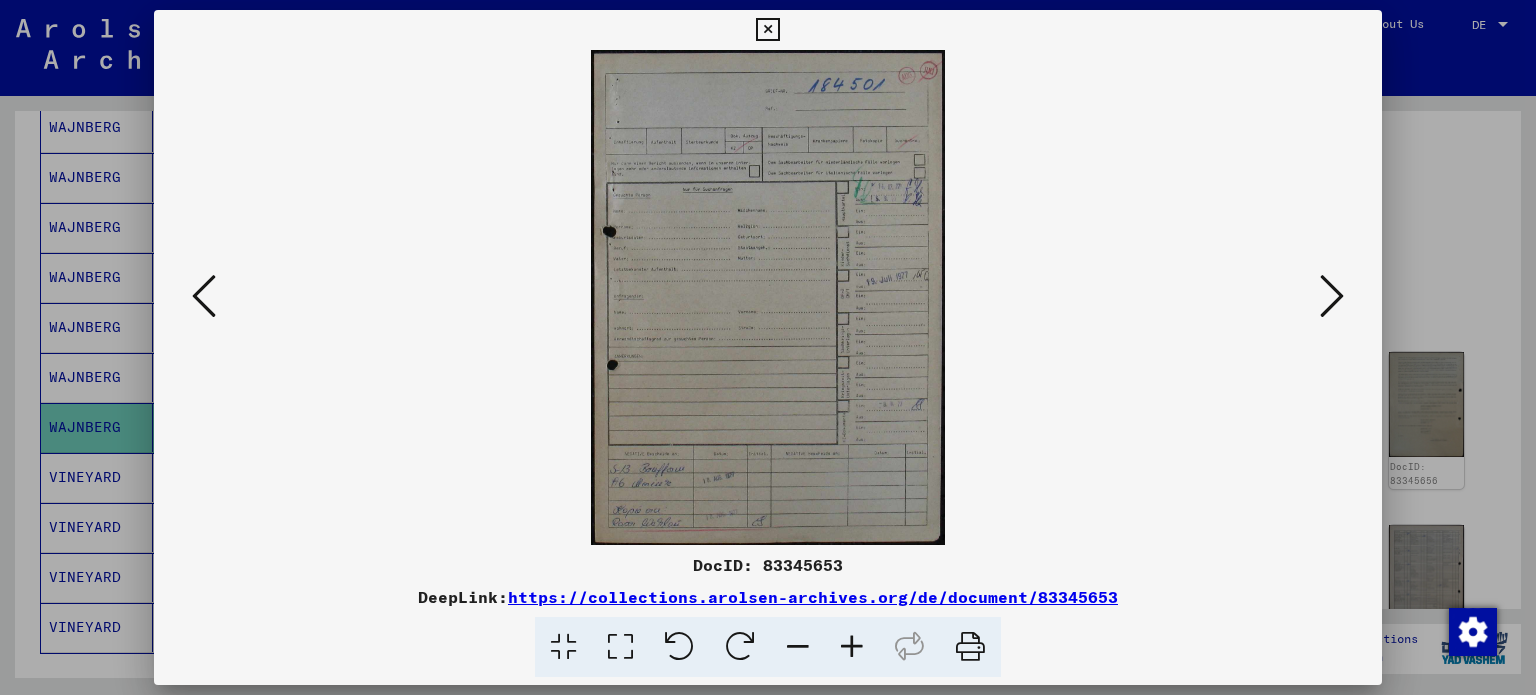 click at bounding box center (1332, 296) 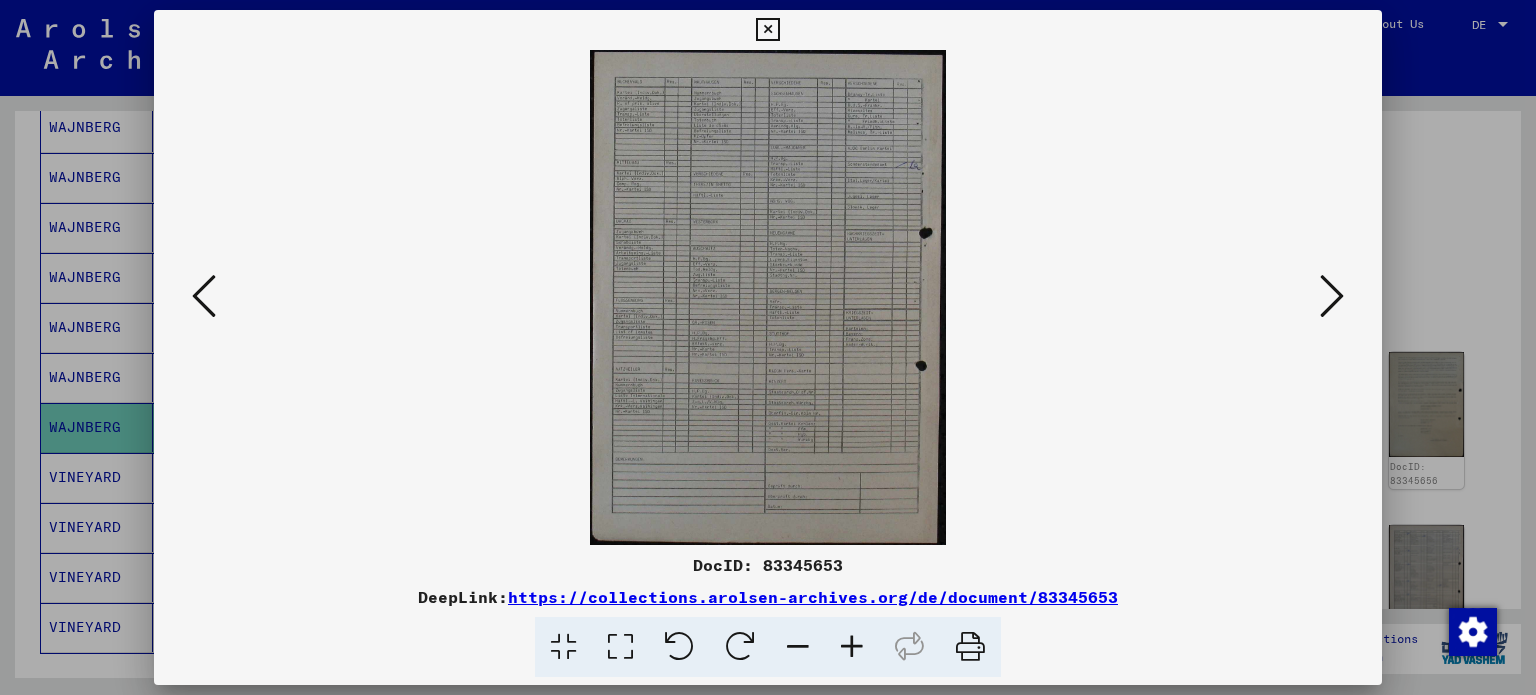 click at bounding box center [1332, 296] 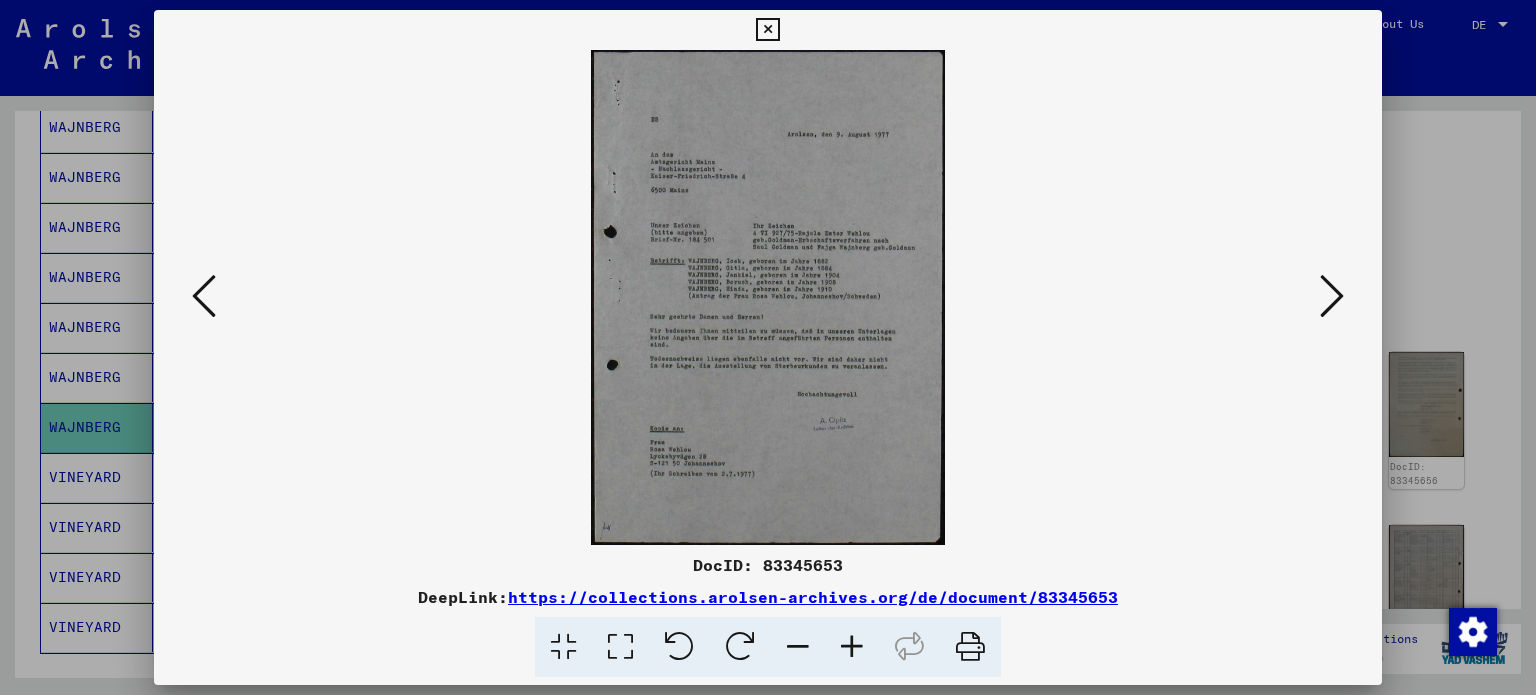 click at bounding box center (1332, 296) 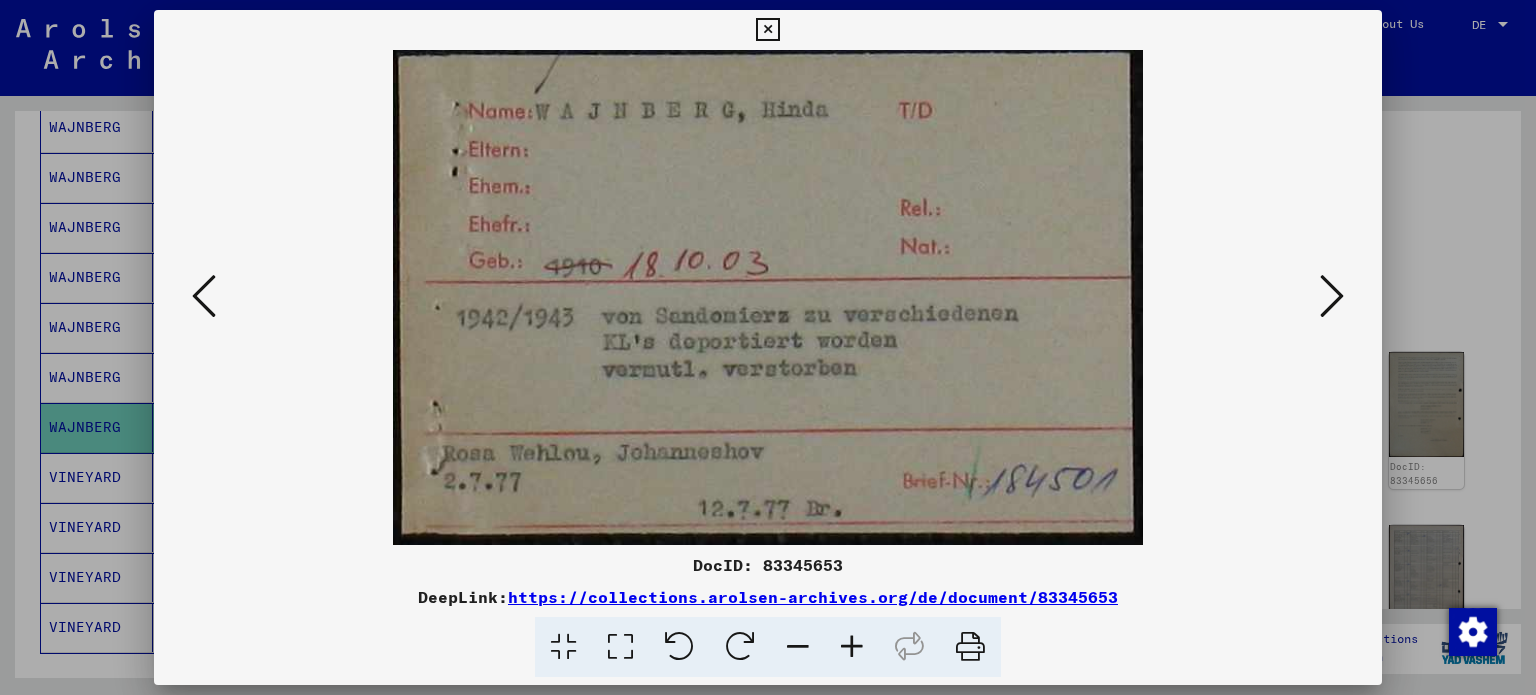 click at bounding box center (1332, 296) 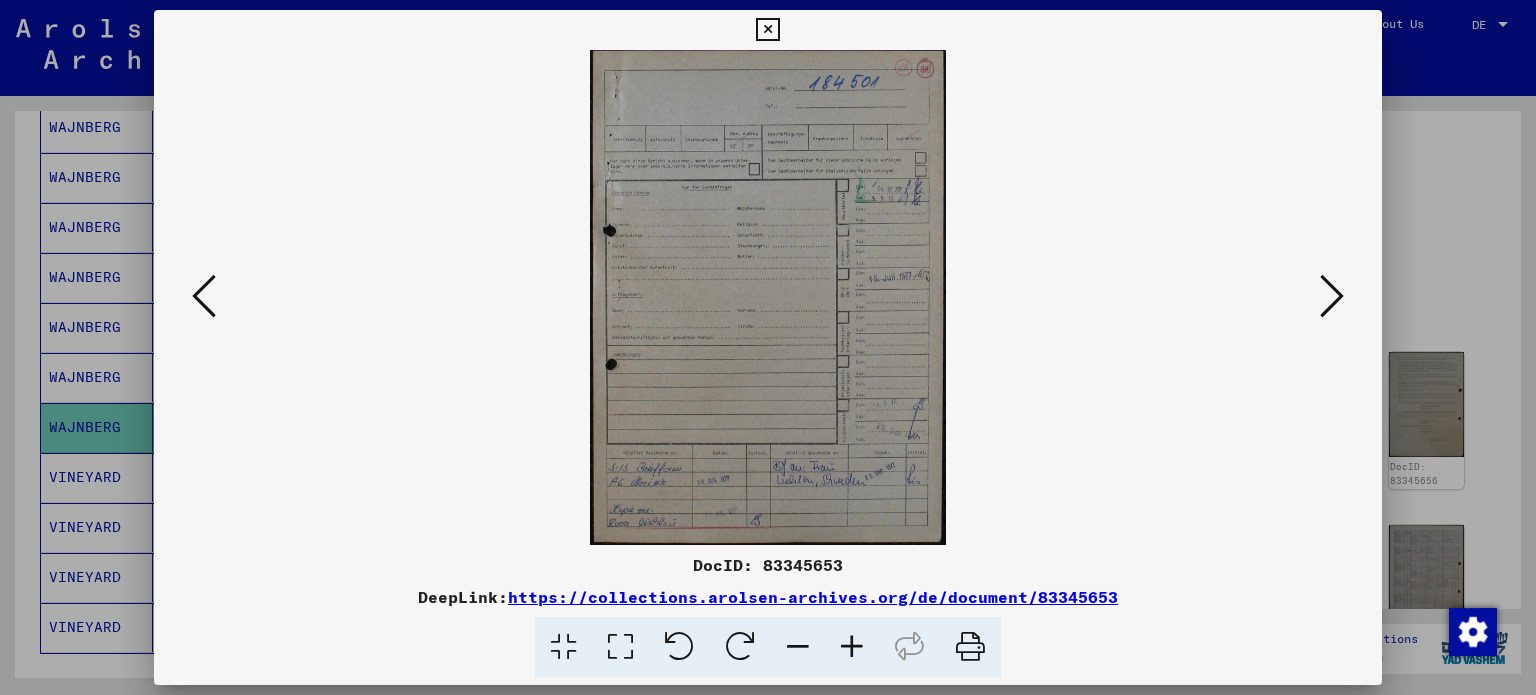 click at bounding box center [1332, 296] 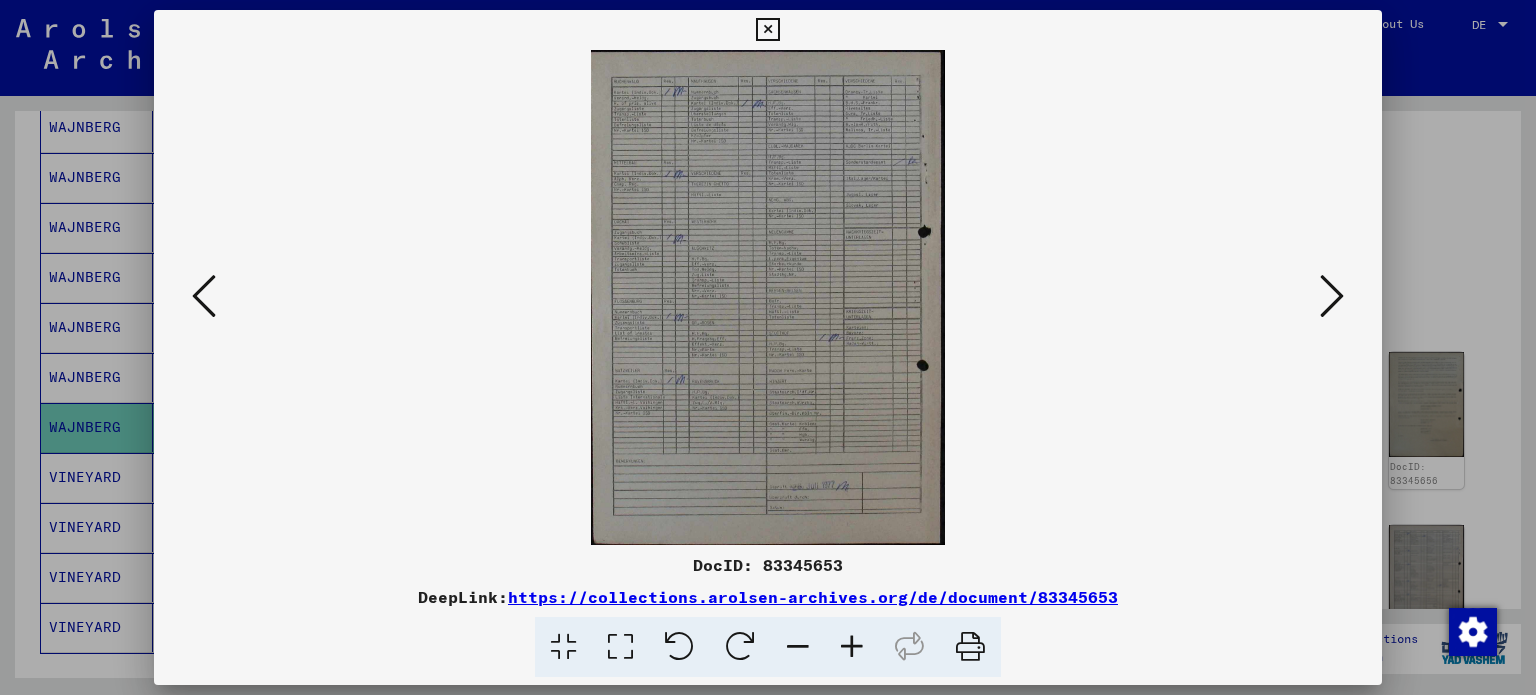 click at bounding box center (1332, 296) 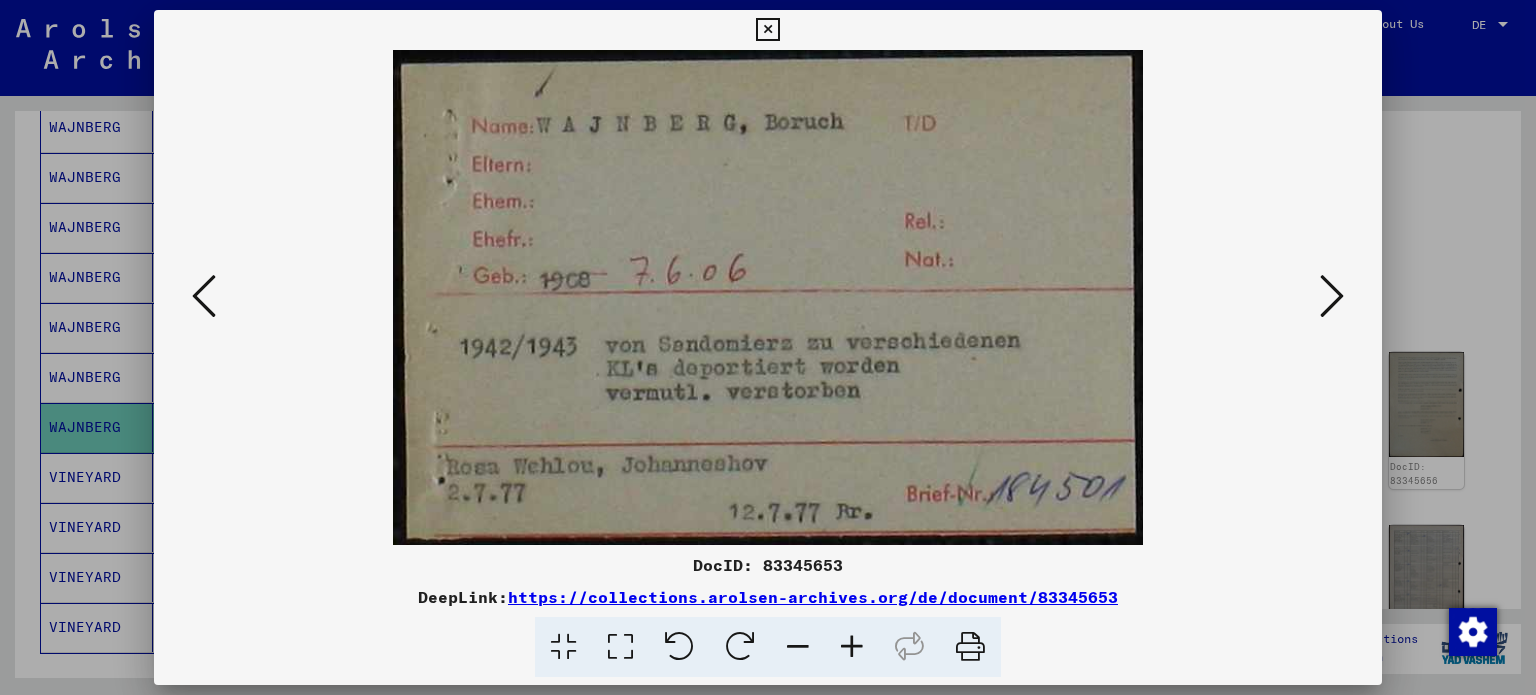 click at bounding box center [1332, 296] 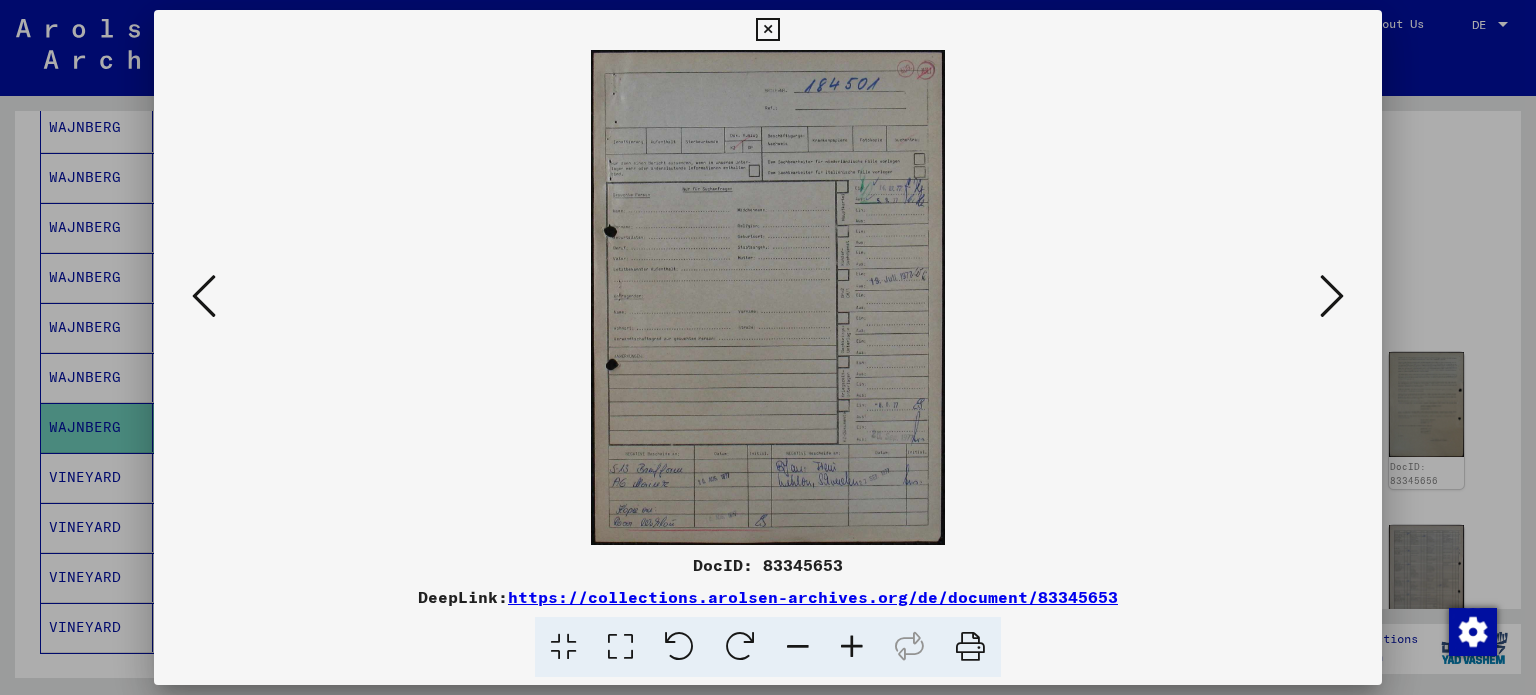 click at bounding box center (1332, 296) 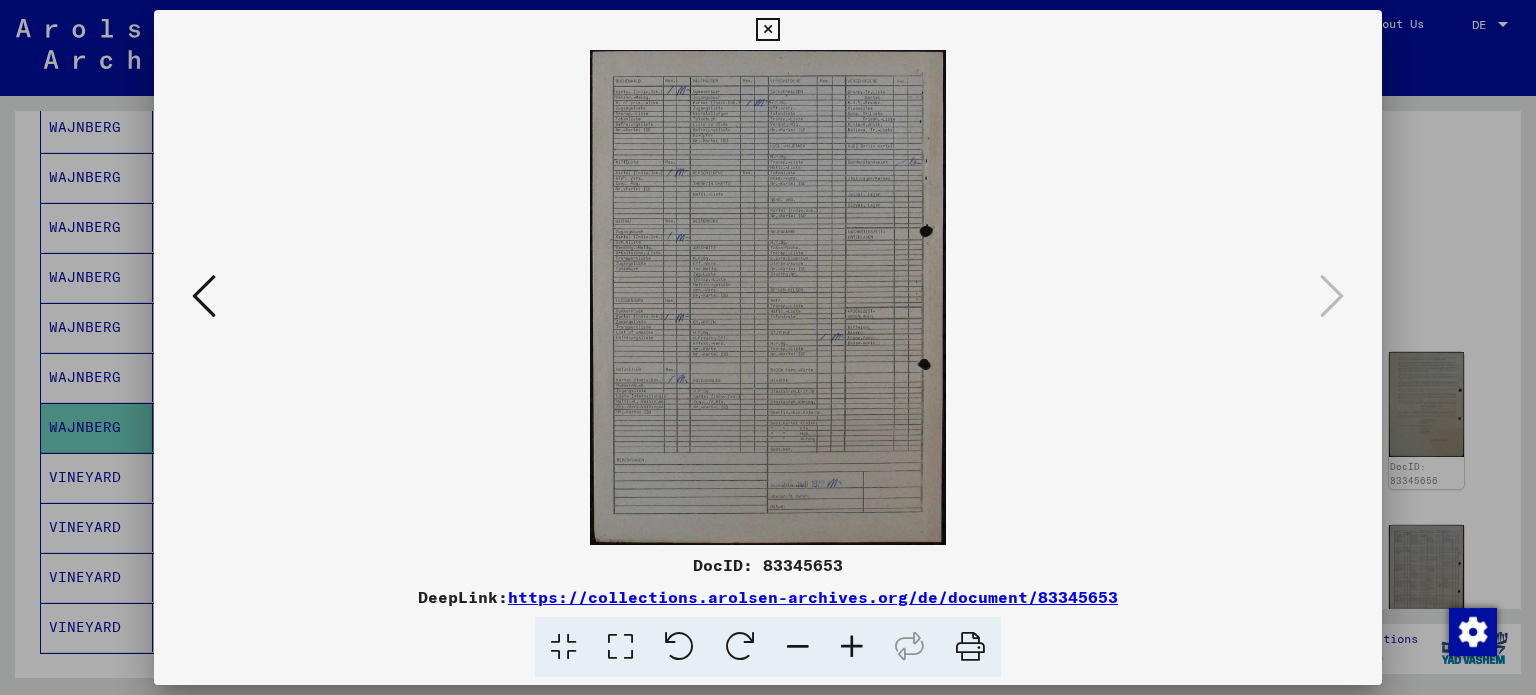 click at bounding box center (204, 296) 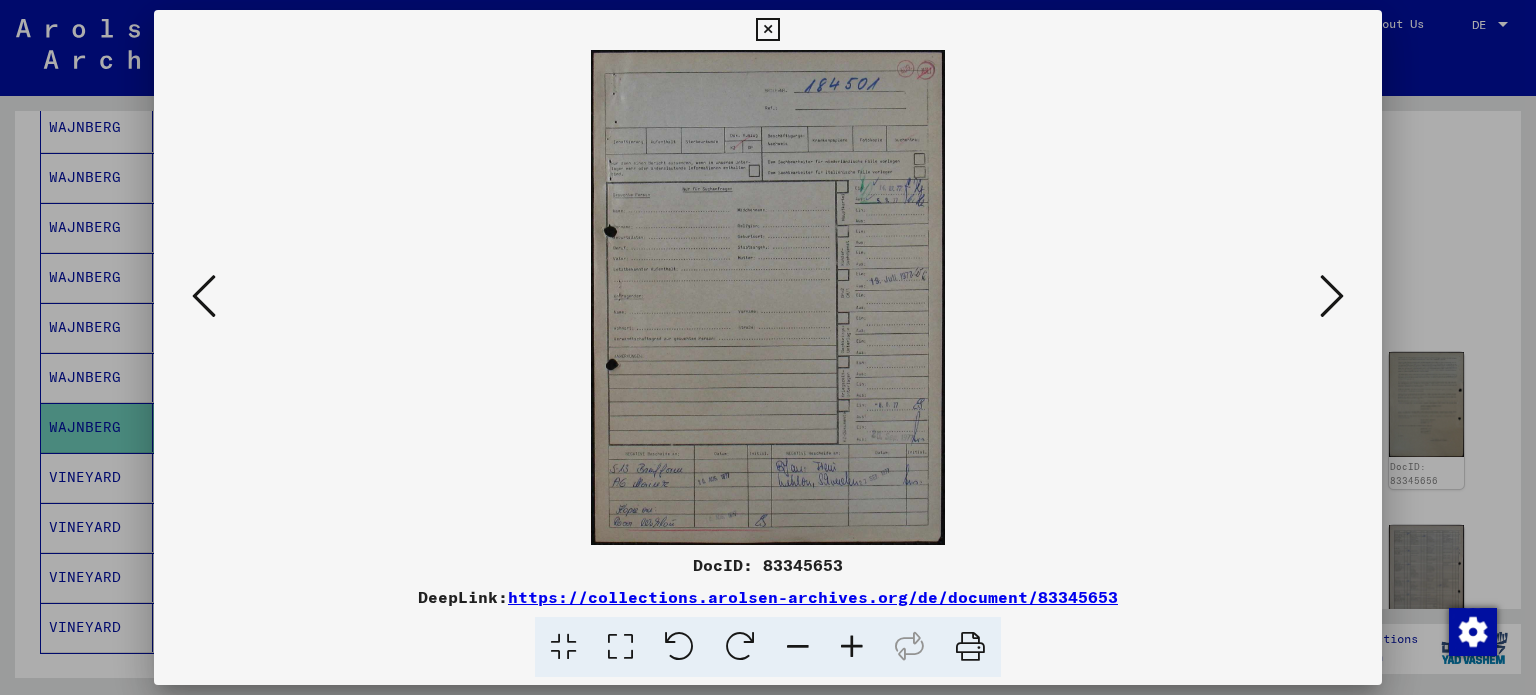 click at bounding box center (204, 296) 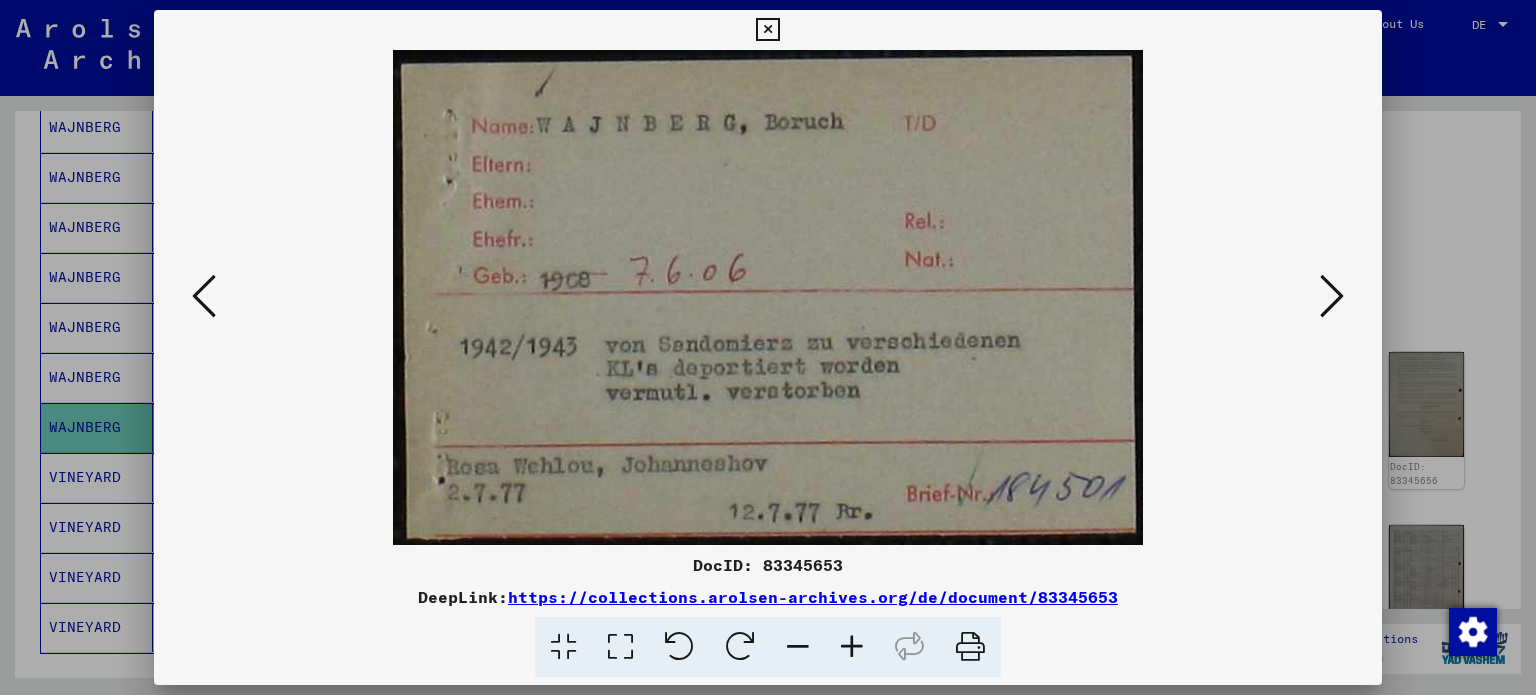 click at bounding box center (204, 296) 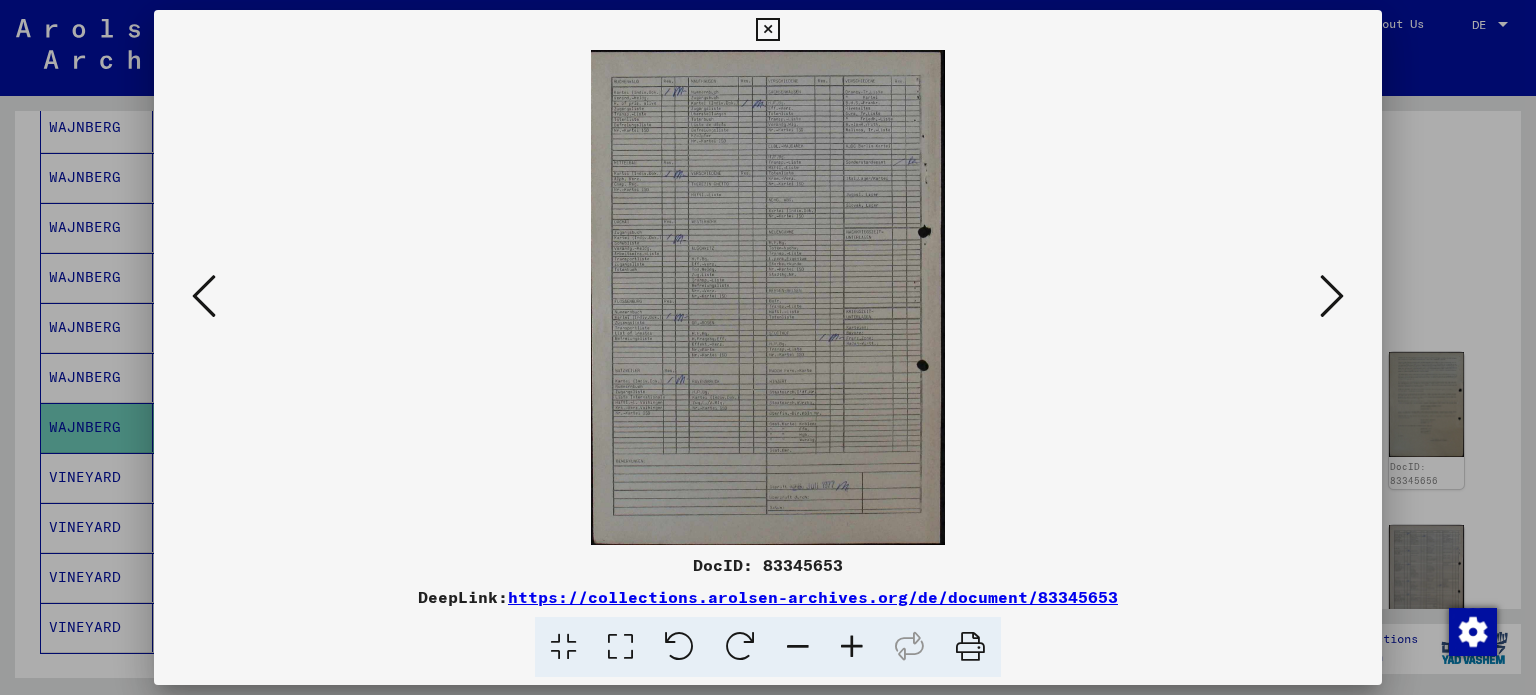click at bounding box center (204, 296) 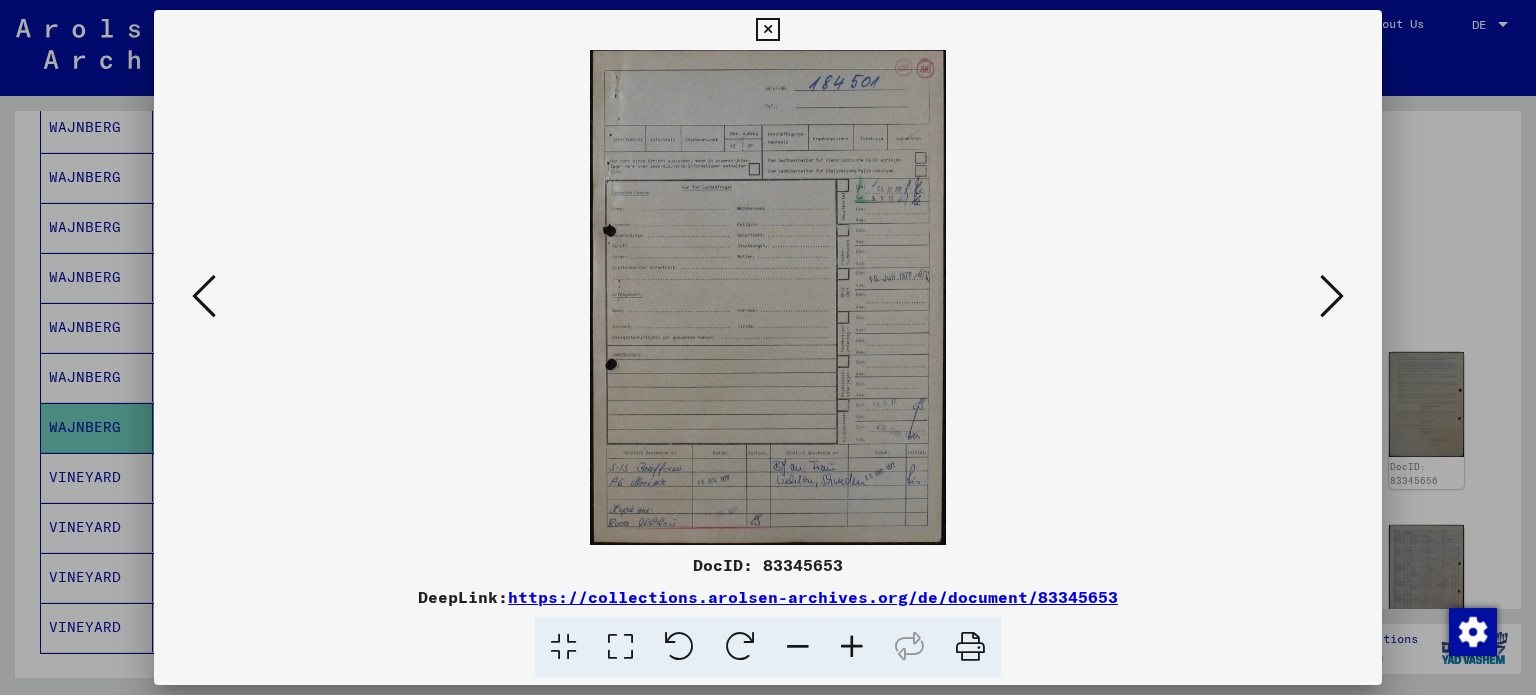 click at bounding box center [204, 296] 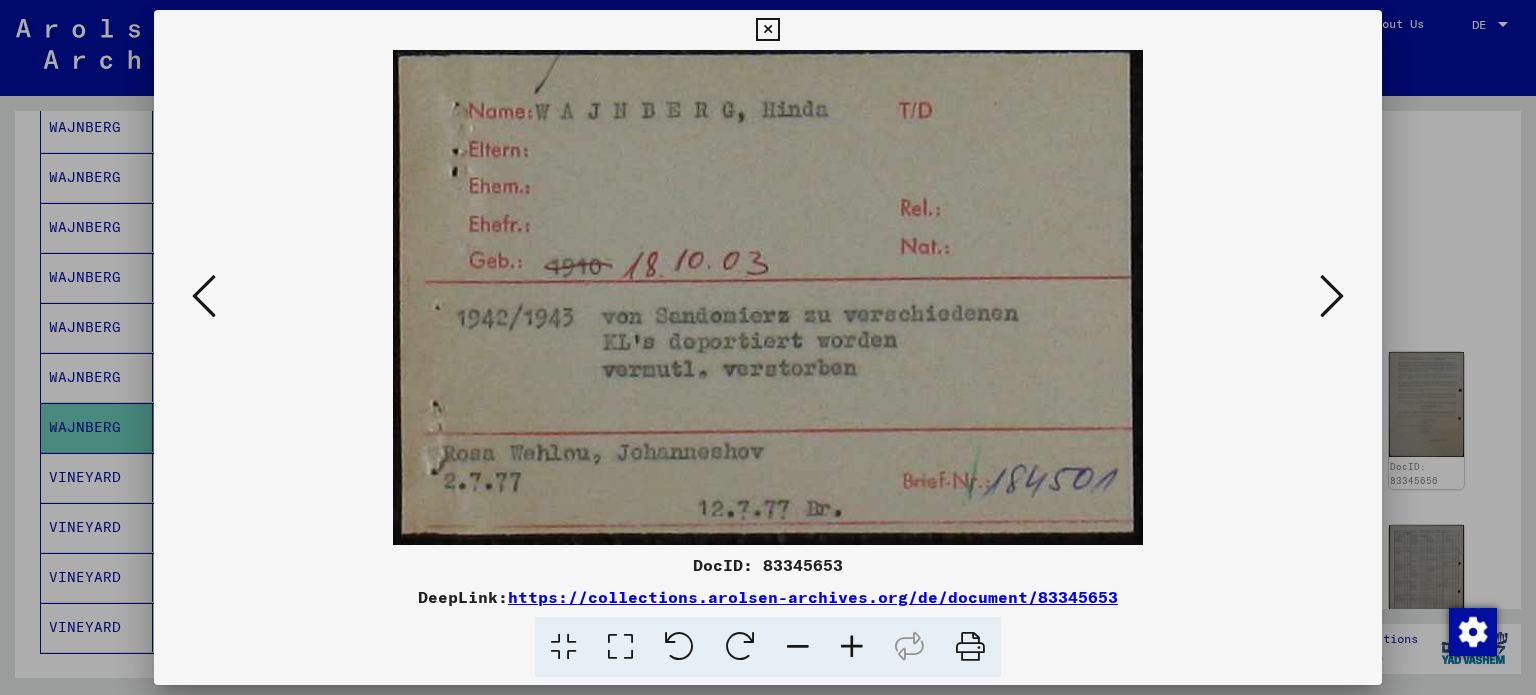 click at bounding box center [768, 347] 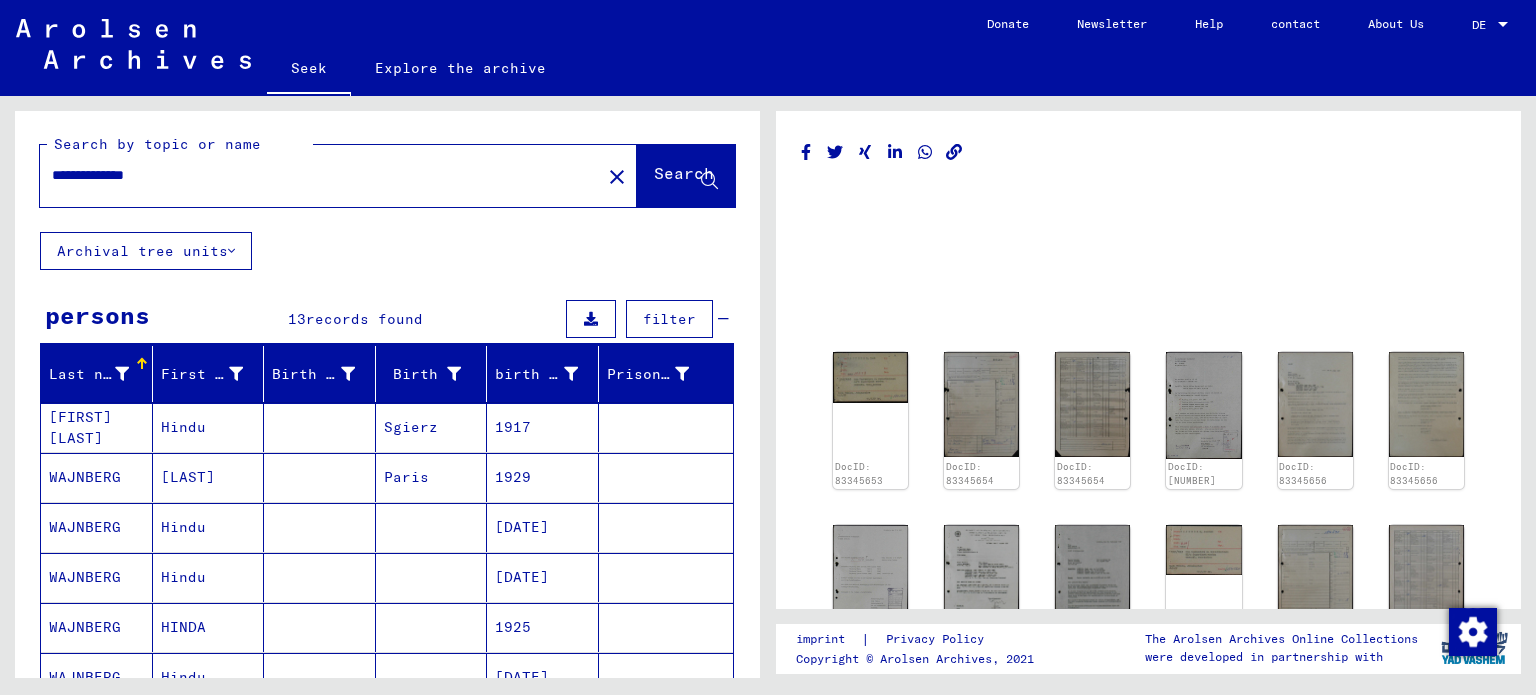 scroll, scrollTop: 0, scrollLeft: 0, axis: both 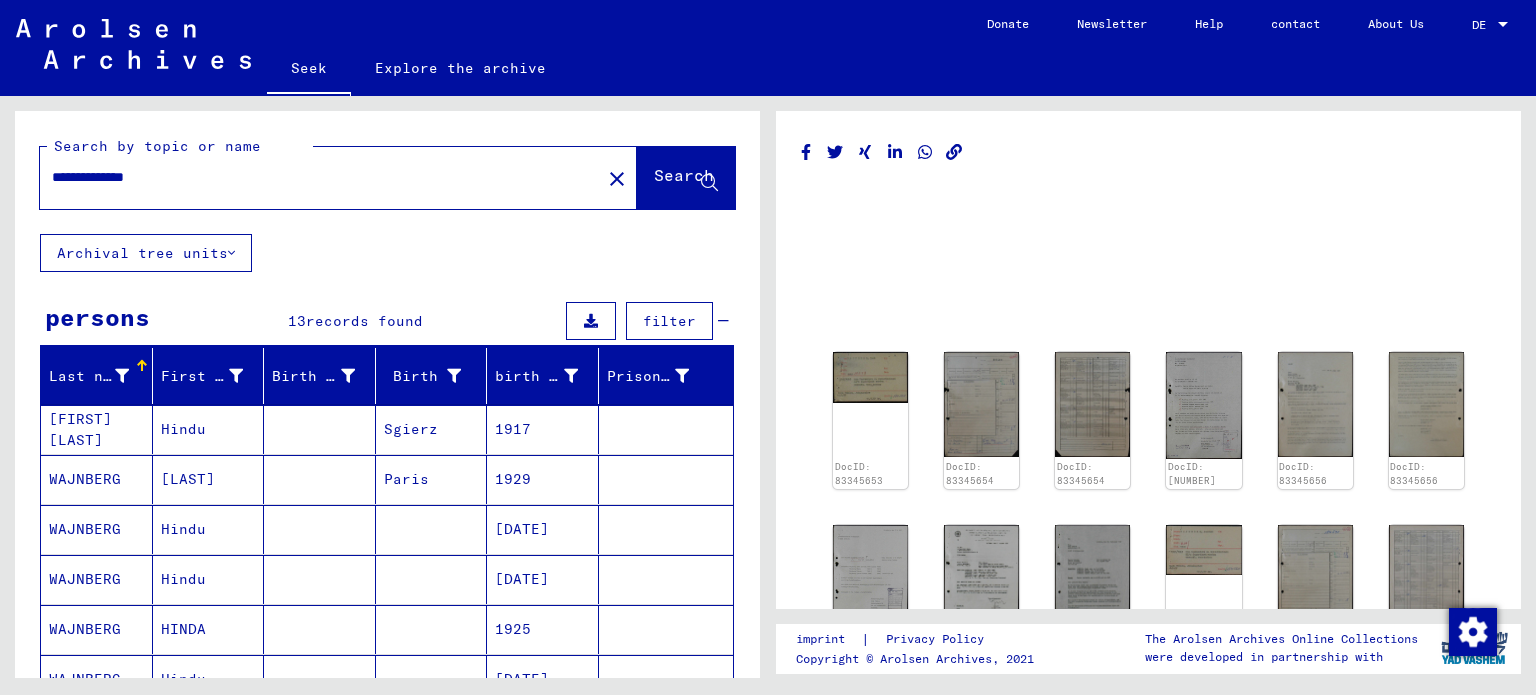 drag, startPoint x: 100, startPoint y: 176, endPoint x: 23, endPoint y: 175, distance: 77.00649 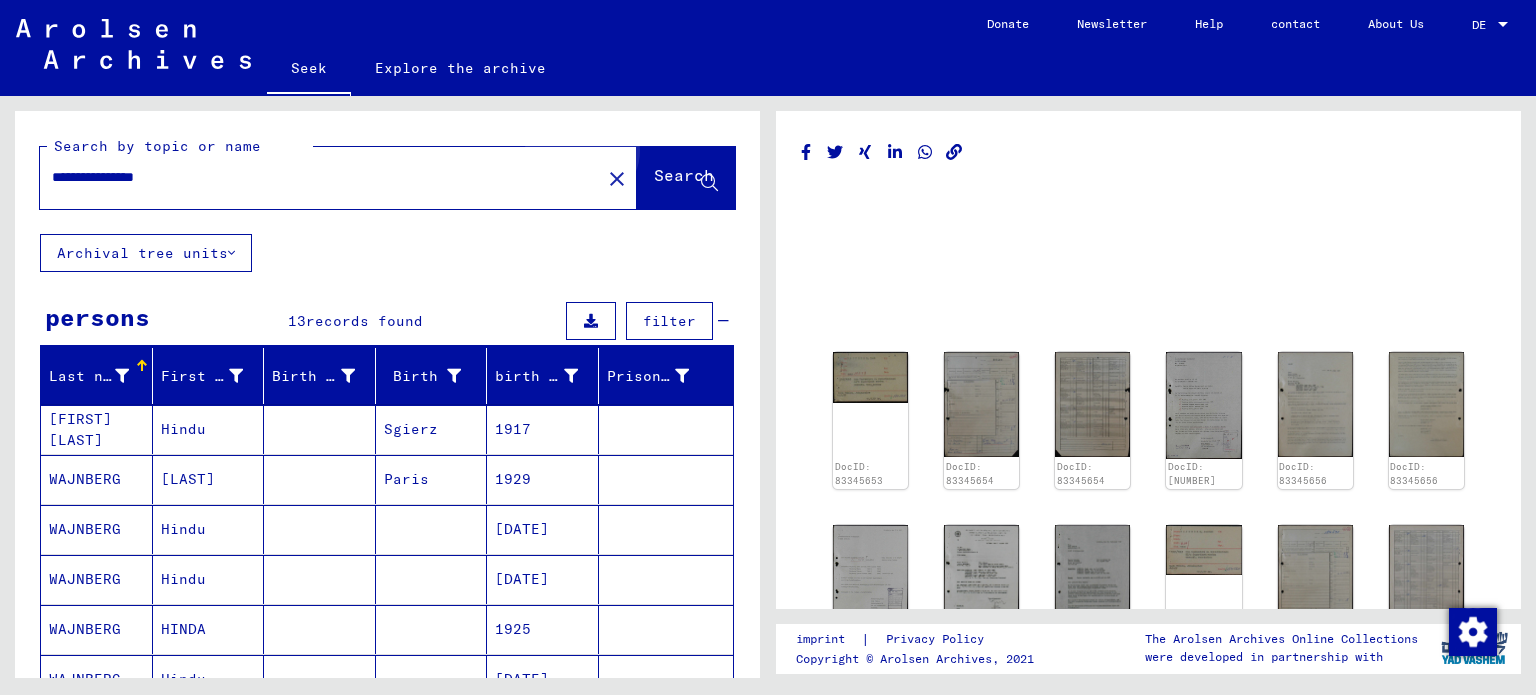 click on "Search" 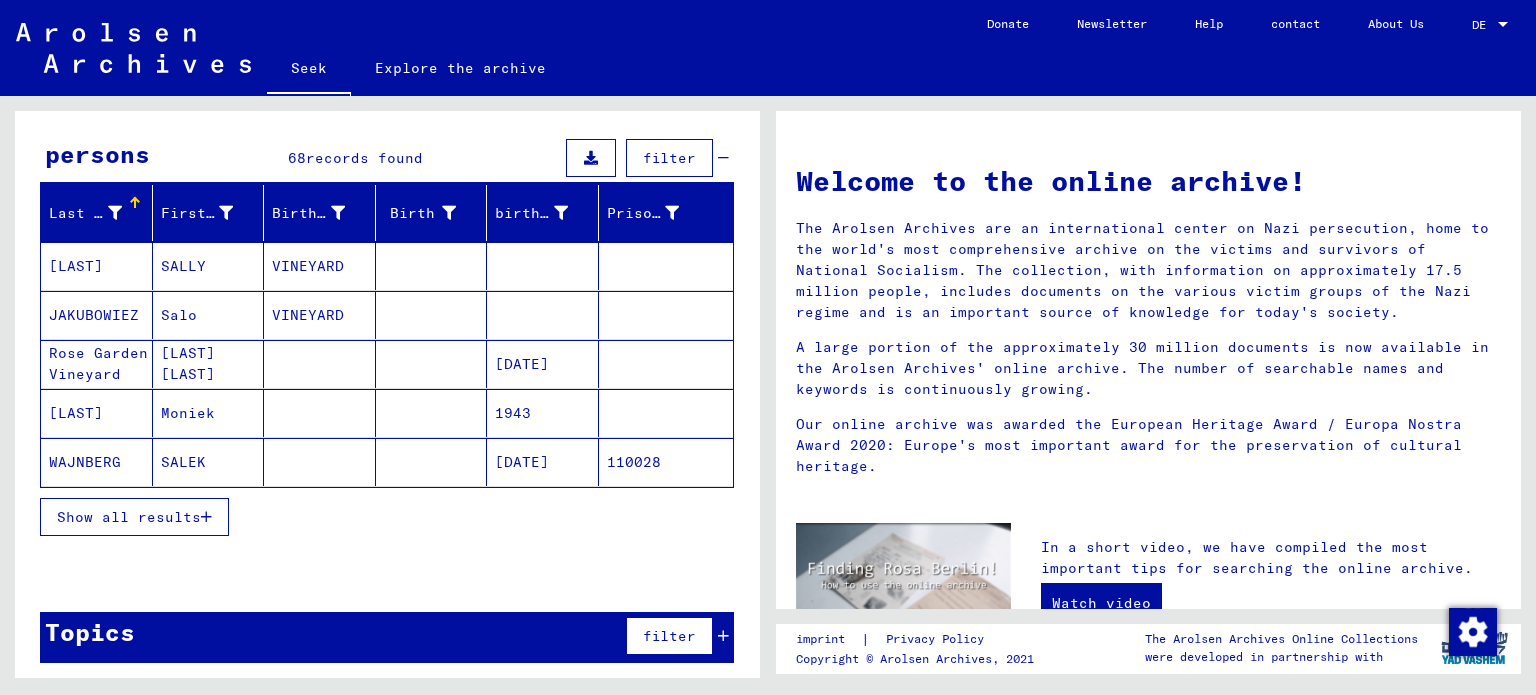 scroll, scrollTop: 164, scrollLeft: 0, axis: vertical 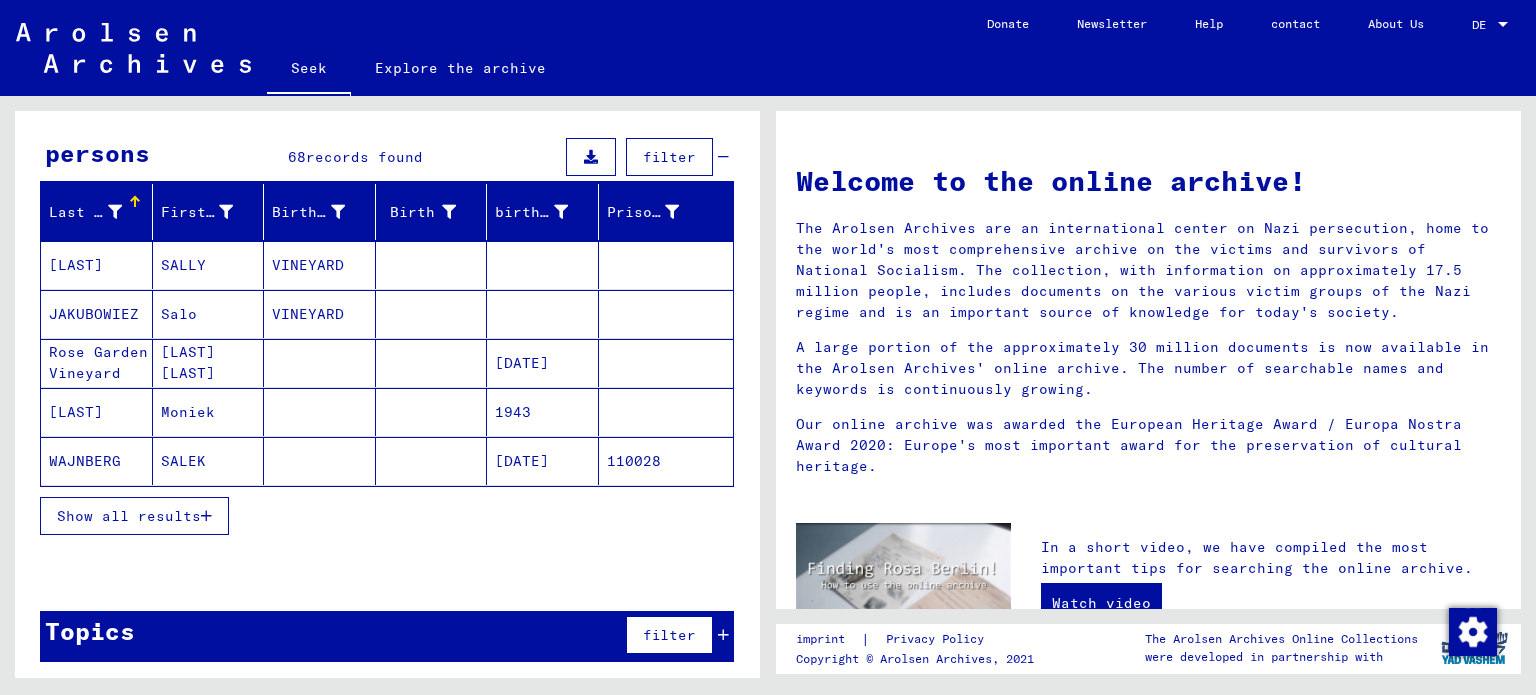 click on "Show all results" at bounding box center (129, 516) 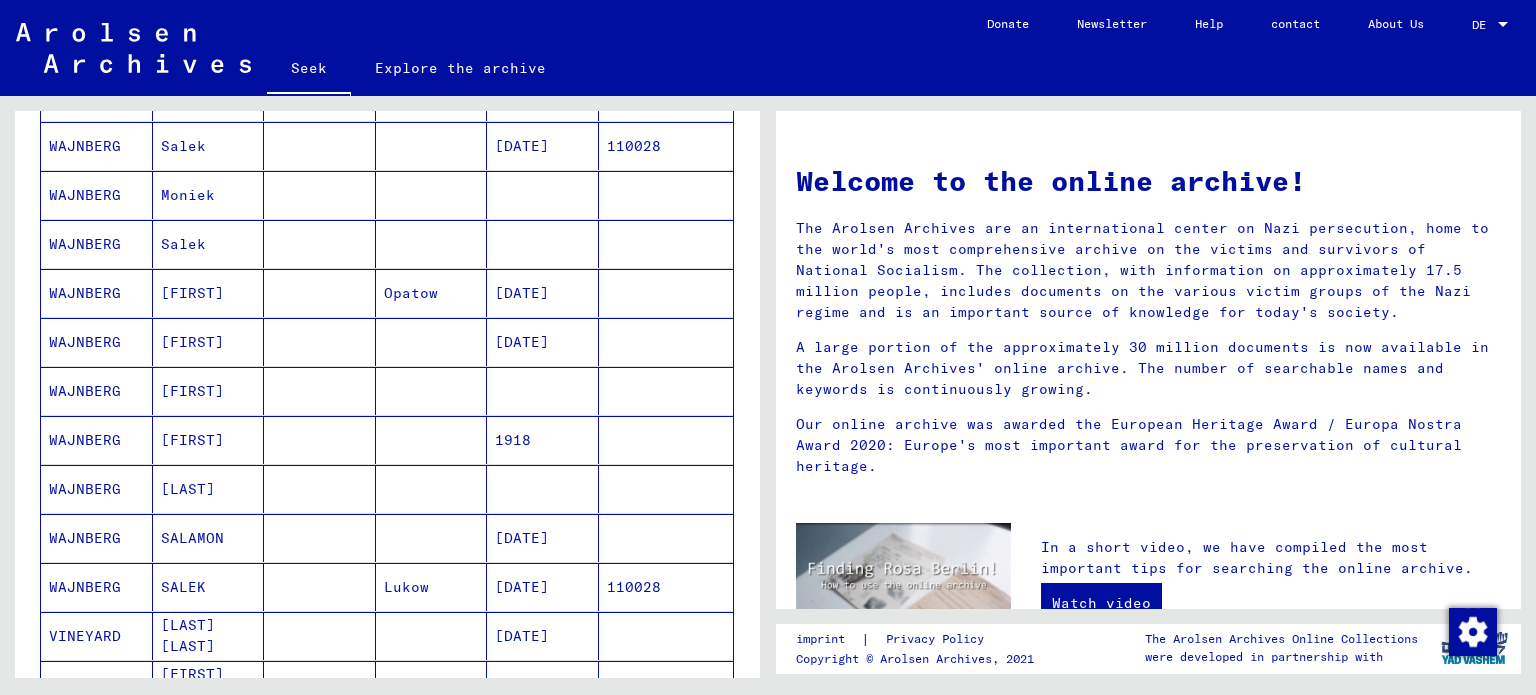 scroll, scrollTop: 564, scrollLeft: 0, axis: vertical 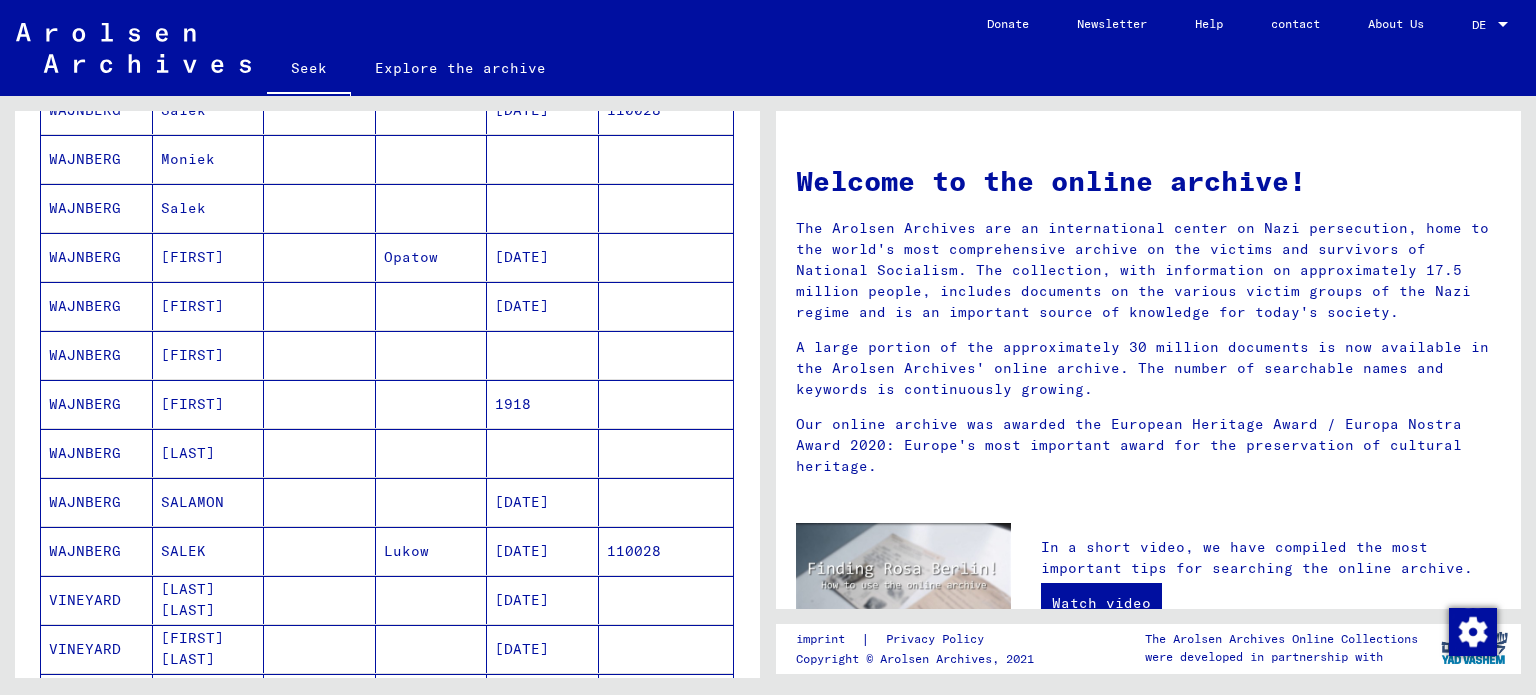 click on "WAJNBERG" at bounding box center (85, 404) 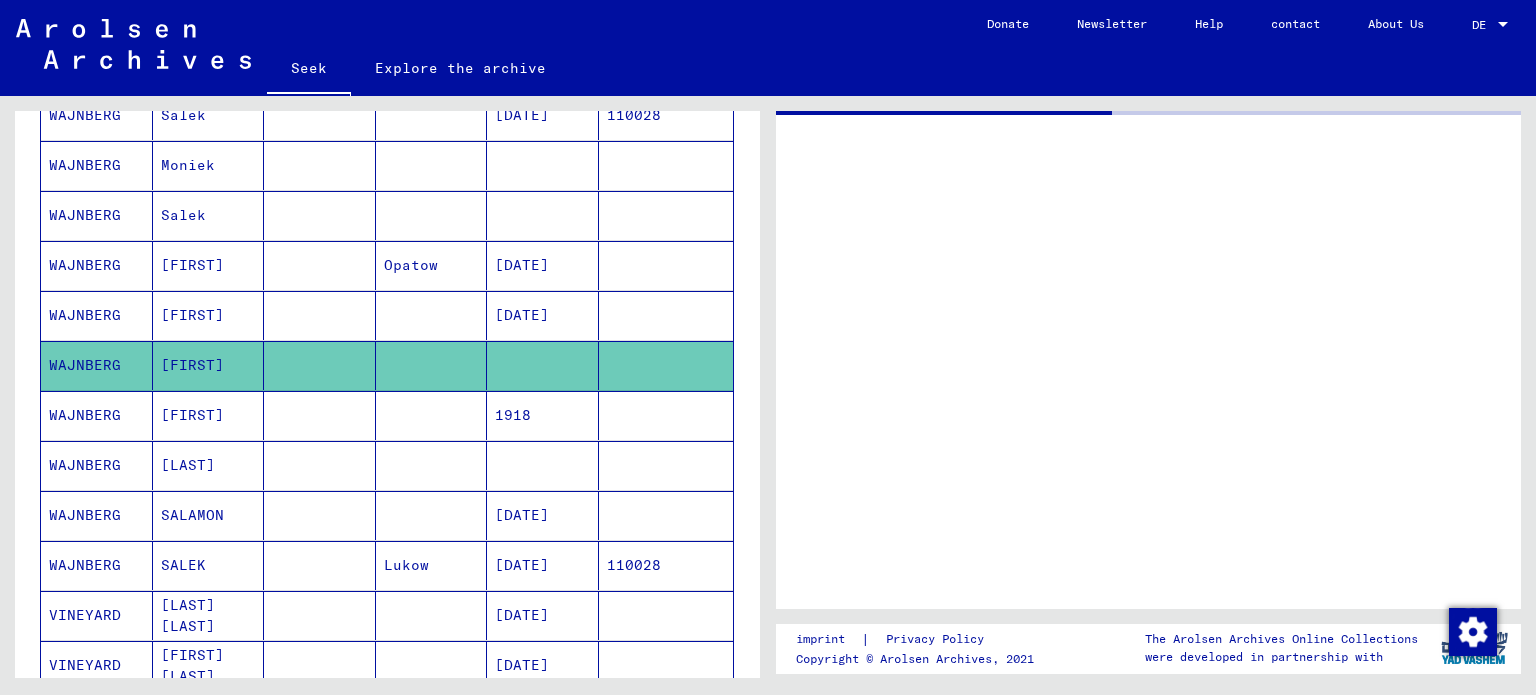 scroll, scrollTop: 568, scrollLeft: 0, axis: vertical 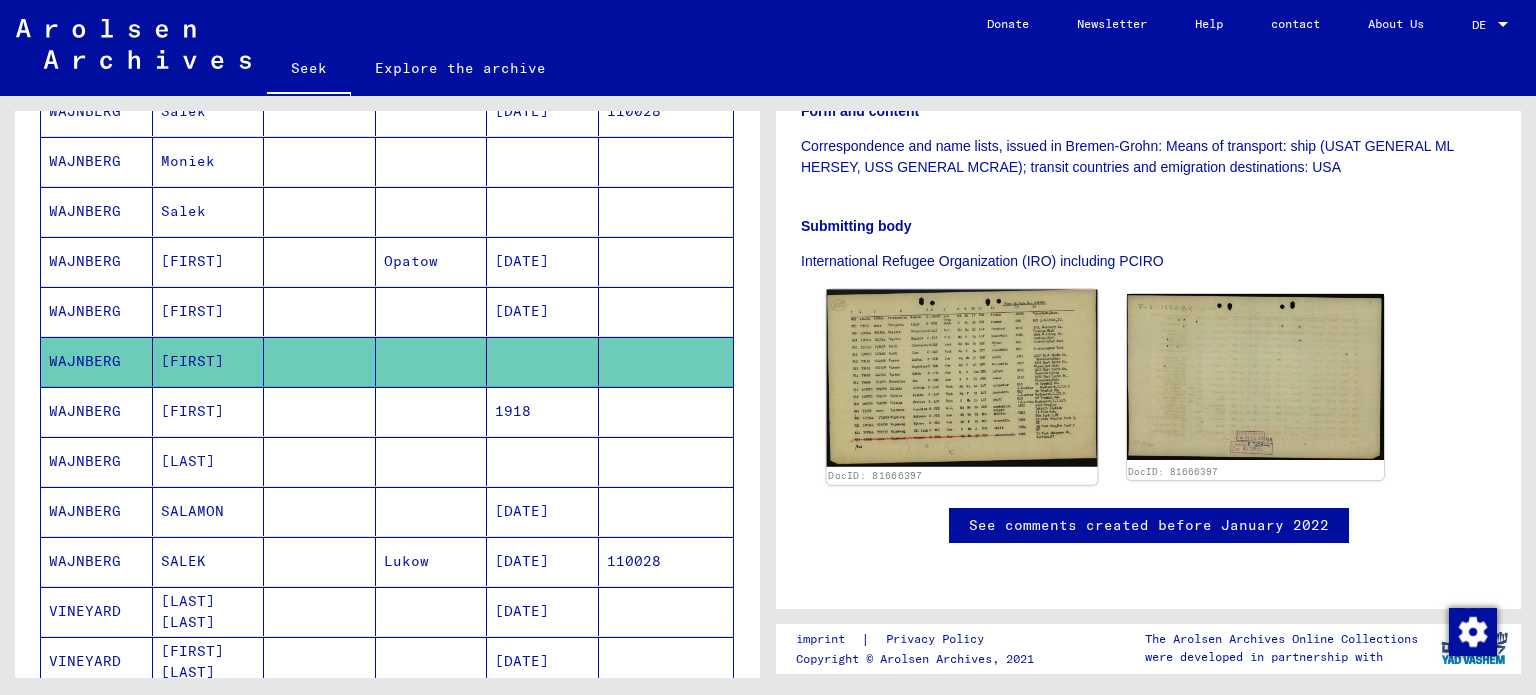 click 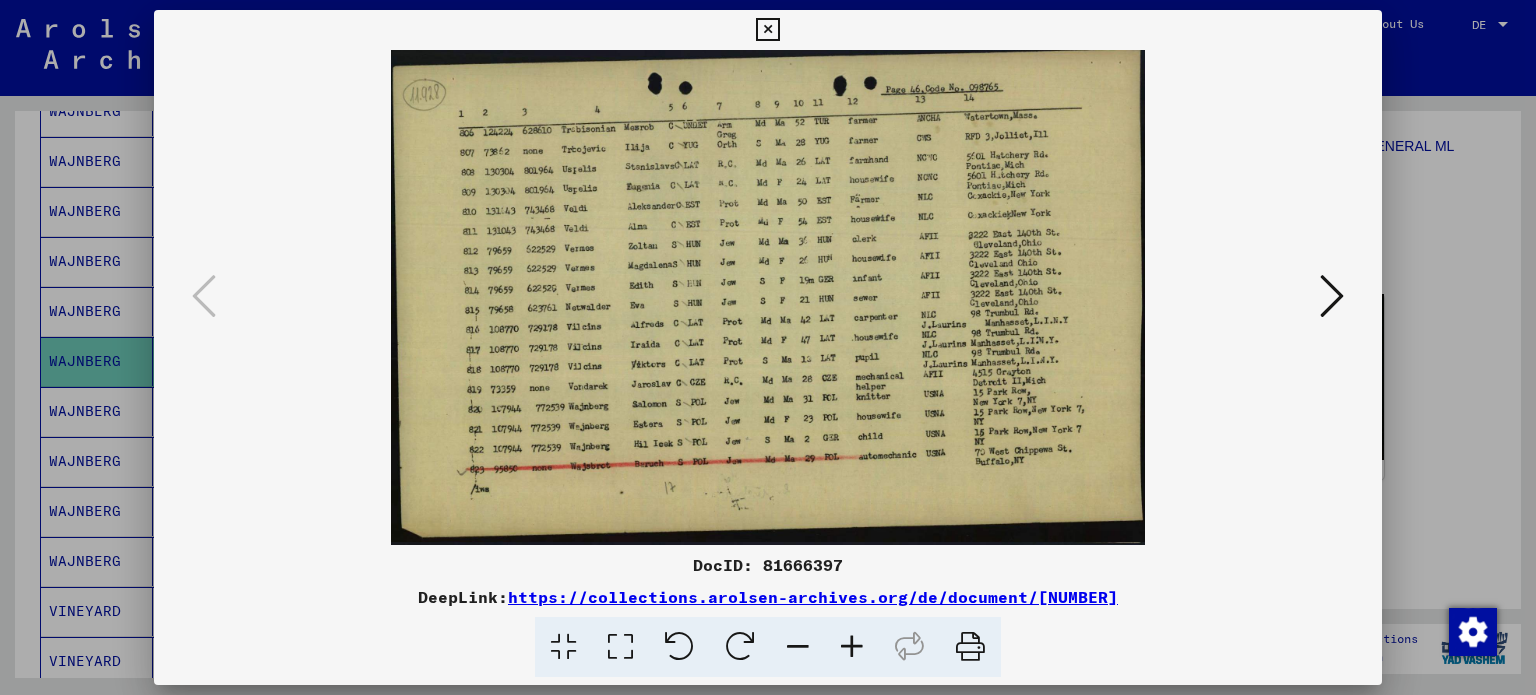 click at bounding box center [1332, 296] 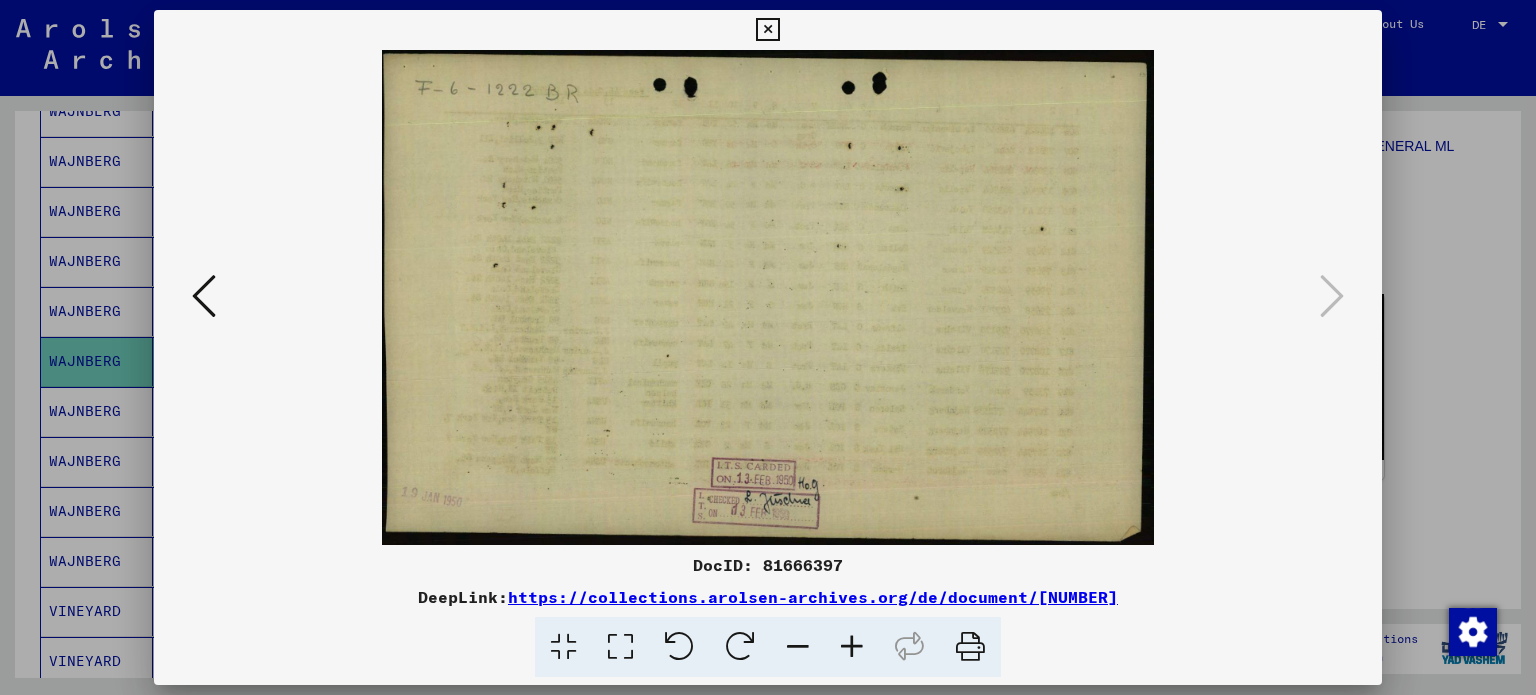 click at bounding box center (768, 347) 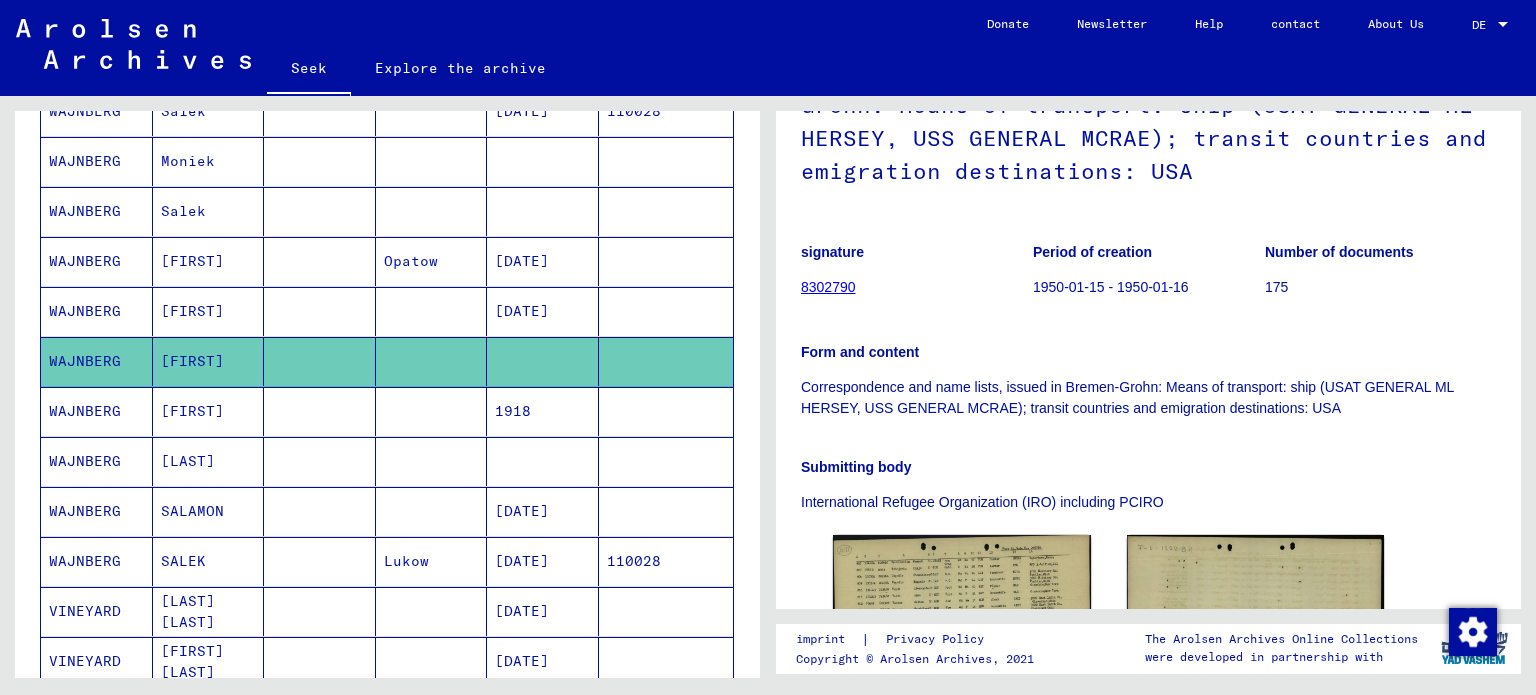 scroll, scrollTop: 100, scrollLeft: 0, axis: vertical 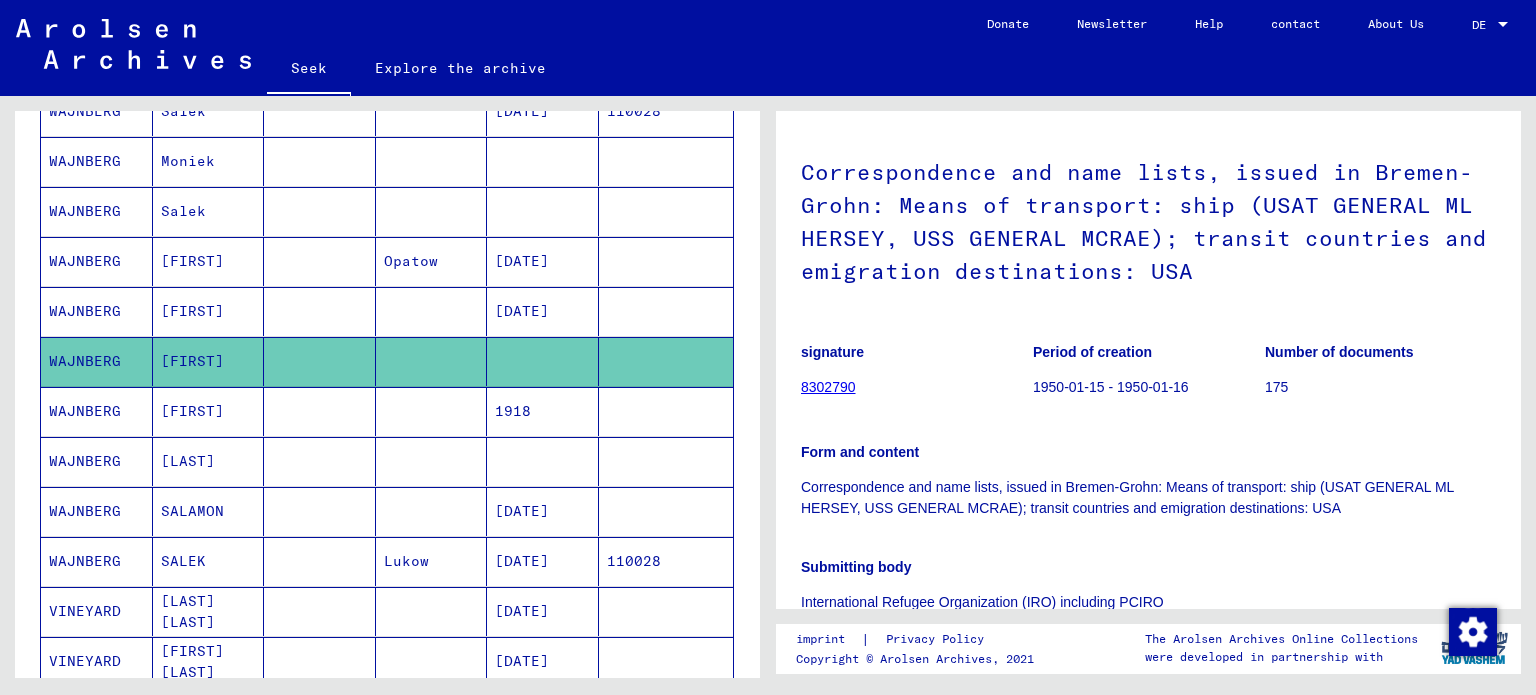 click on "[LAST]" at bounding box center [192, 511] 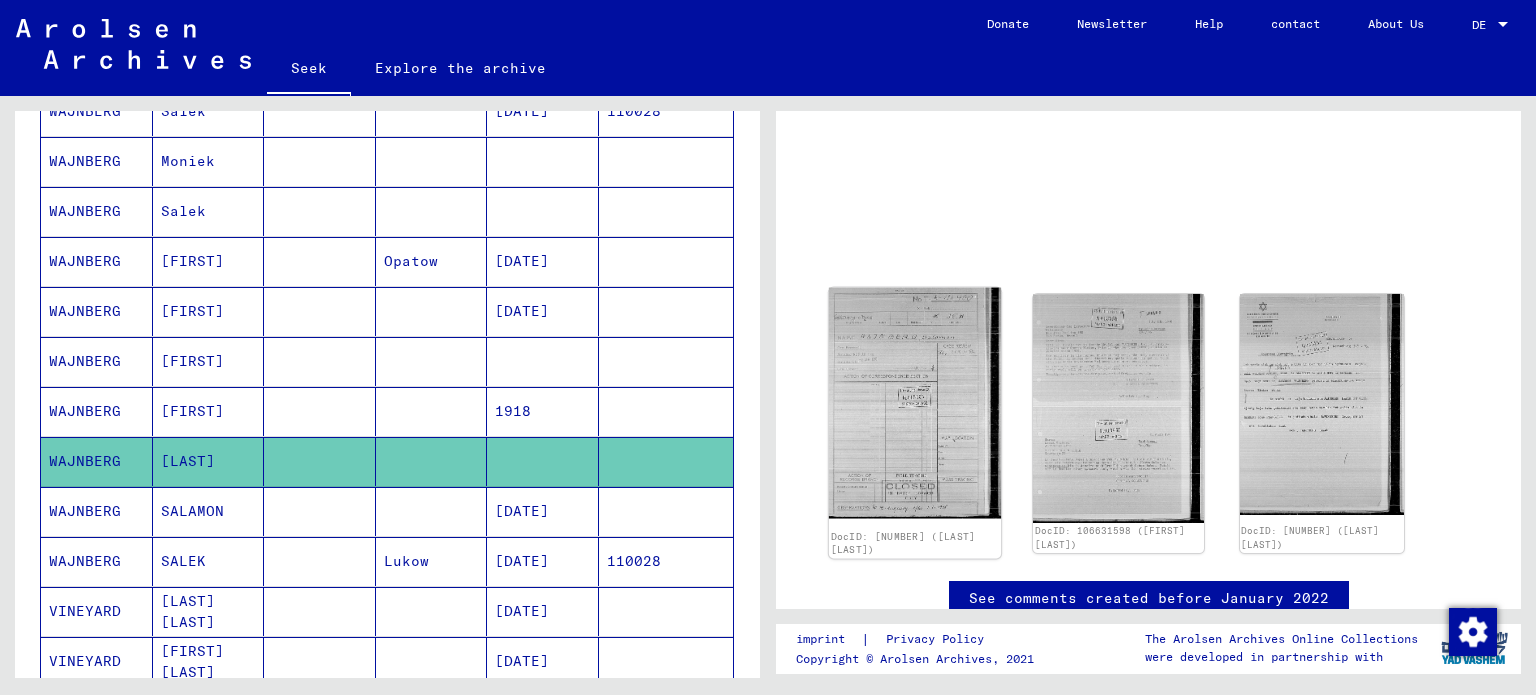 click 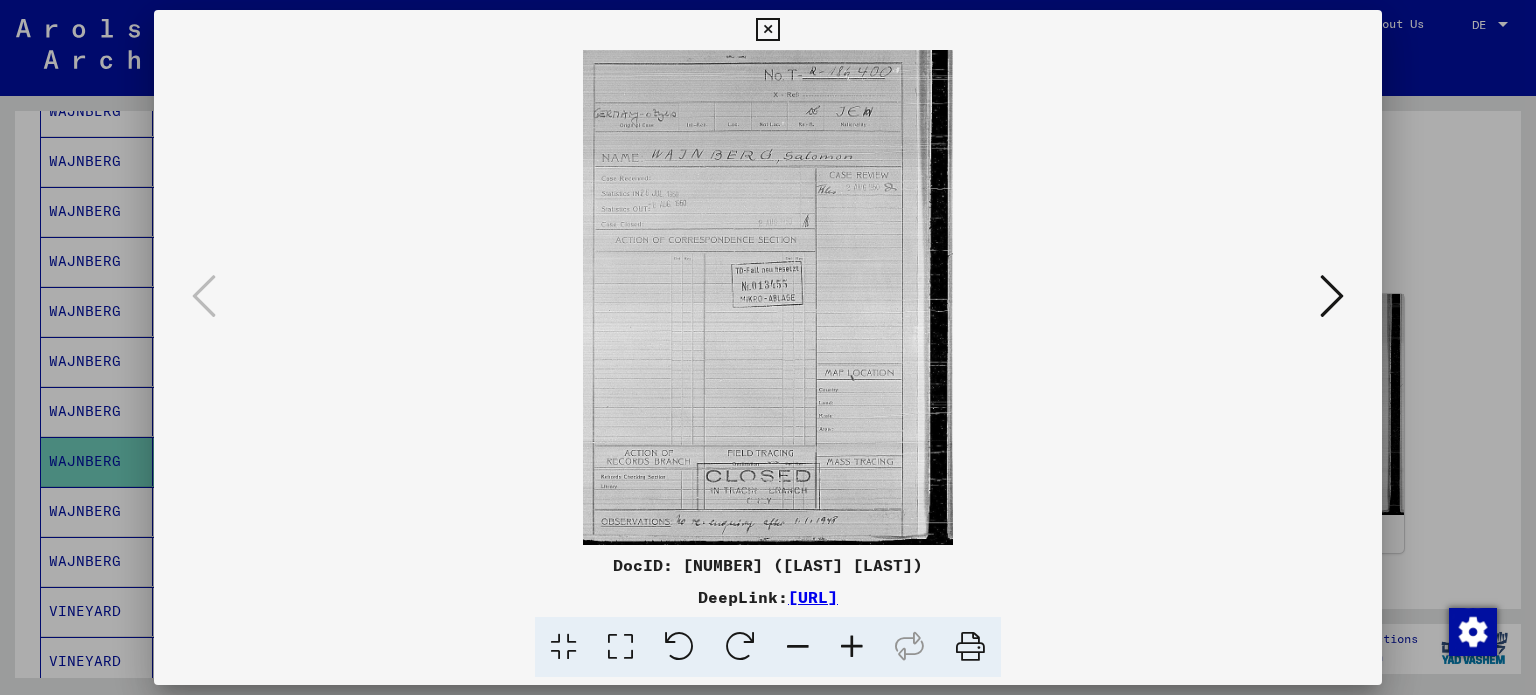 click at bounding box center [1332, 296] 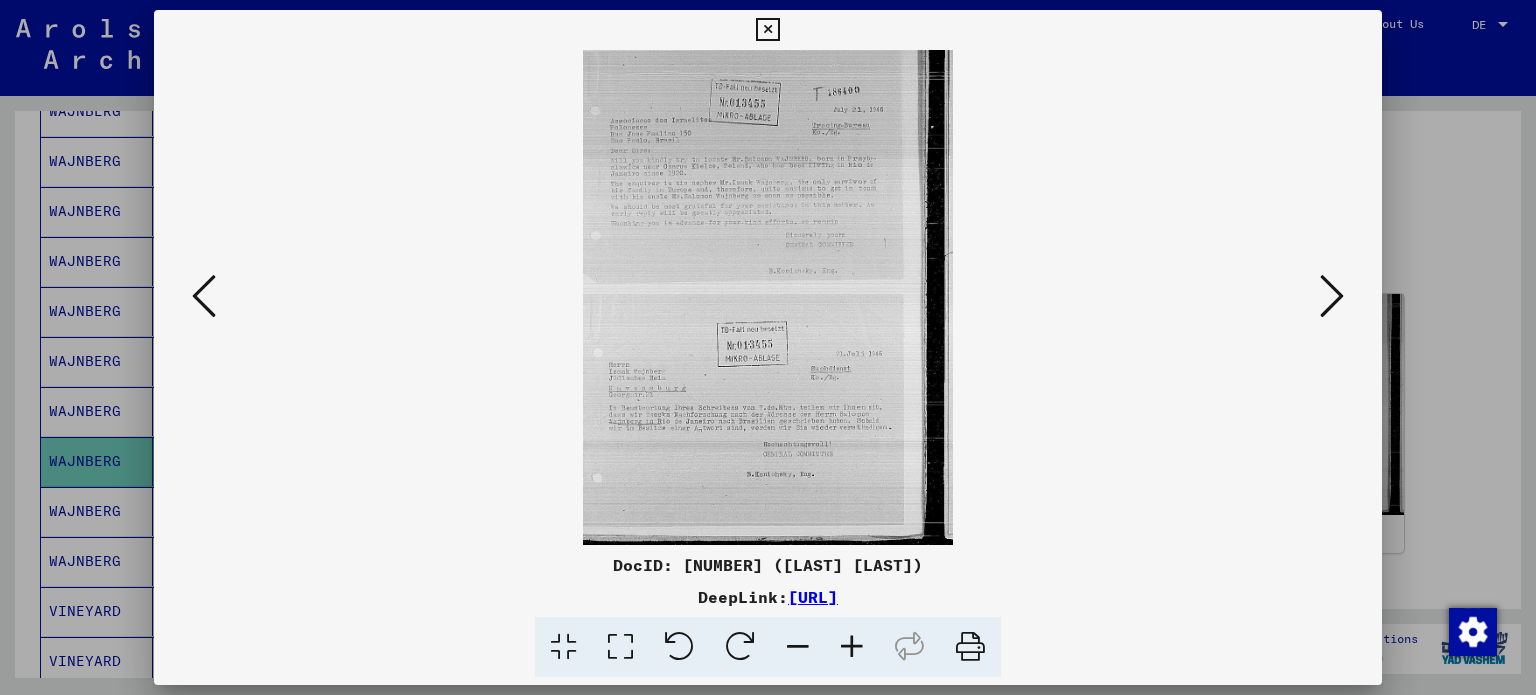 click at bounding box center [768, 347] 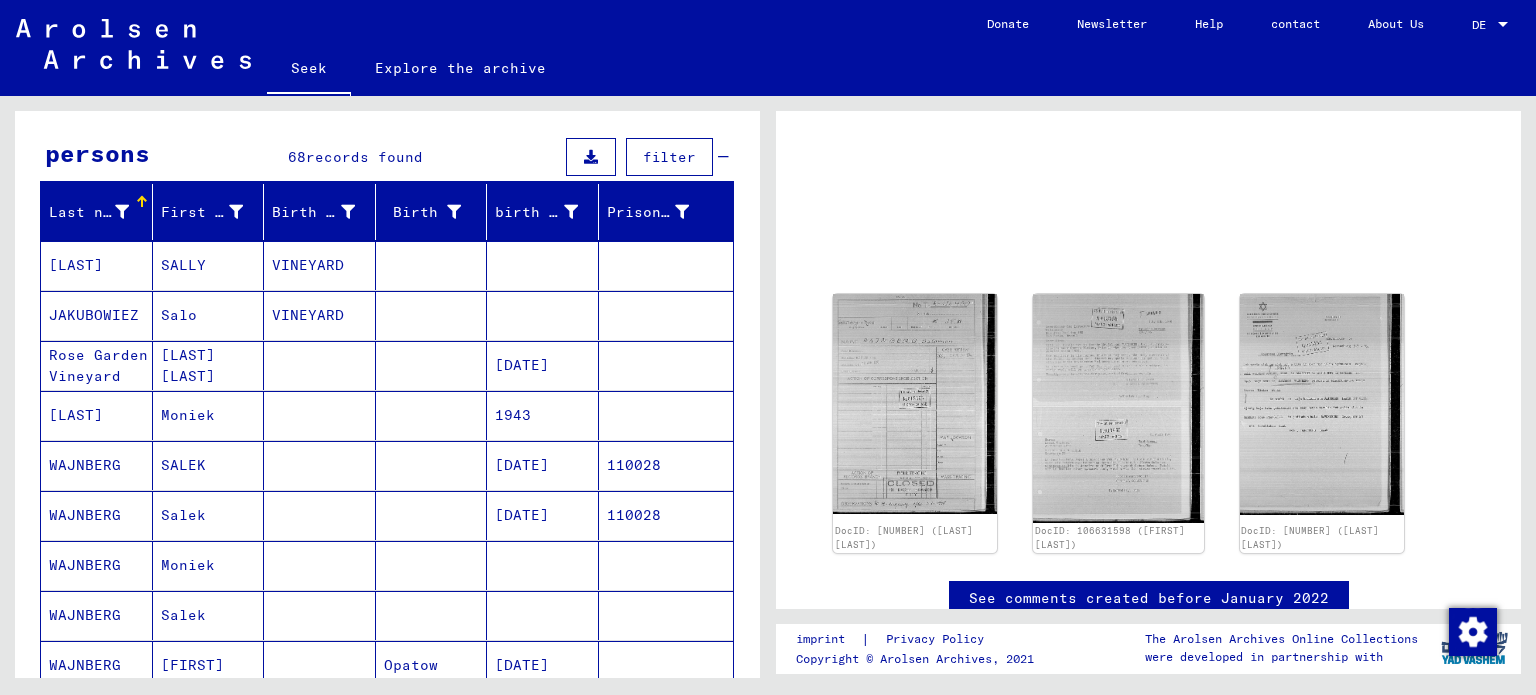 scroll, scrollTop: 0, scrollLeft: 0, axis: both 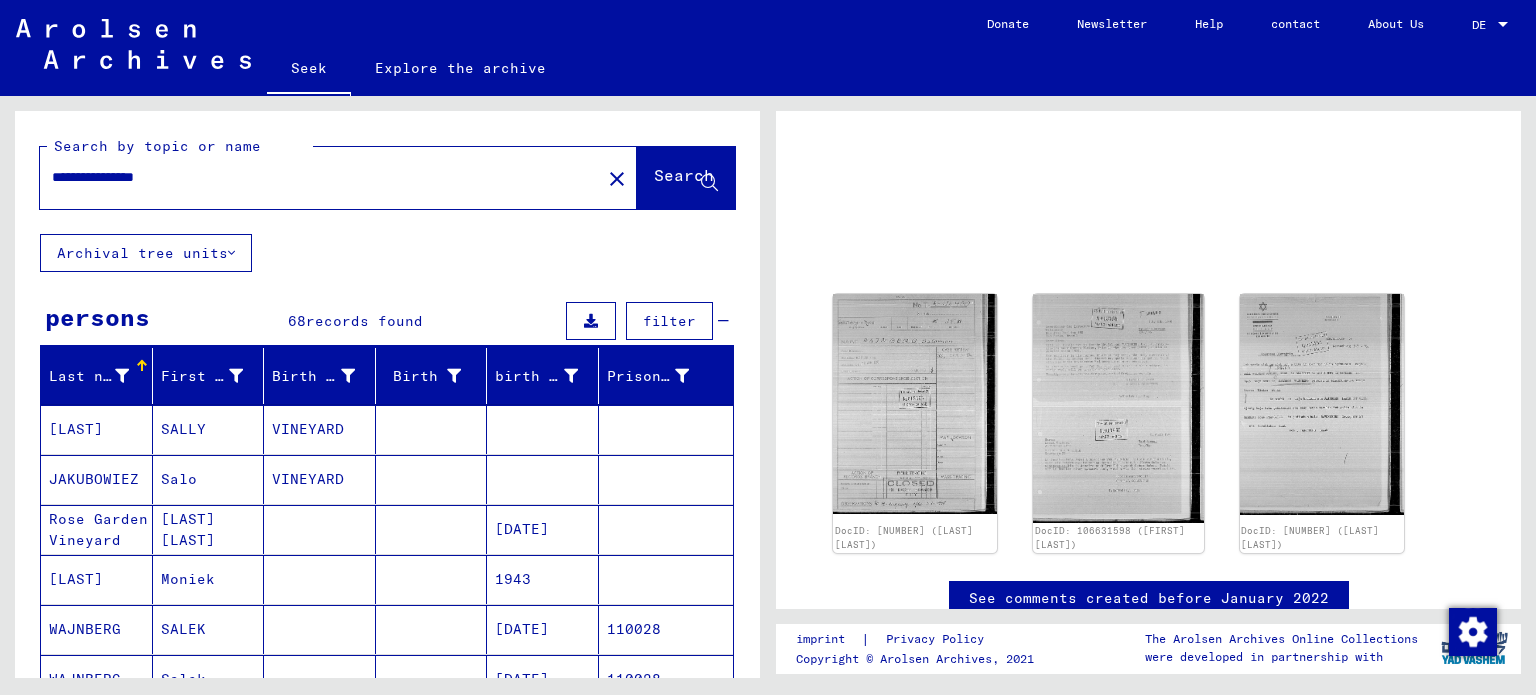 click on "**********" at bounding box center [320, 177] 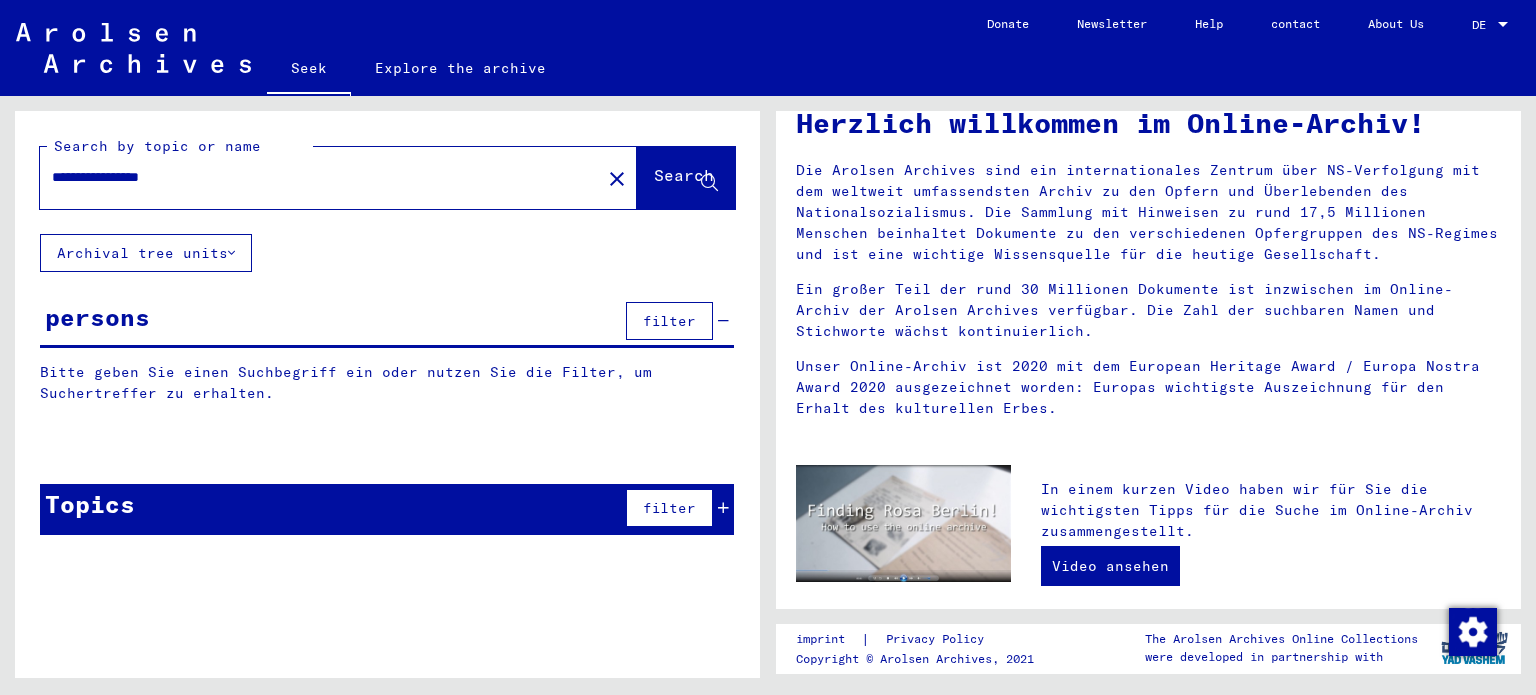 scroll, scrollTop: 0, scrollLeft: 0, axis: both 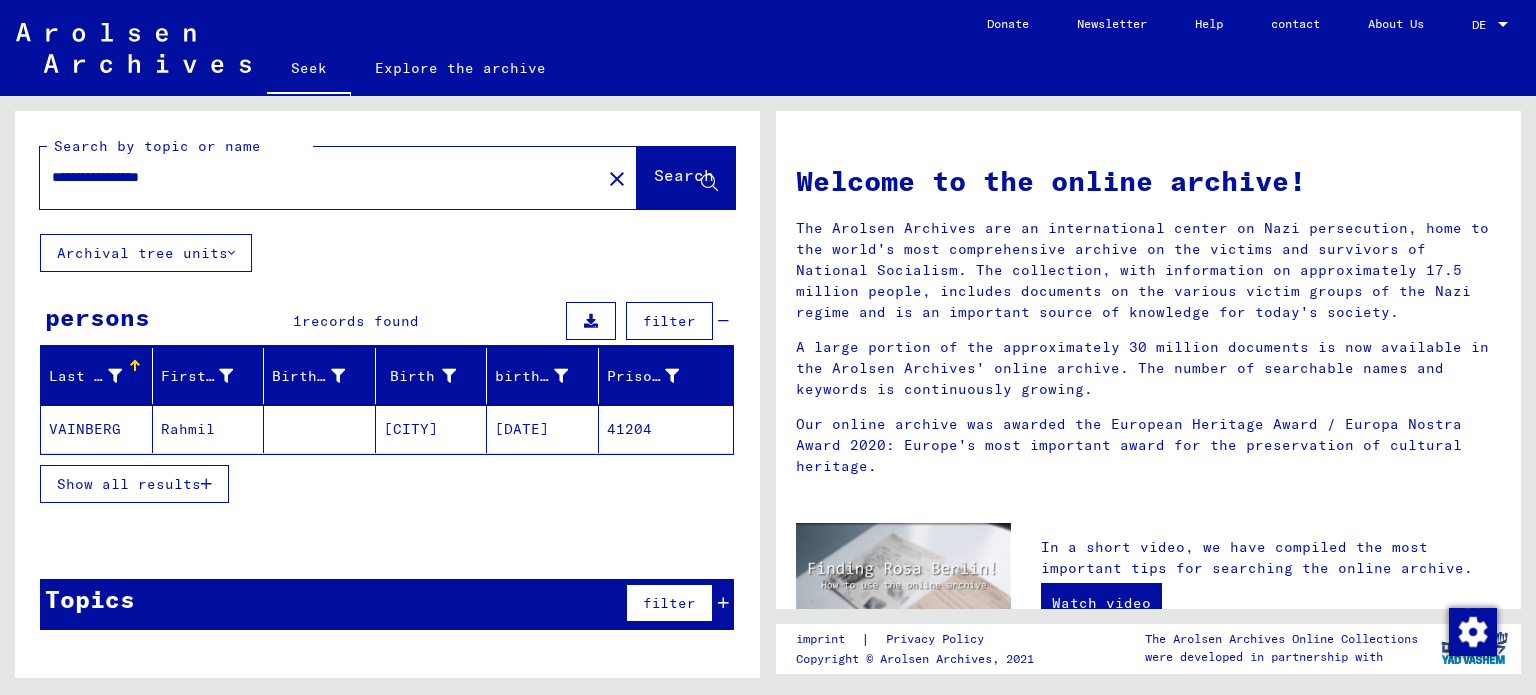 drag, startPoint x: 120, startPoint y: 177, endPoint x: 32, endPoint y: 179, distance: 88.02273 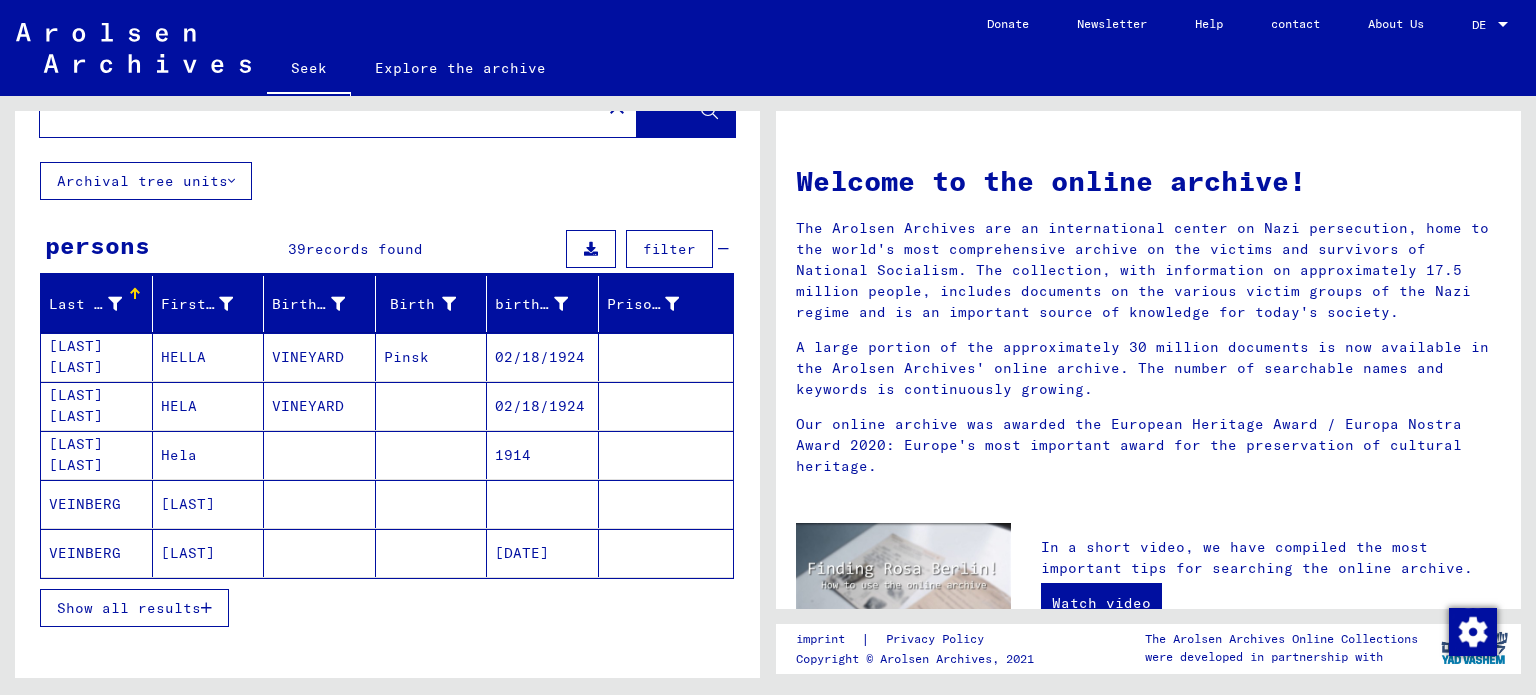scroll, scrollTop: 0, scrollLeft: 0, axis: both 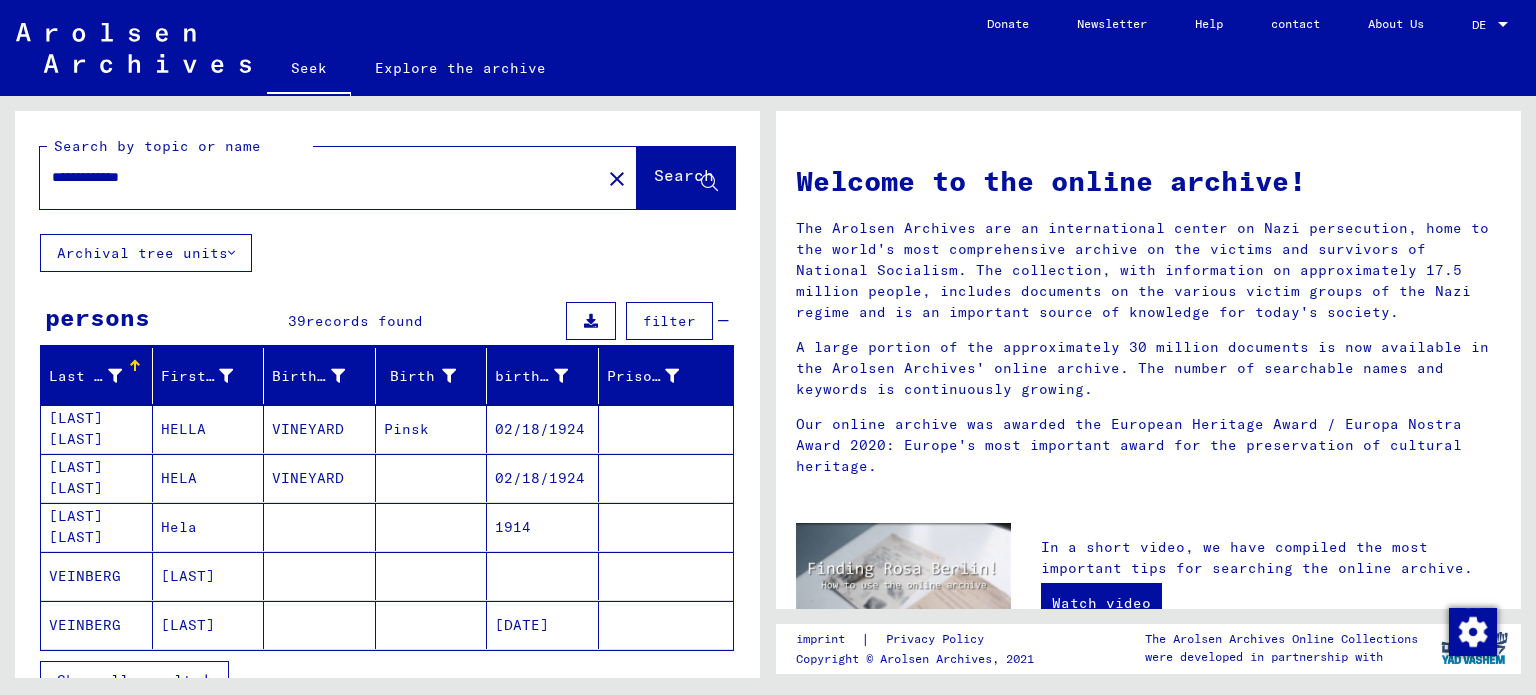drag, startPoint x: 179, startPoint y: 179, endPoint x: 22, endPoint y: 172, distance: 157.15598 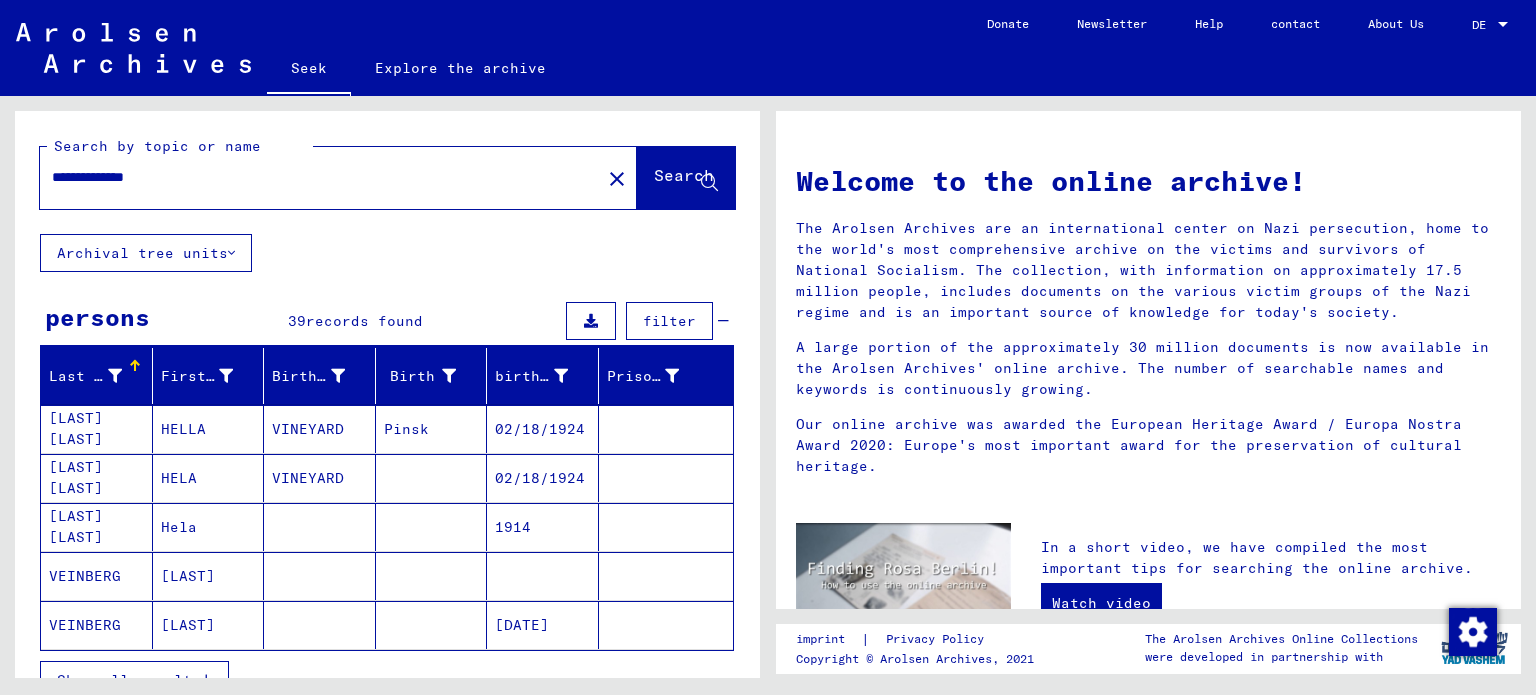 type on "**********" 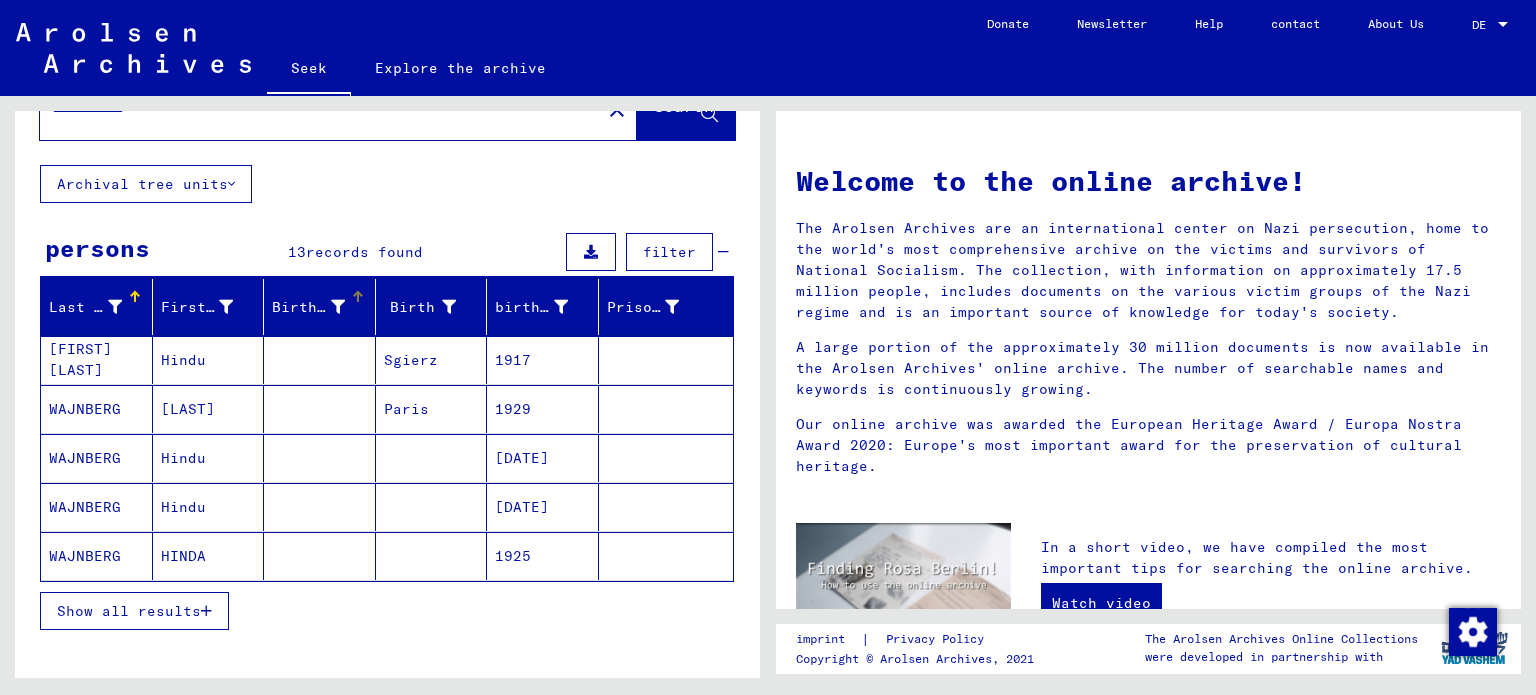 scroll, scrollTop: 100, scrollLeft: 0, axis: vertical 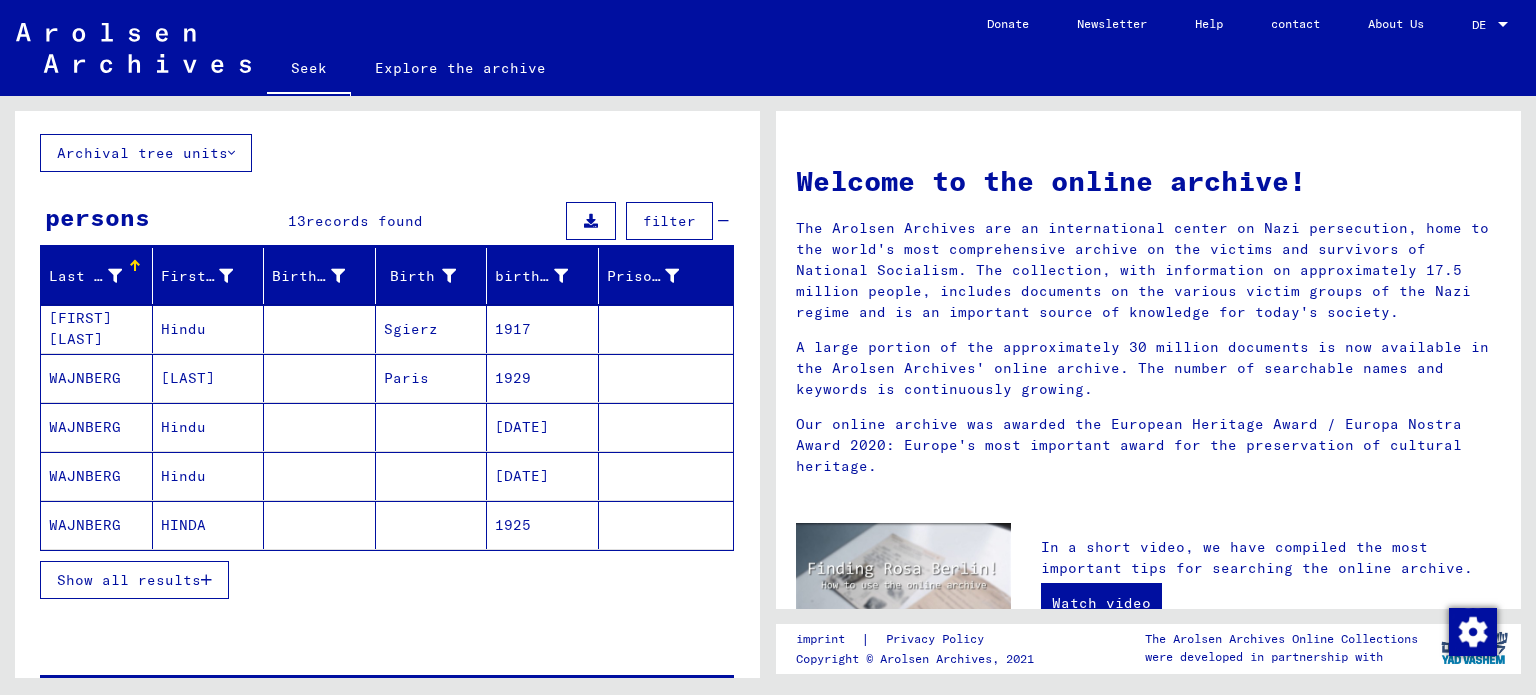 click on "Show all results" at bounding box center (129, 580) 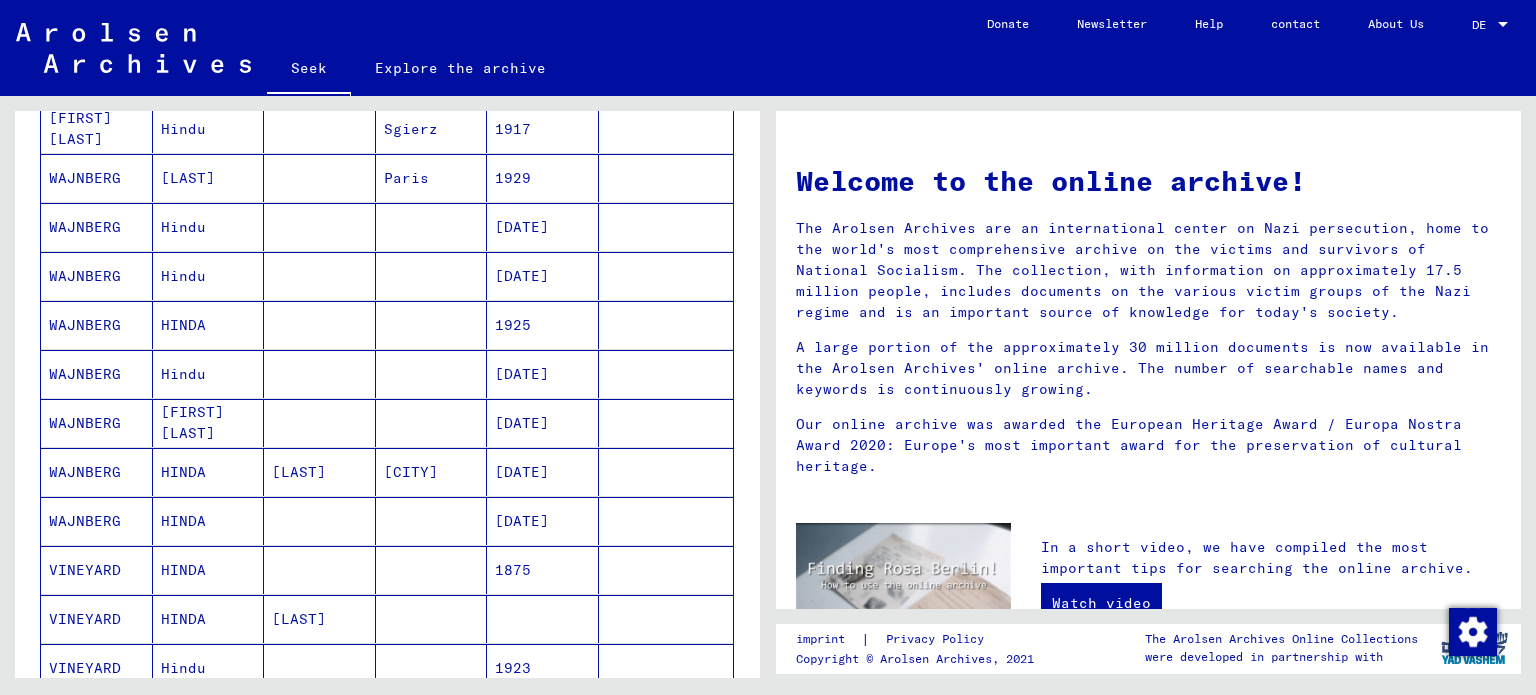 scroll, scrollTop: 0, scrollLeft: 0, axis: both 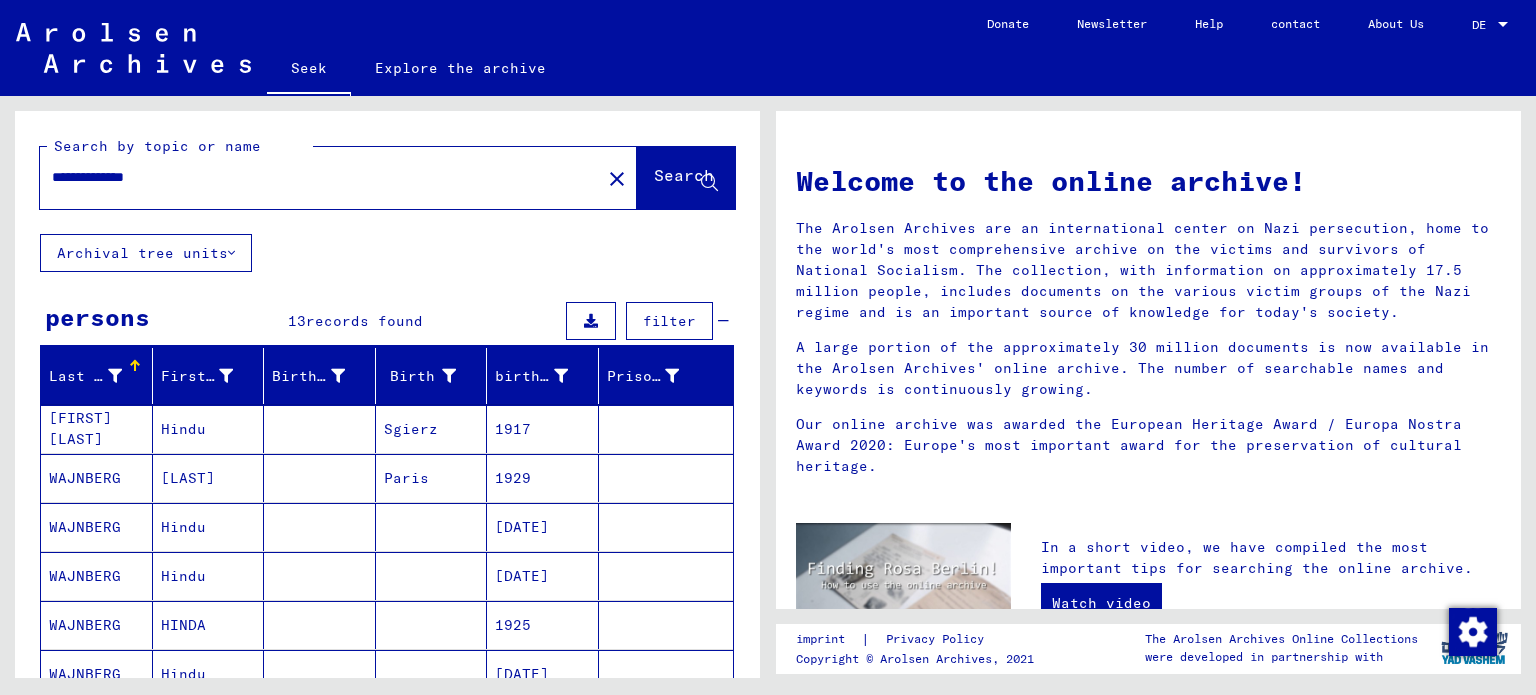 drag, startPoint x: 232, startPoint y: 172, endPoint x: 0, endPoint y: 177, distance: 232.05388 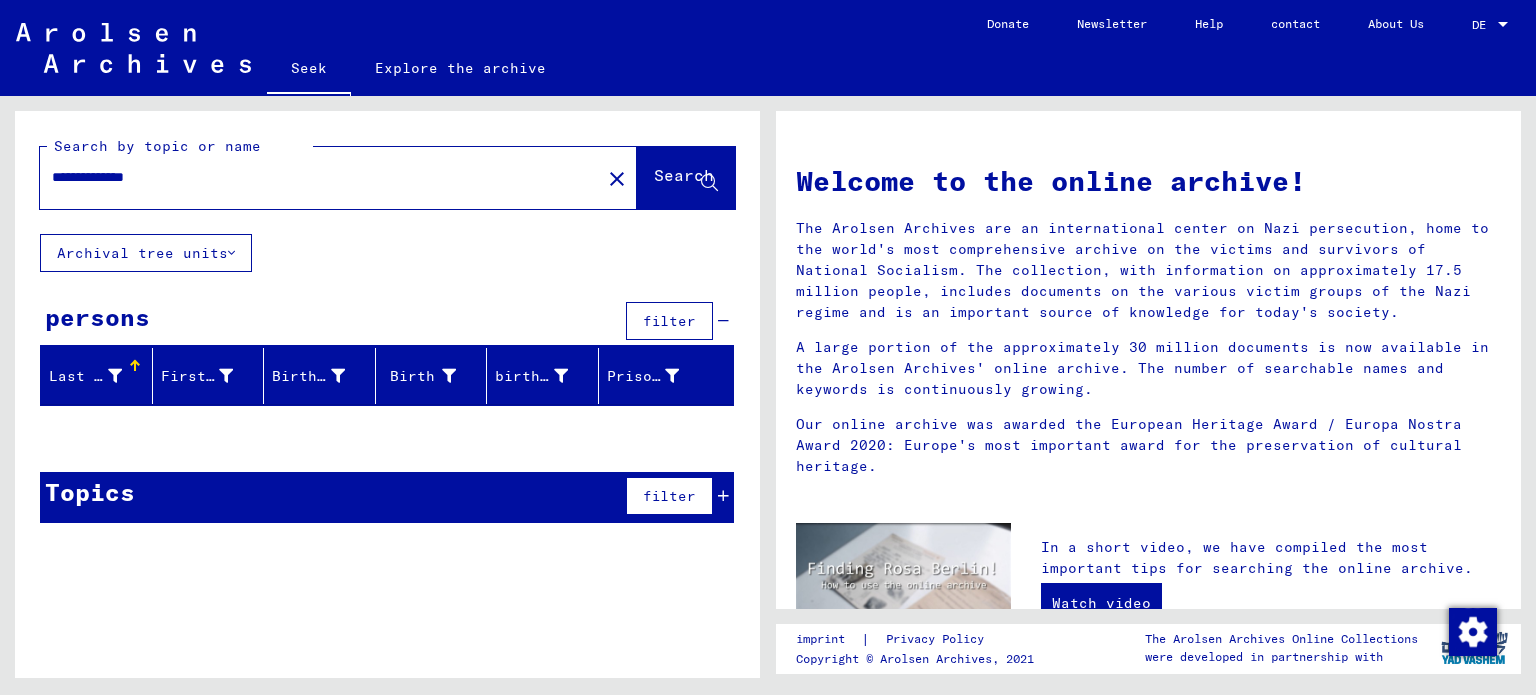 drag, startPoint x: 115, startPoint y: 178, endPoint x: 0, endPoint y: 172, distance: 115.15642 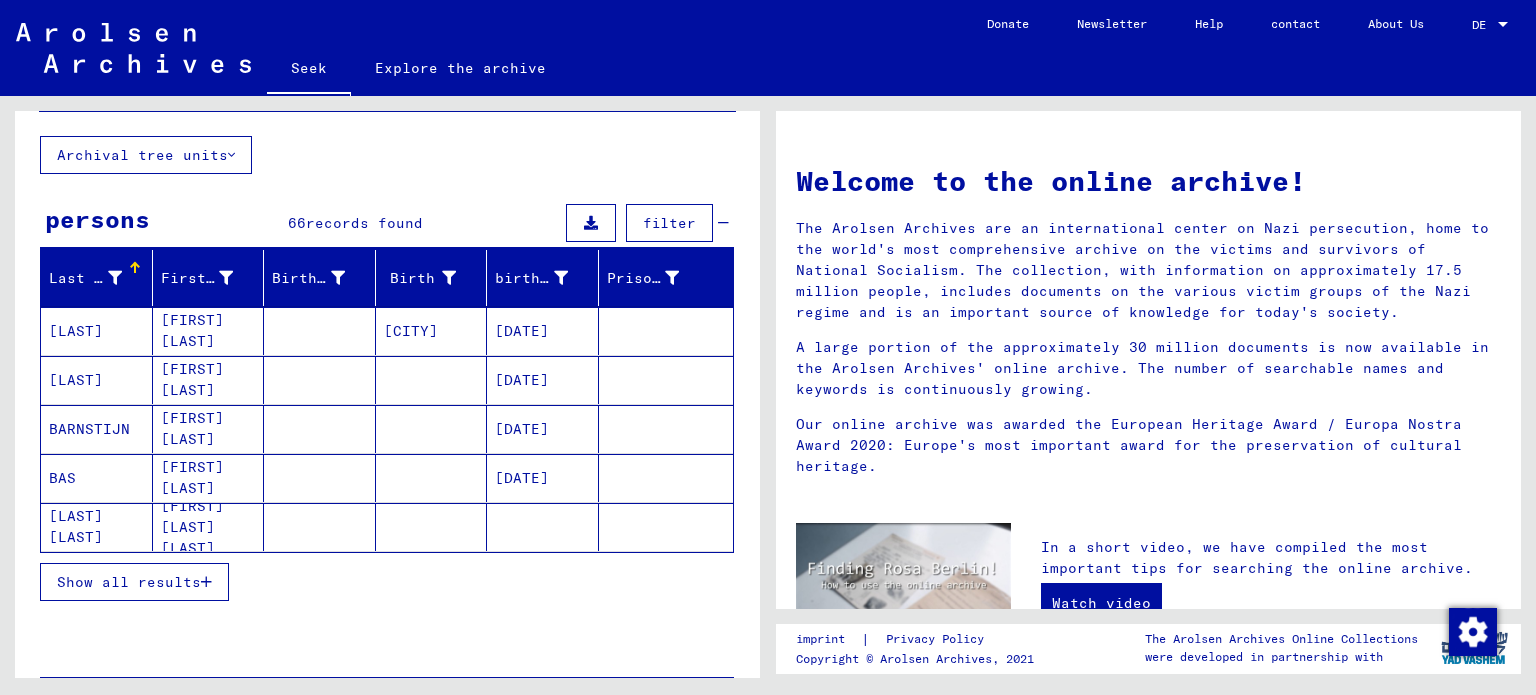 scroll, scrollTop: 64, scrollLeft: 0, axis: vertical 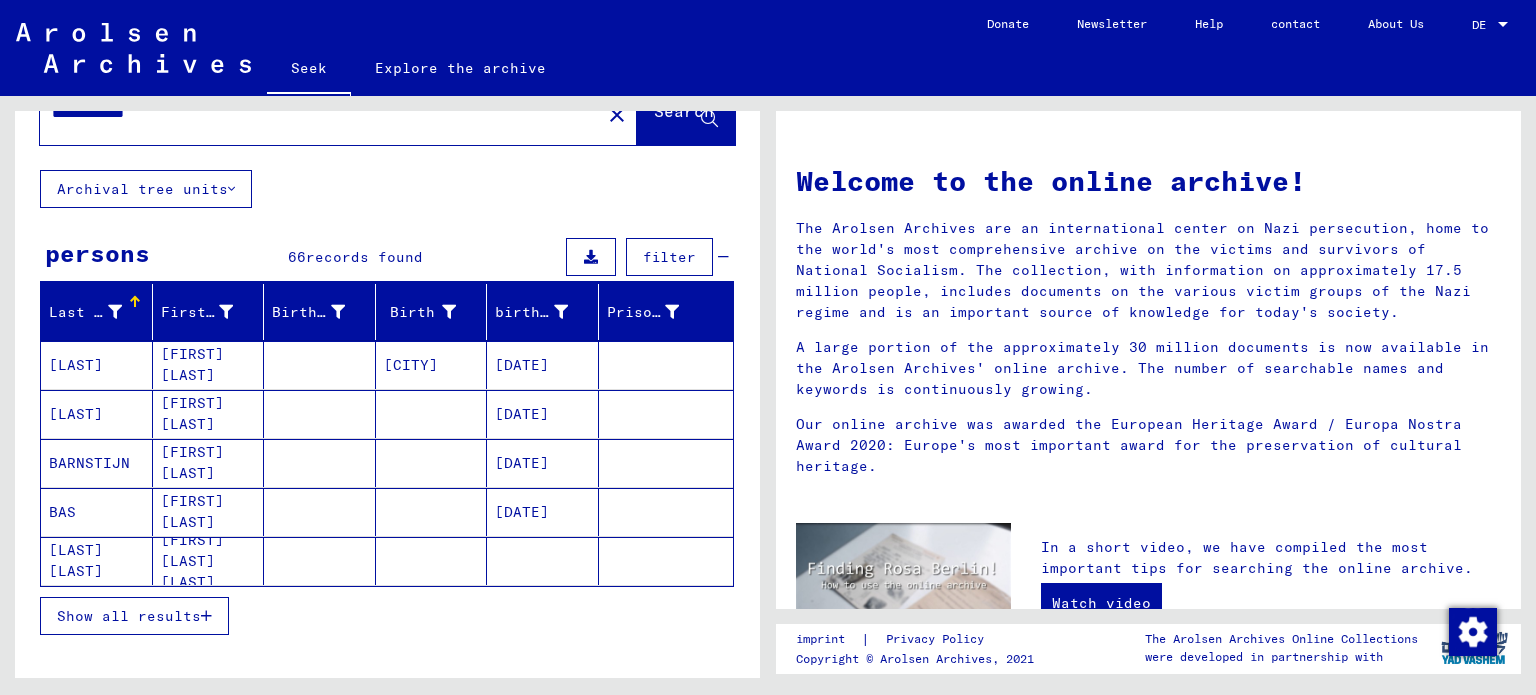 click on "Show all results" at bounding box center [129, 616] 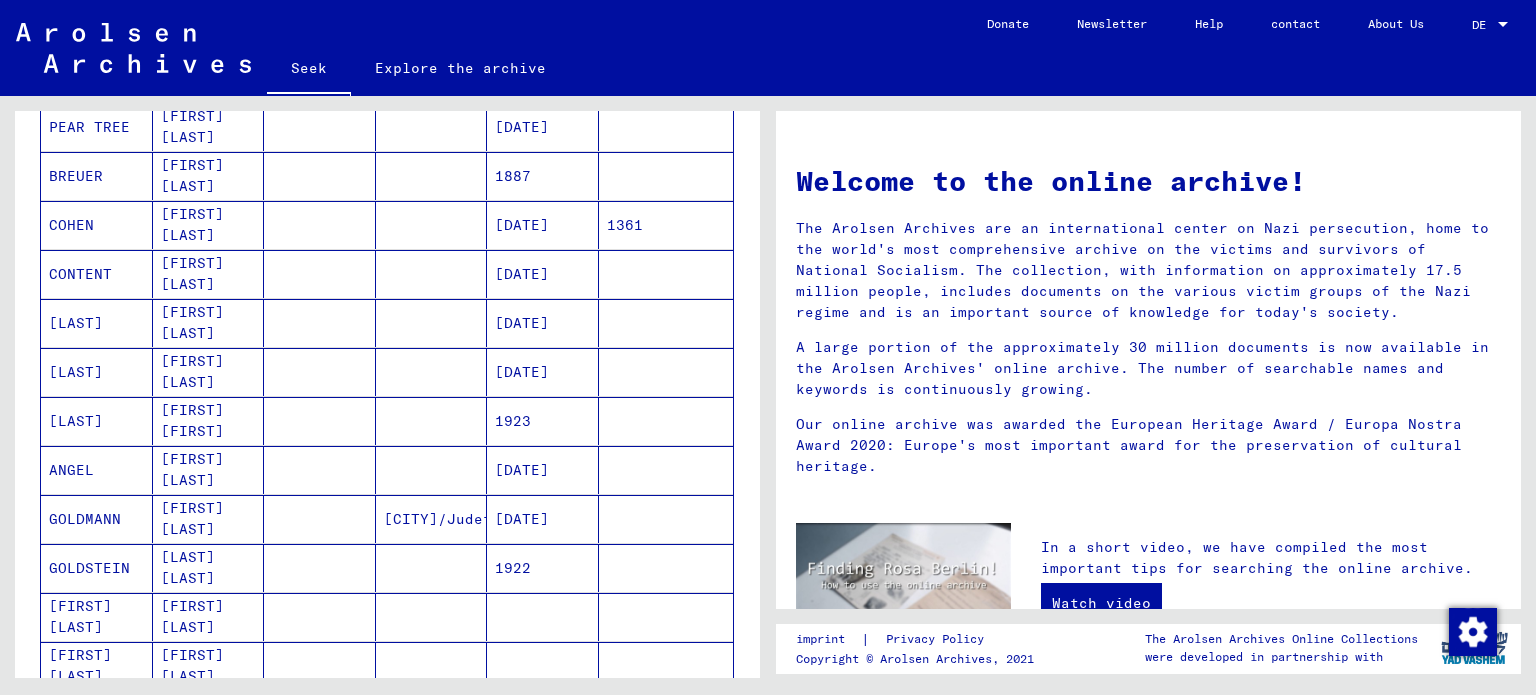 scroll, scrollTop: 0, scrollLeft: 0, axis: both 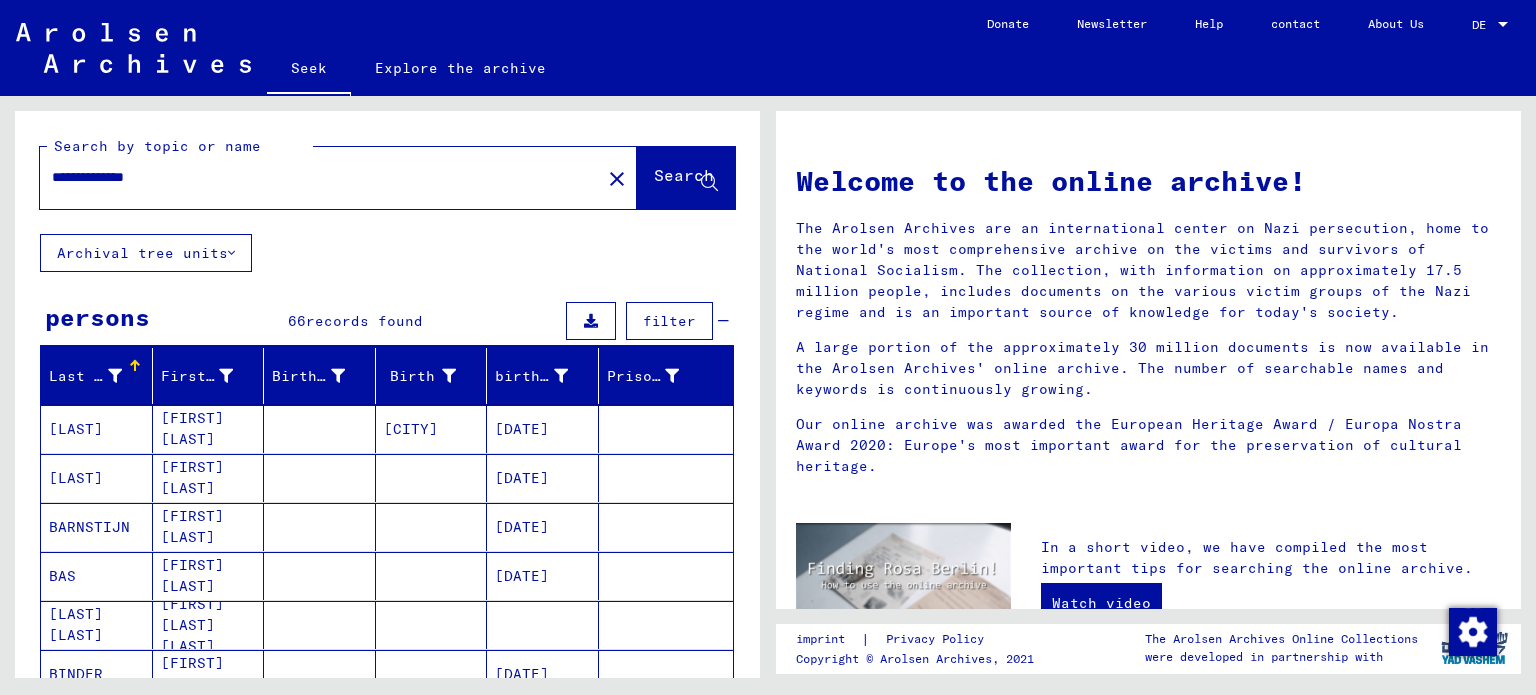 drag, startPoint x: 236, startPoint y: 176, endPoint x: 22, endPoint y: 172, distance: 214.03738 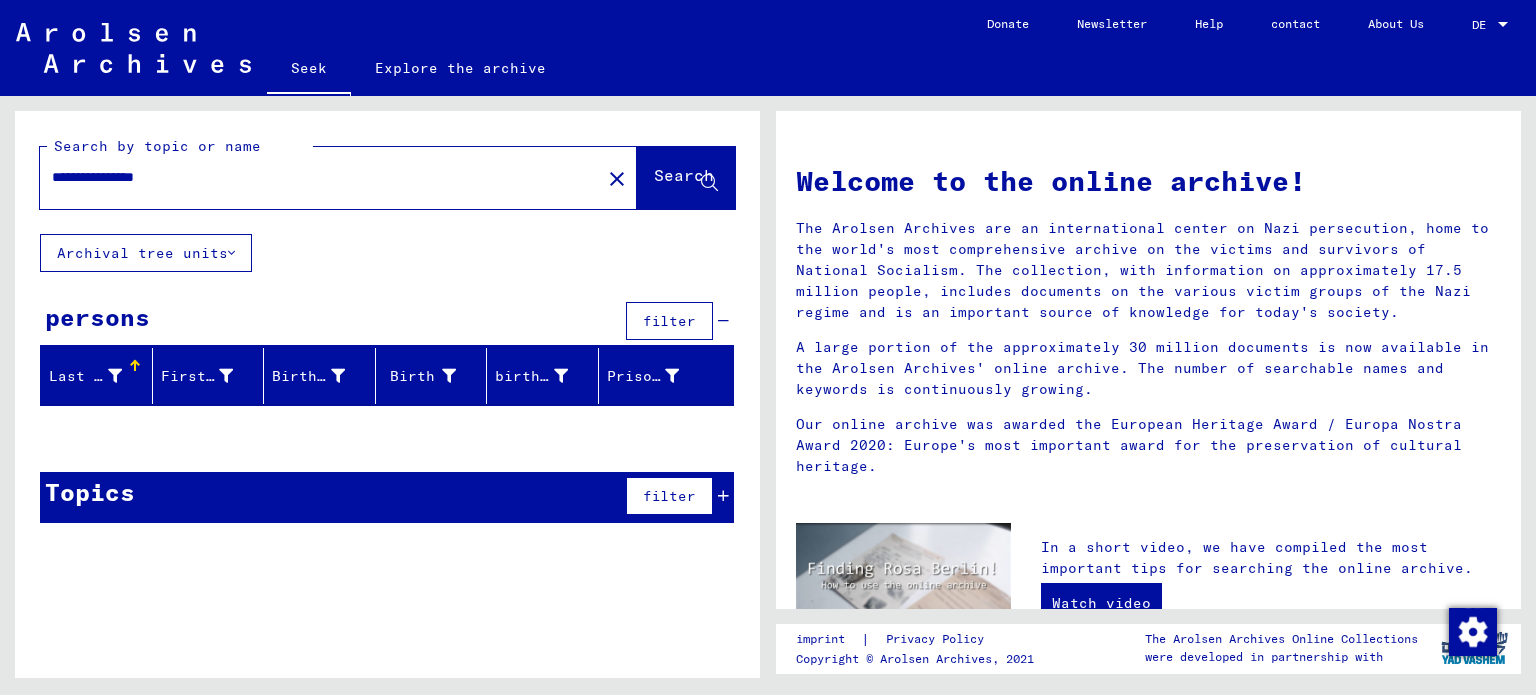 drag, startPoint x: 280, startPoint y: 189, endPoint x: 40, endPoint y: 177, distance: 240.29982 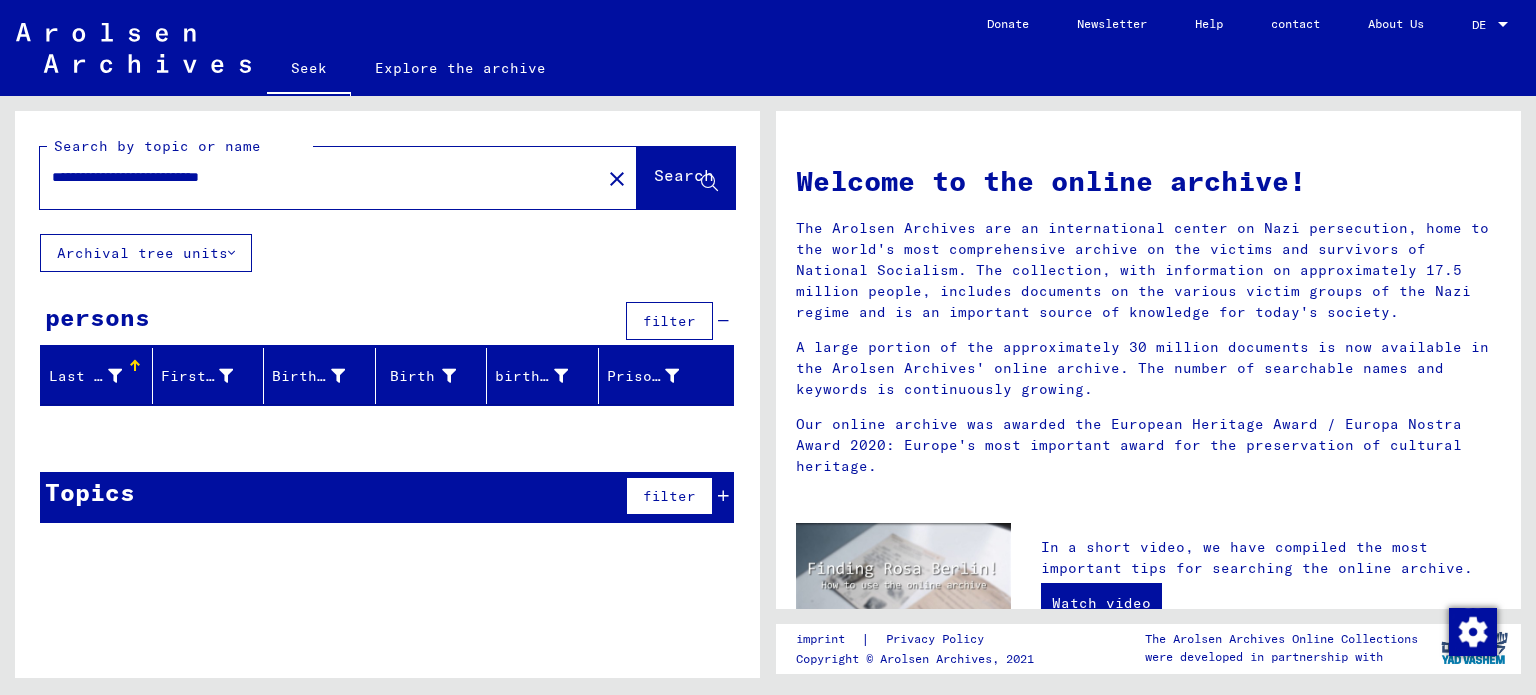 drag, startPoint x: 228, startPoint y: 177, endPoint x: 107, endPoint y: 181, distance: 121.0661 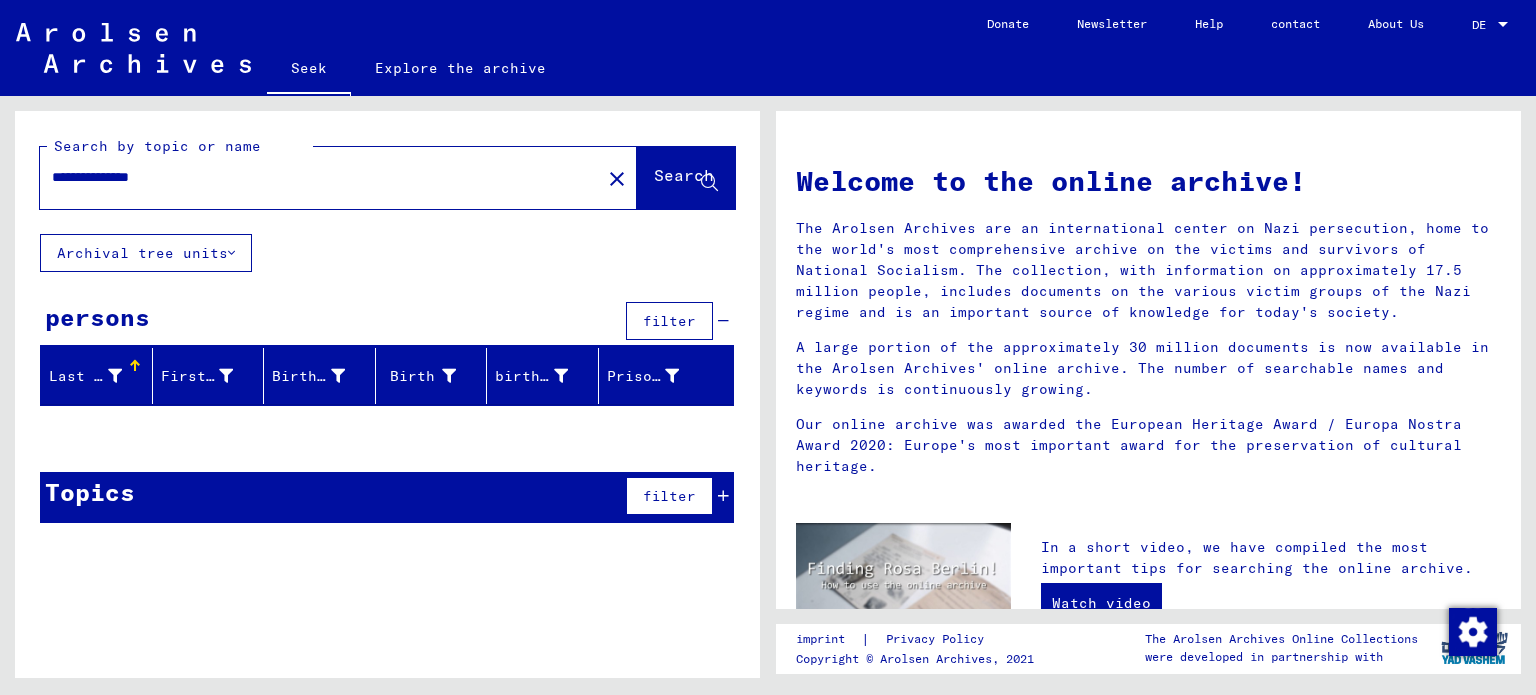 click on "Search" 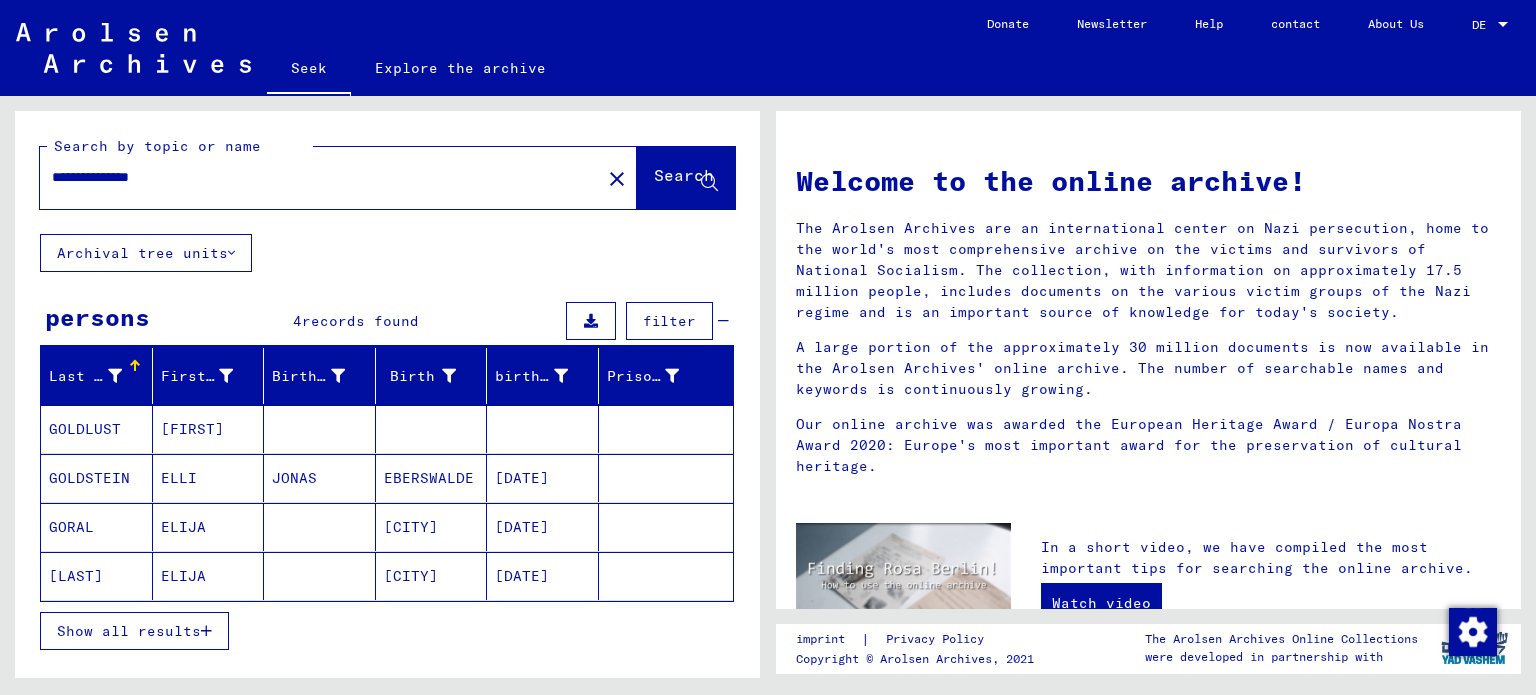 click on "Show all results" at bounding box center [129, 631] 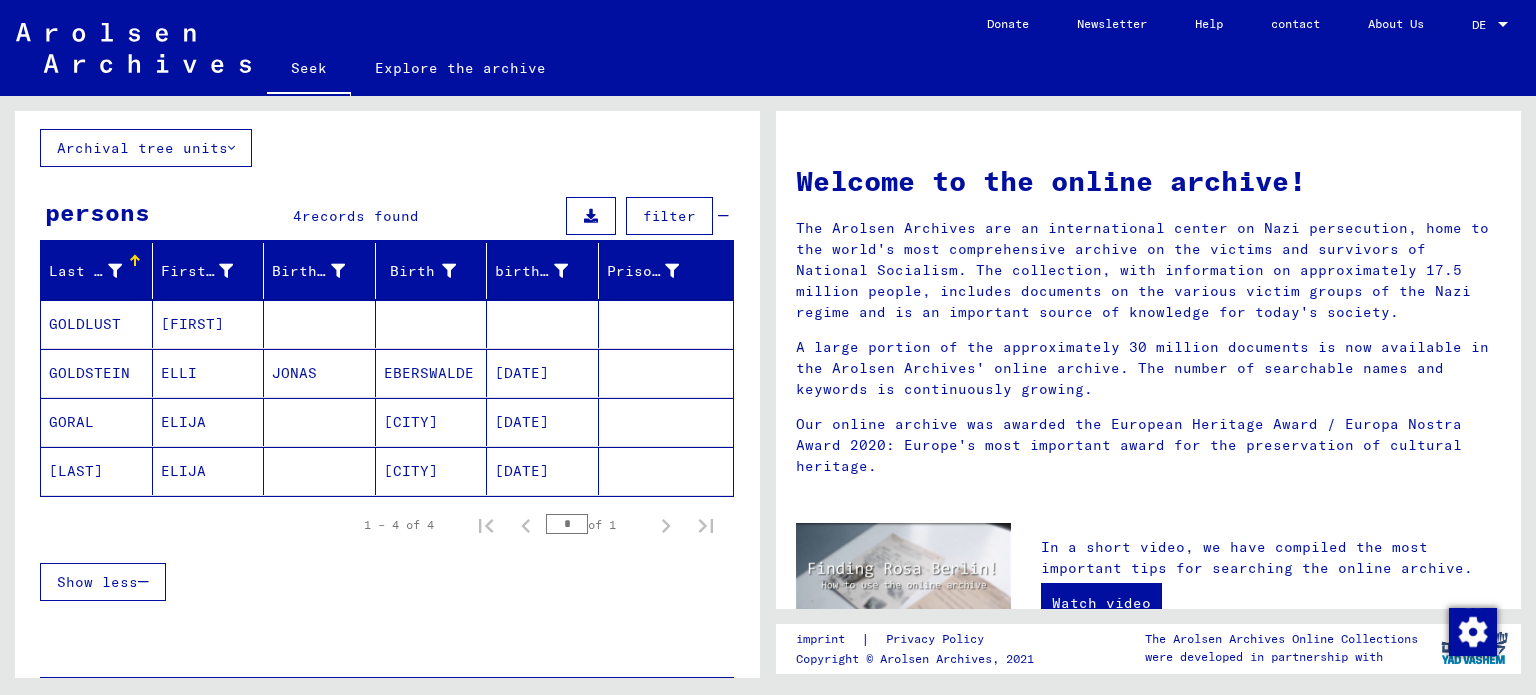 scroll, scrollTop: 71, scrollLeft: 0, axis: vertical 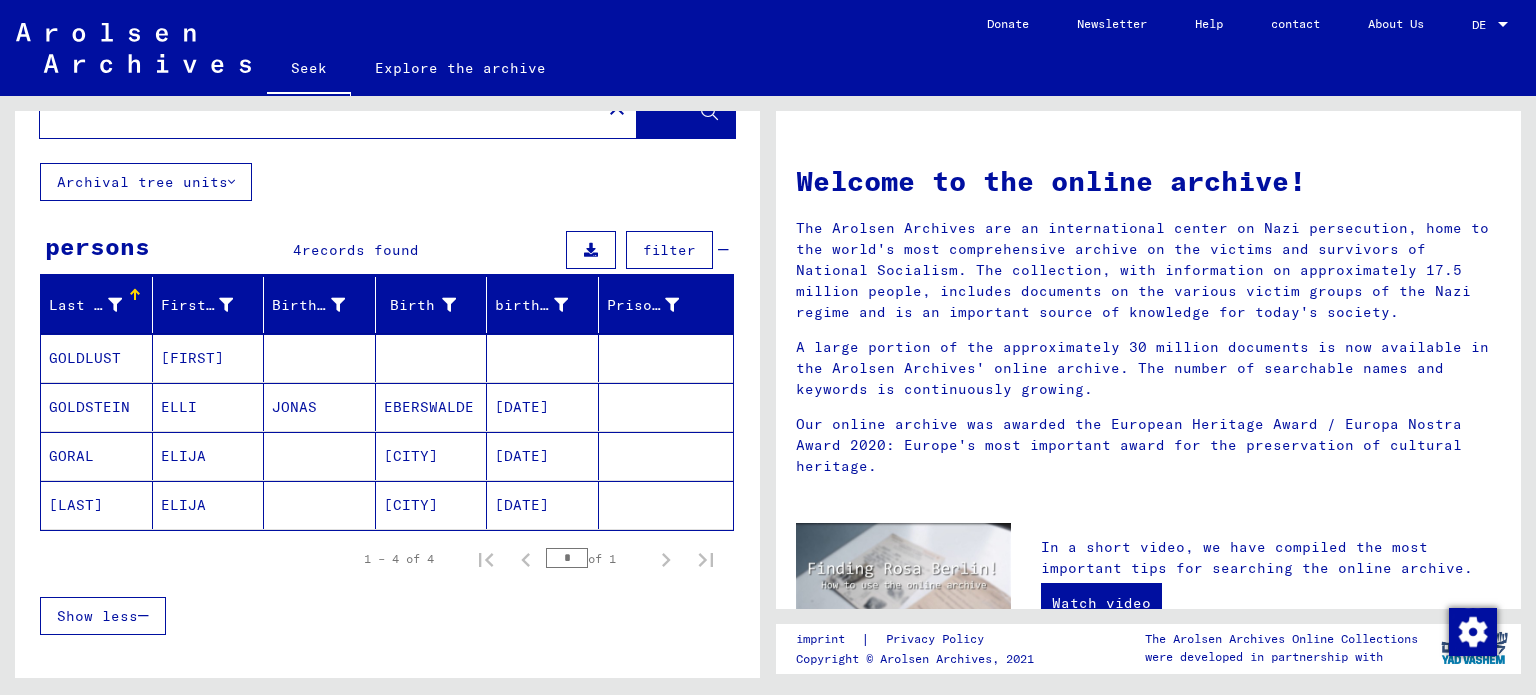 click on "GOLDLUST" at bounding box center [89, 407] 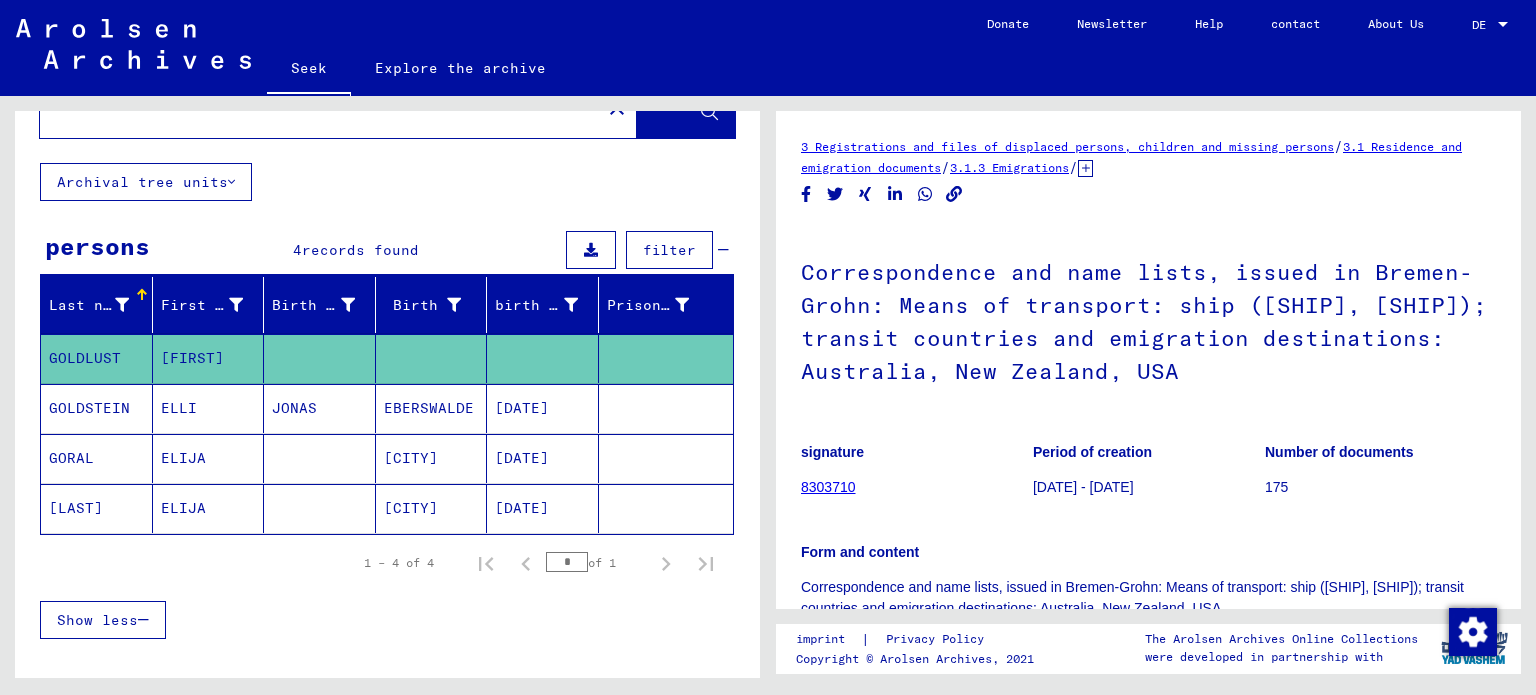 scroll, scrollTop: 0, scrollLeft: 0, axis: both 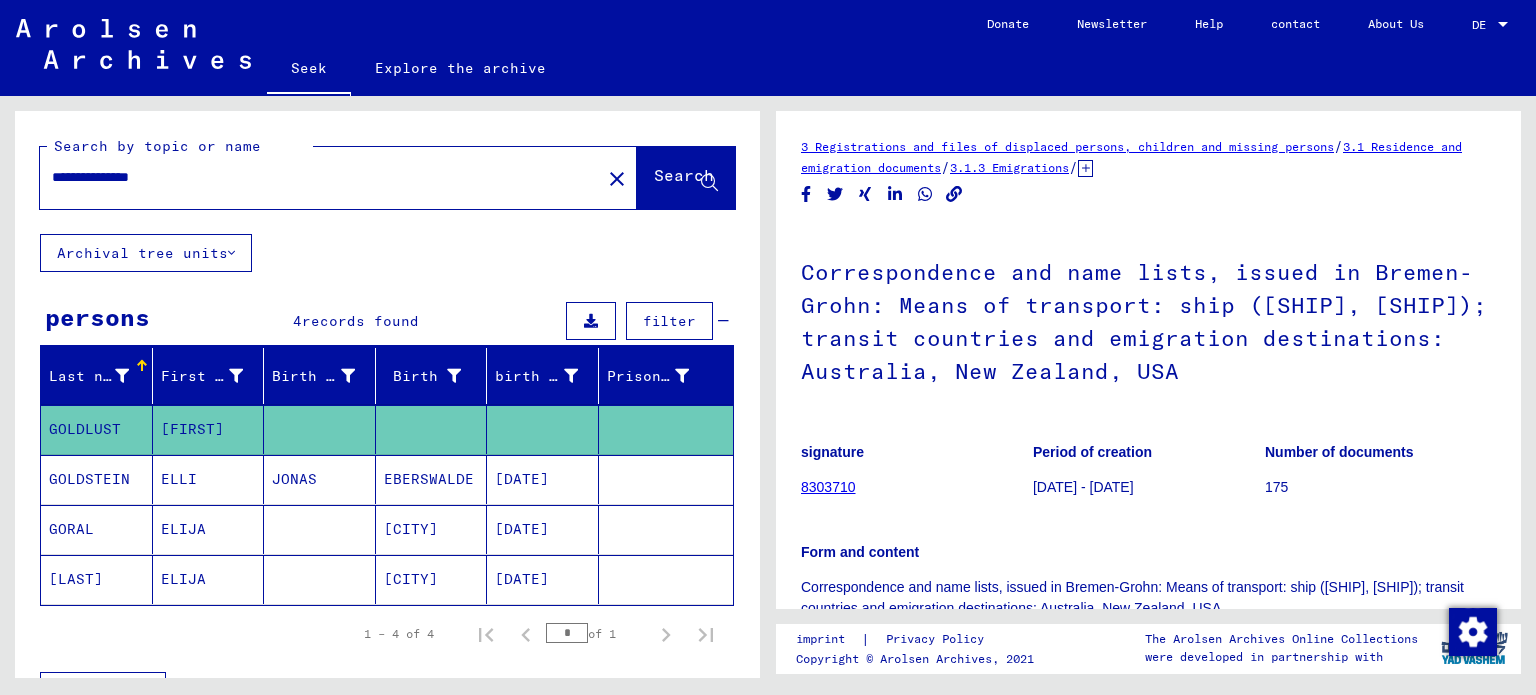 drag, startPoint x: 198, startPoint y: 179, endPoint x: 12, endPoint y: 157, distance: 187.29655 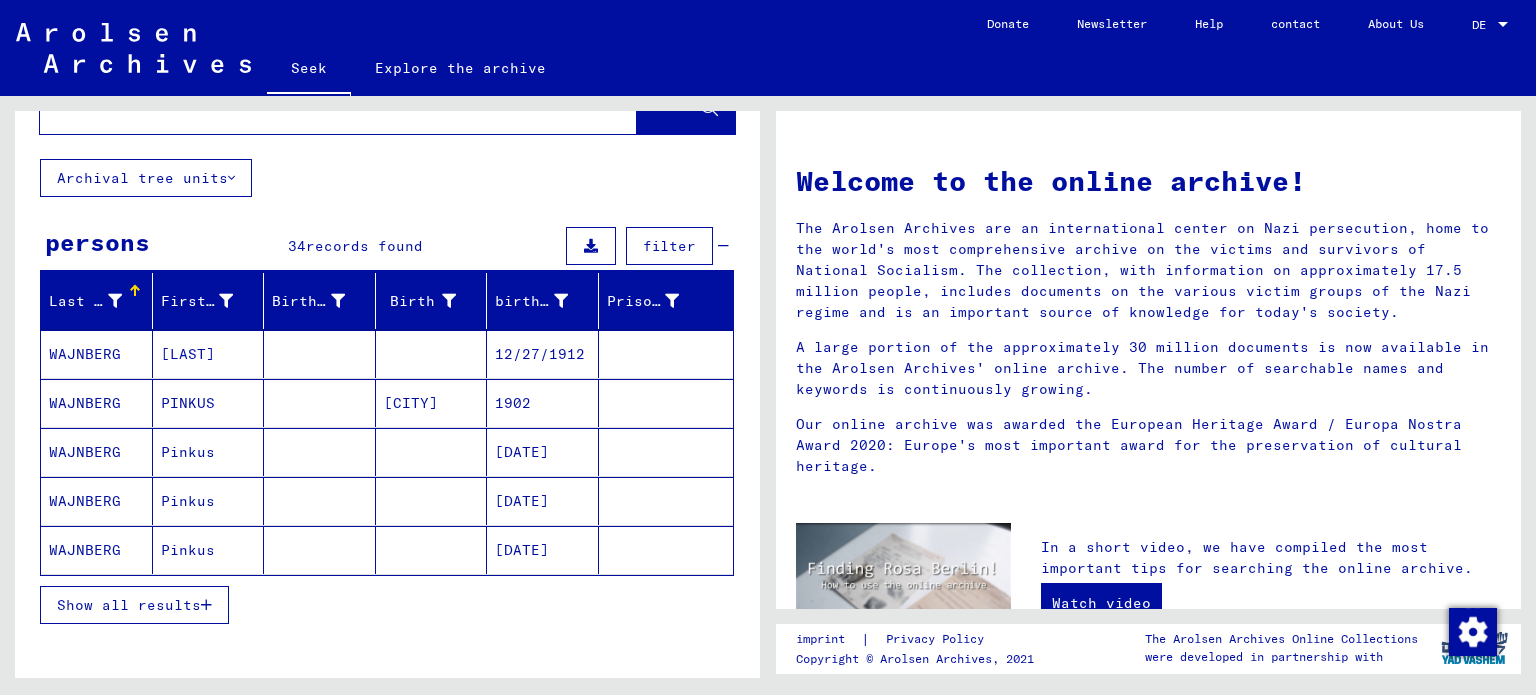scroll, scrollTop: 164, scrollLeft: 0, axis: vertical 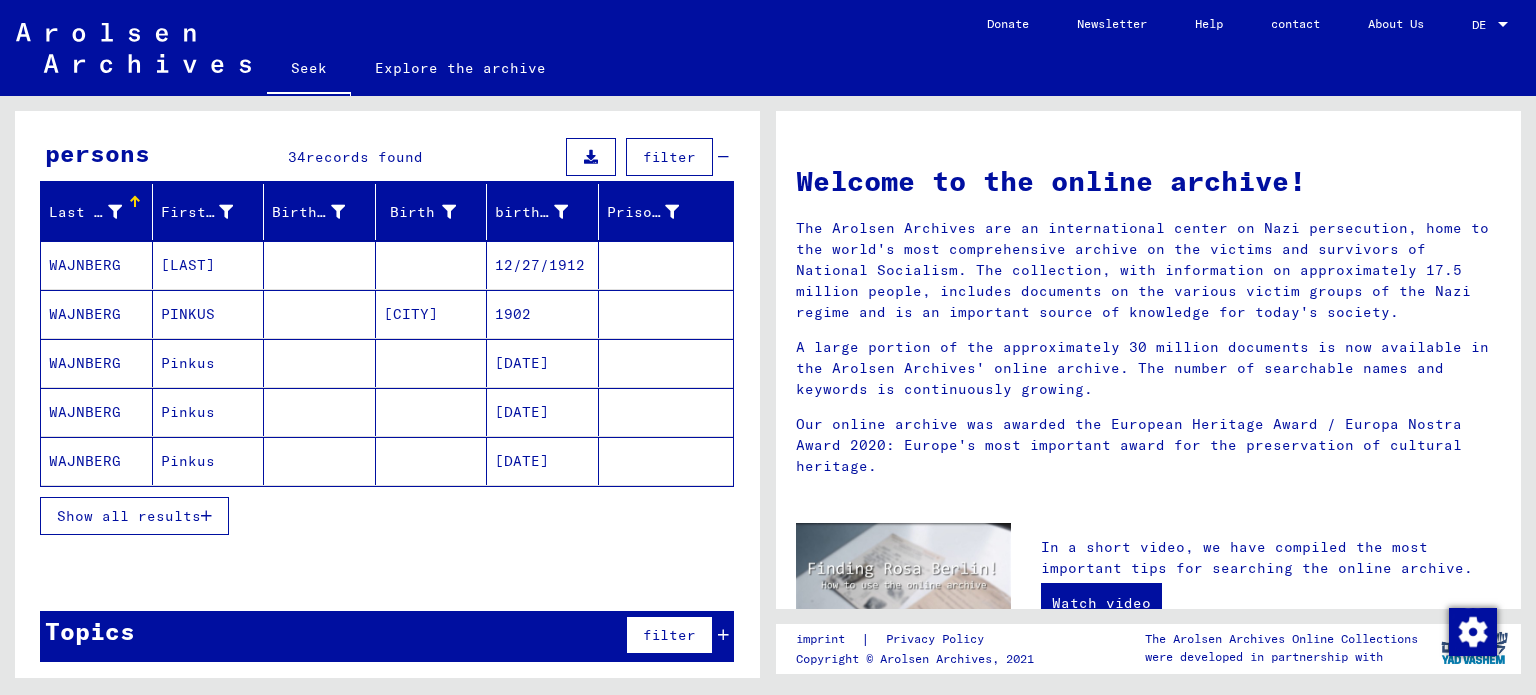 click on "Show all results" at bounding box center [129, 516] 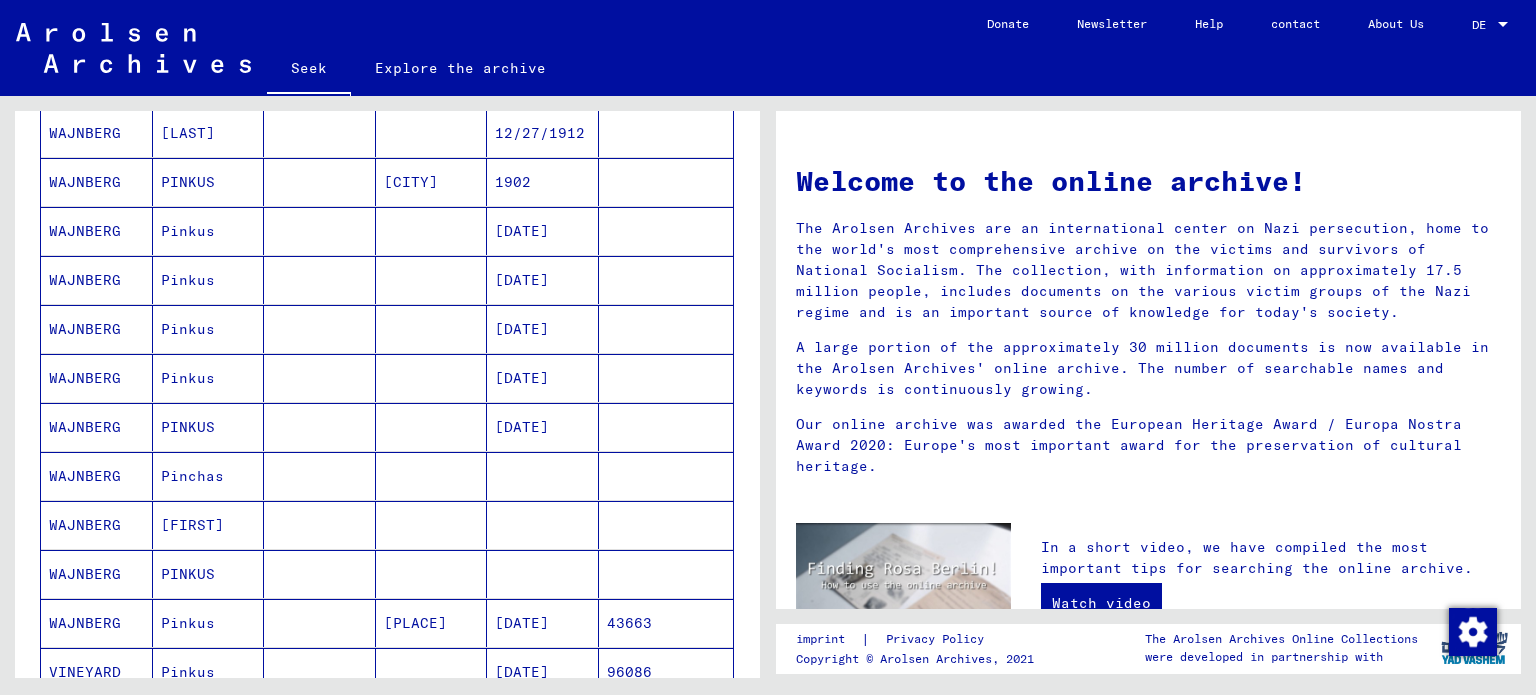 scroll, scrollTop: 264, scrollLeft: 0, axis: vertical 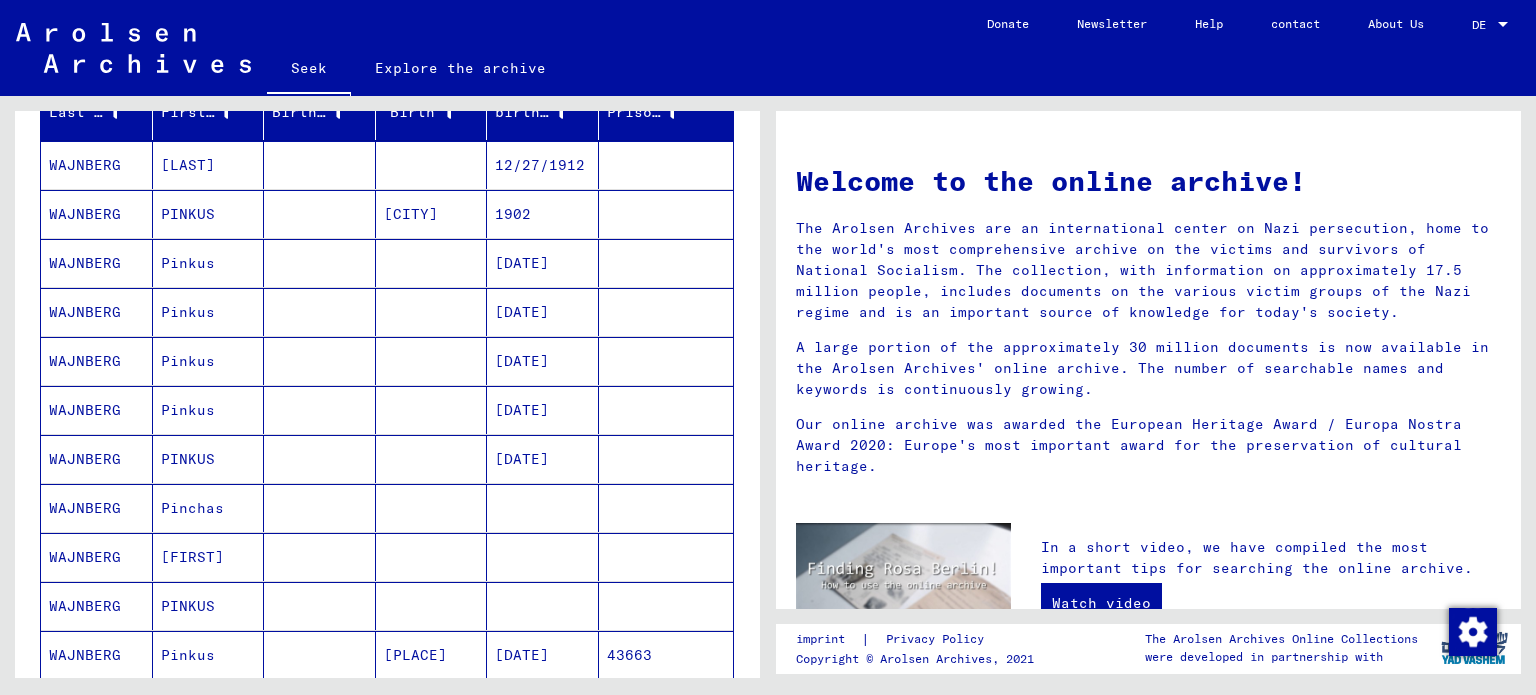 click on "WAJNBERG" at bounding box center (85, 557) 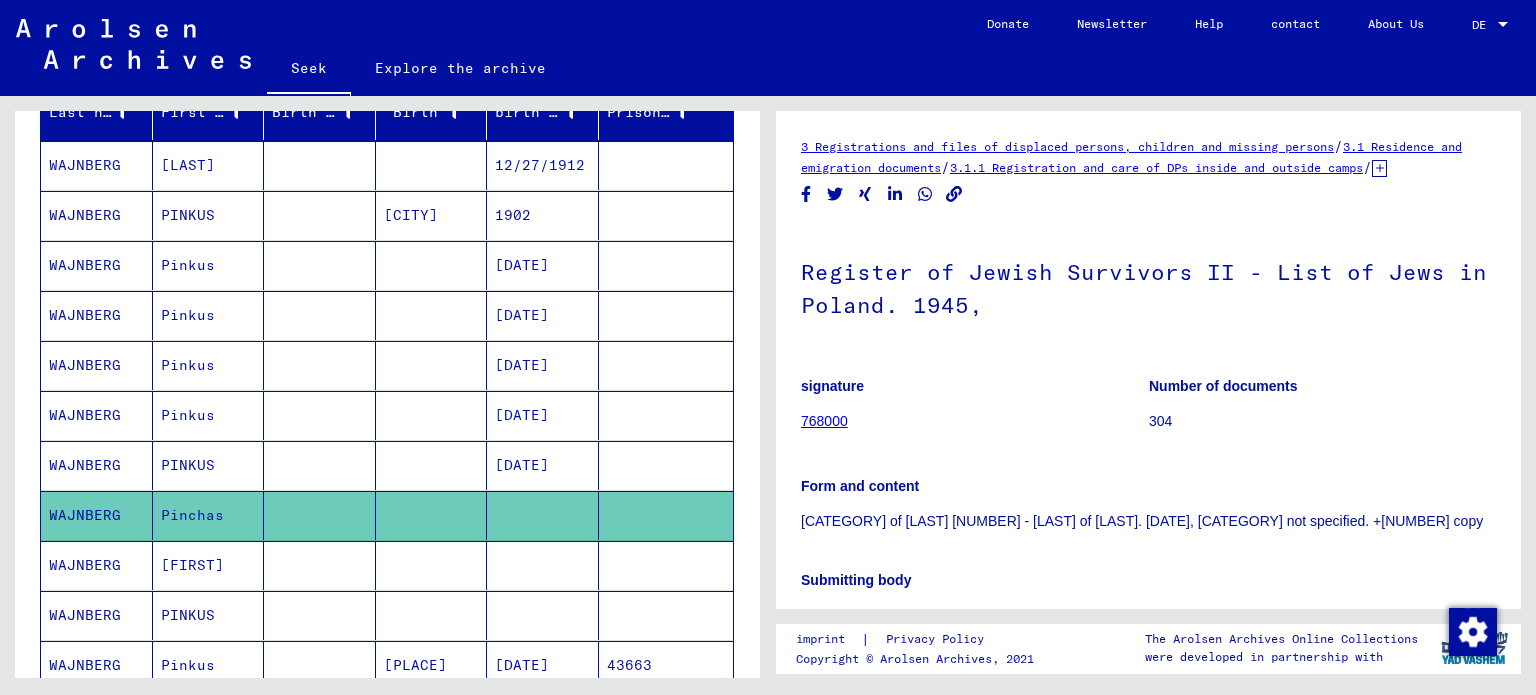 scroll, scrollTop: 0, scrollLeft: 0, axis: both 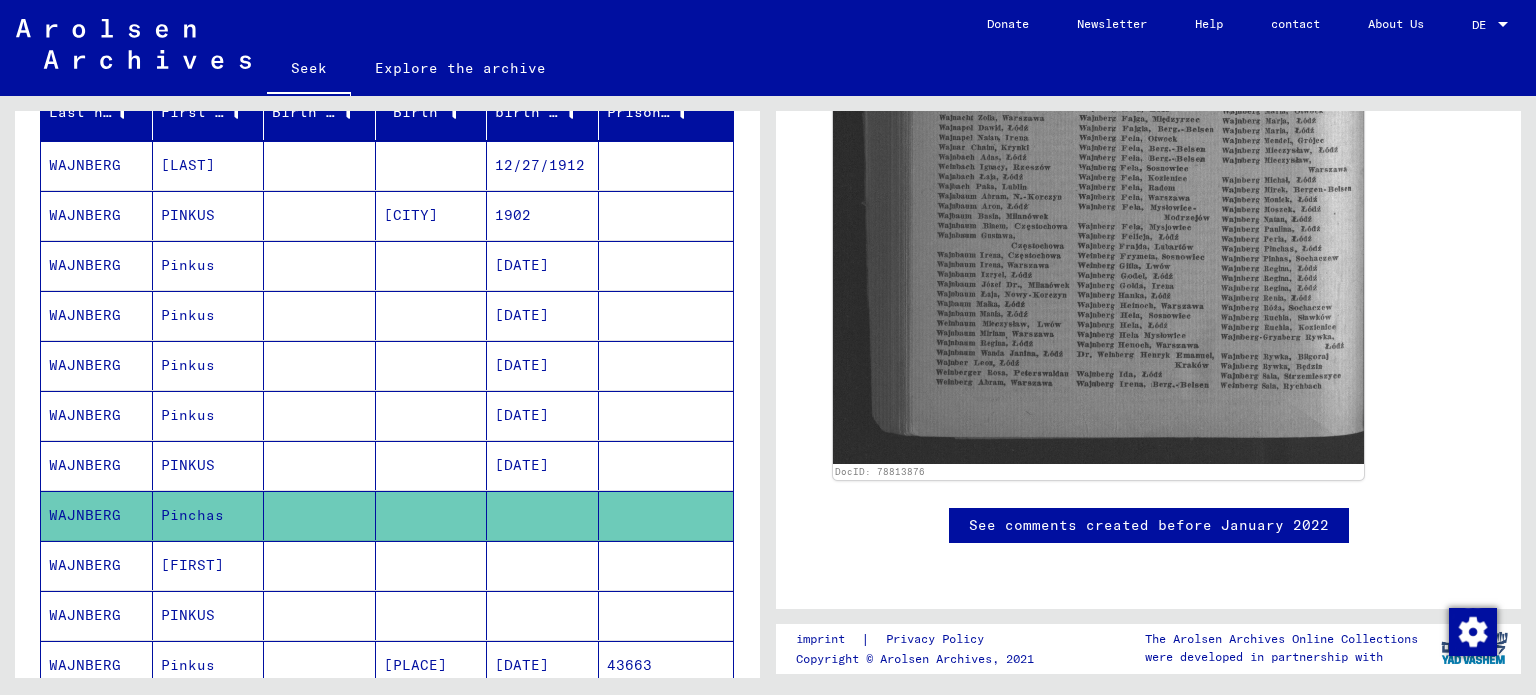 click 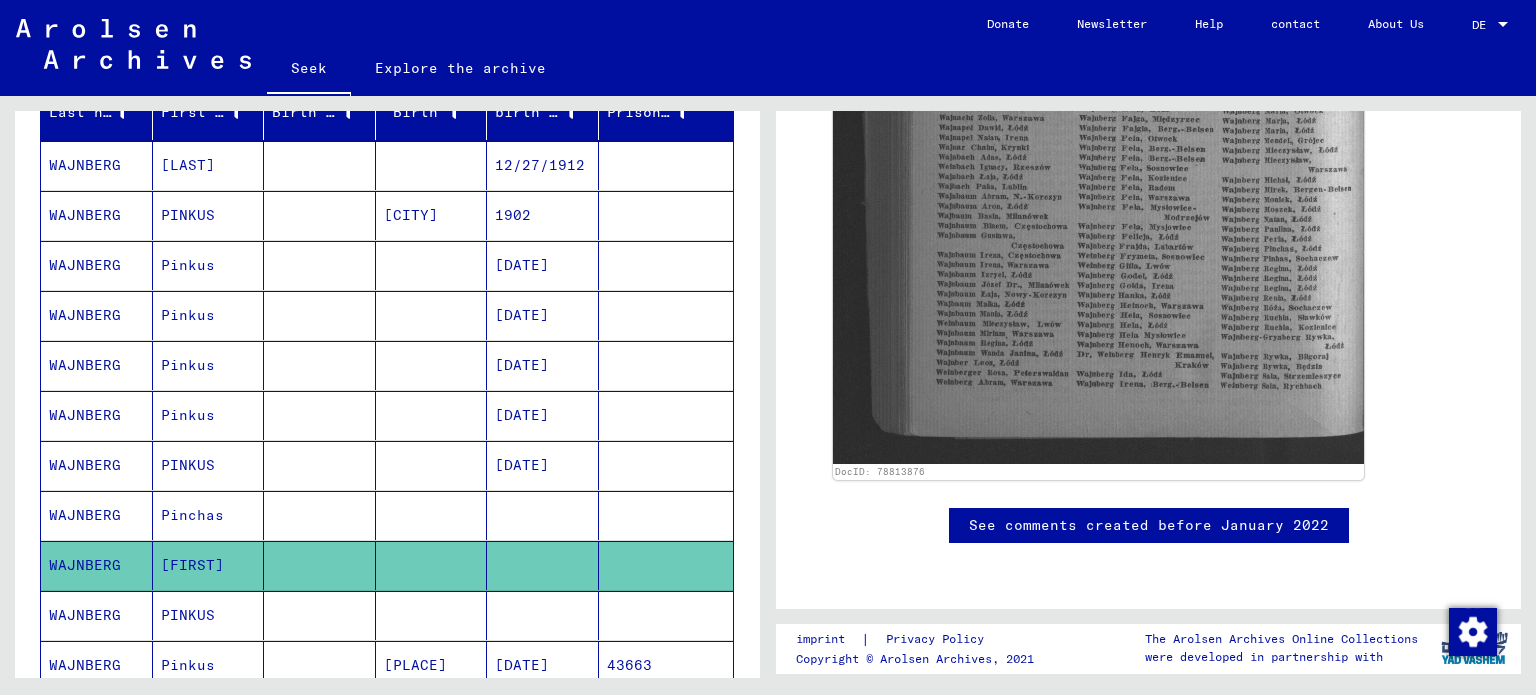 click on "WAJNBERG" 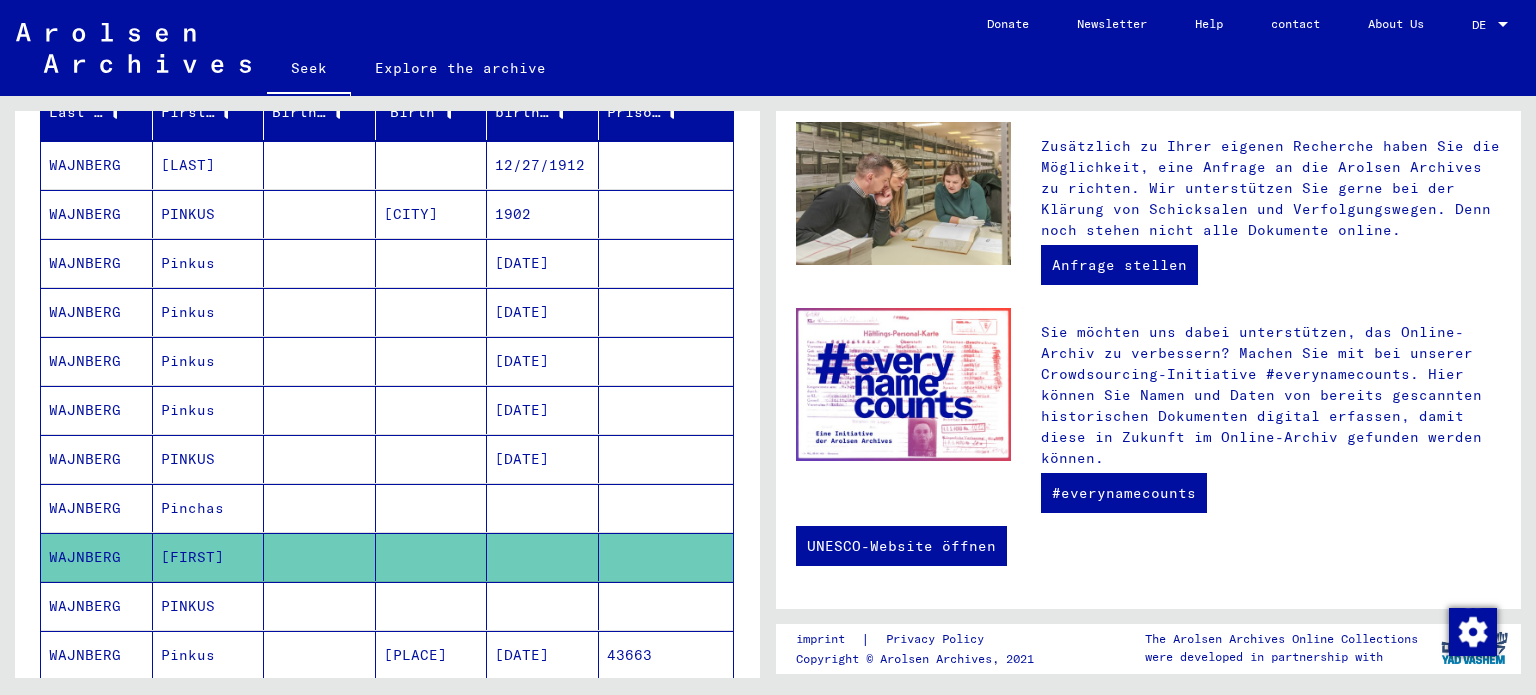 scroll, scrollTop: 0, scrollLeft: 0, axis: both 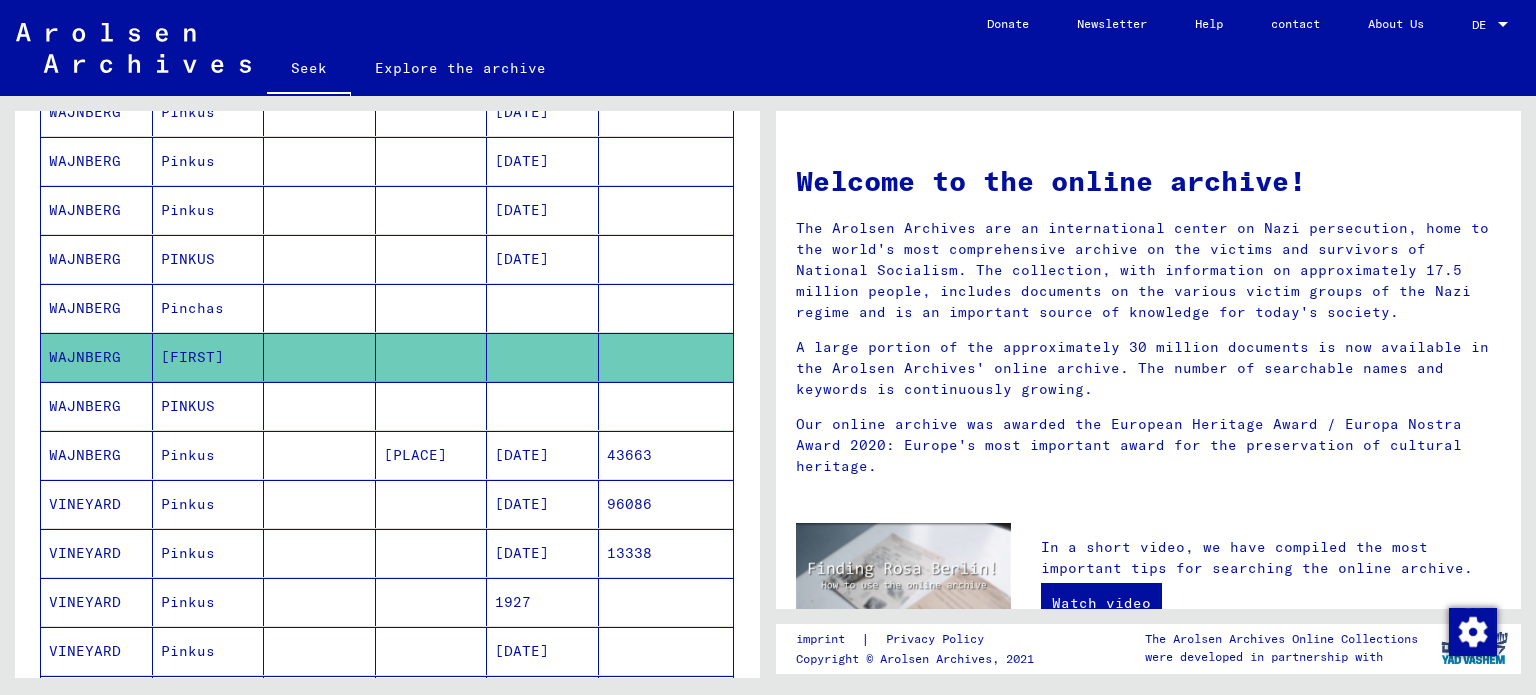 click on "WAJNBERG" at bounding box center (85, 455) 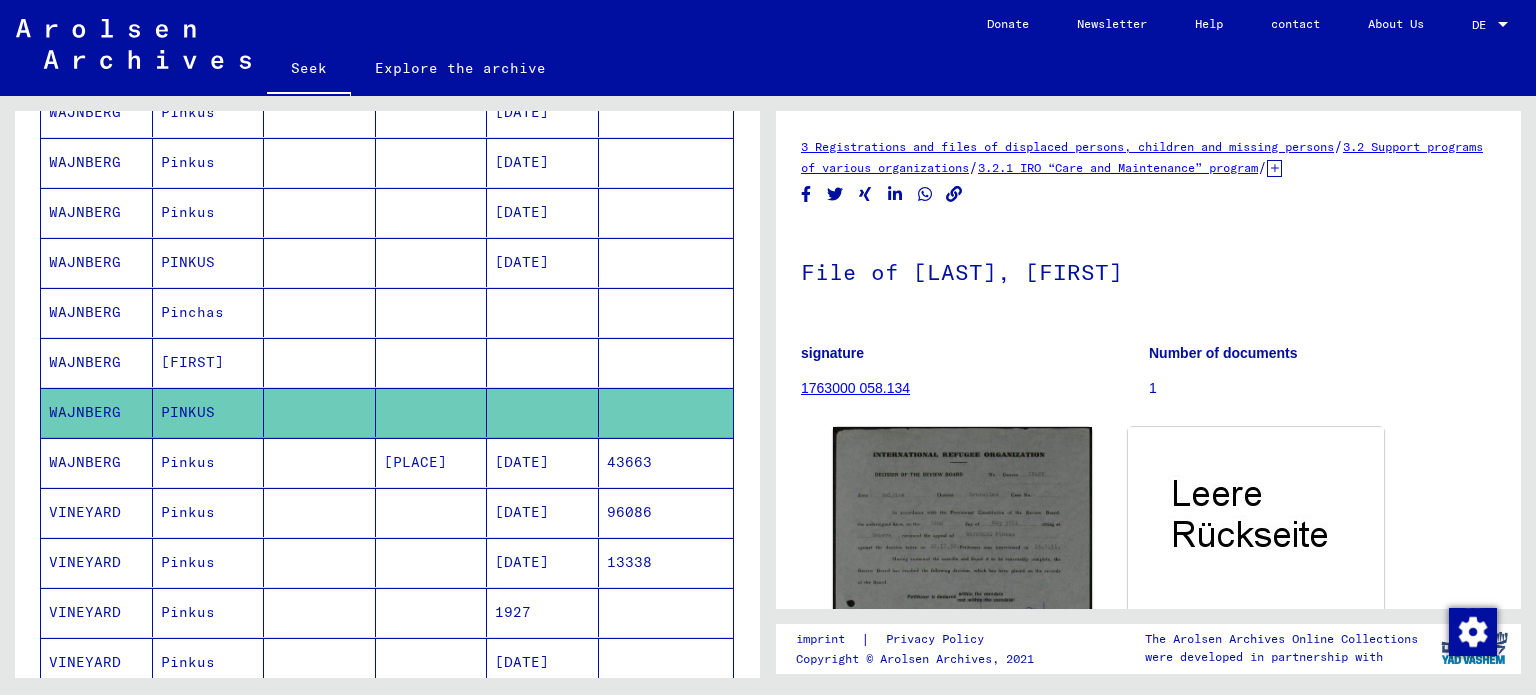 scroll, scrollTop: 0, scrollLeft: 0, axis: both 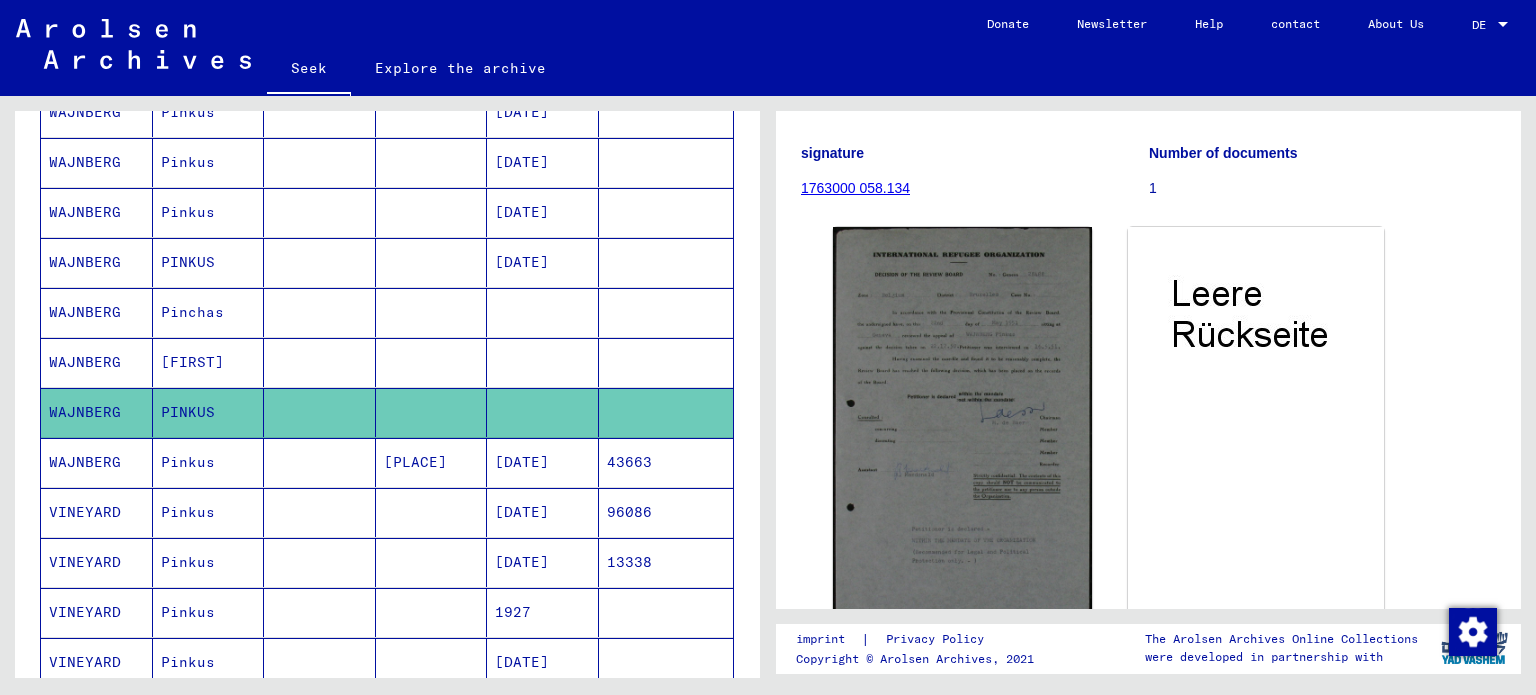 click 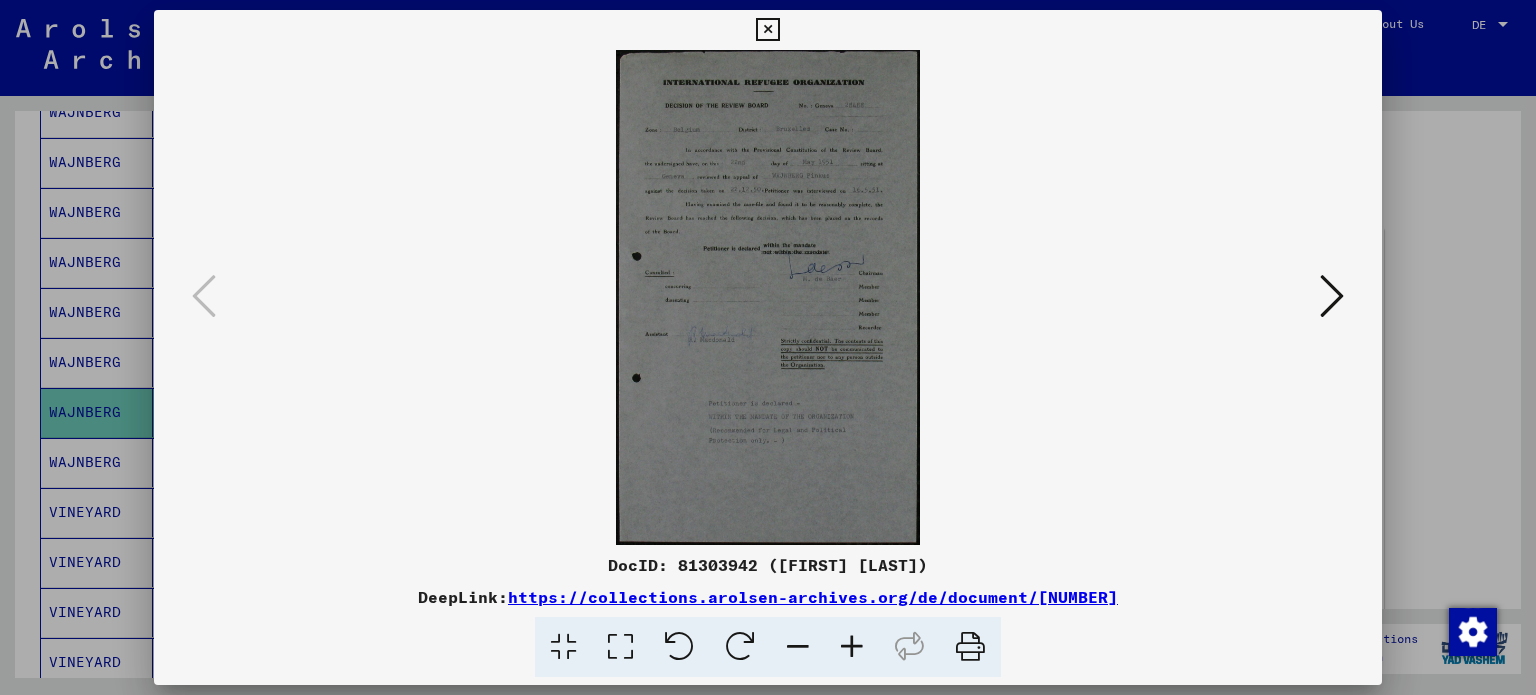 click at bounding box center (768, 347) 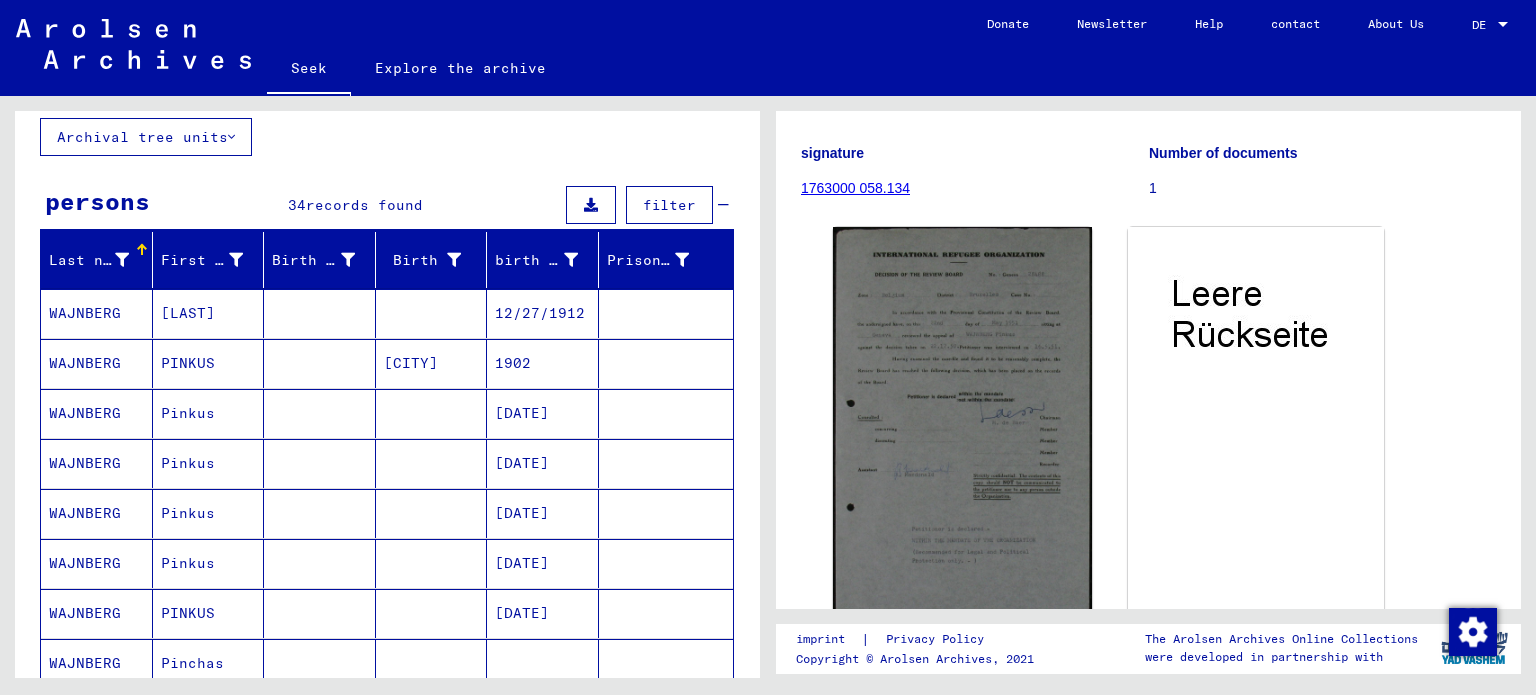 scroll, scrollTop: 0, scrollLeft: 0, axis: both 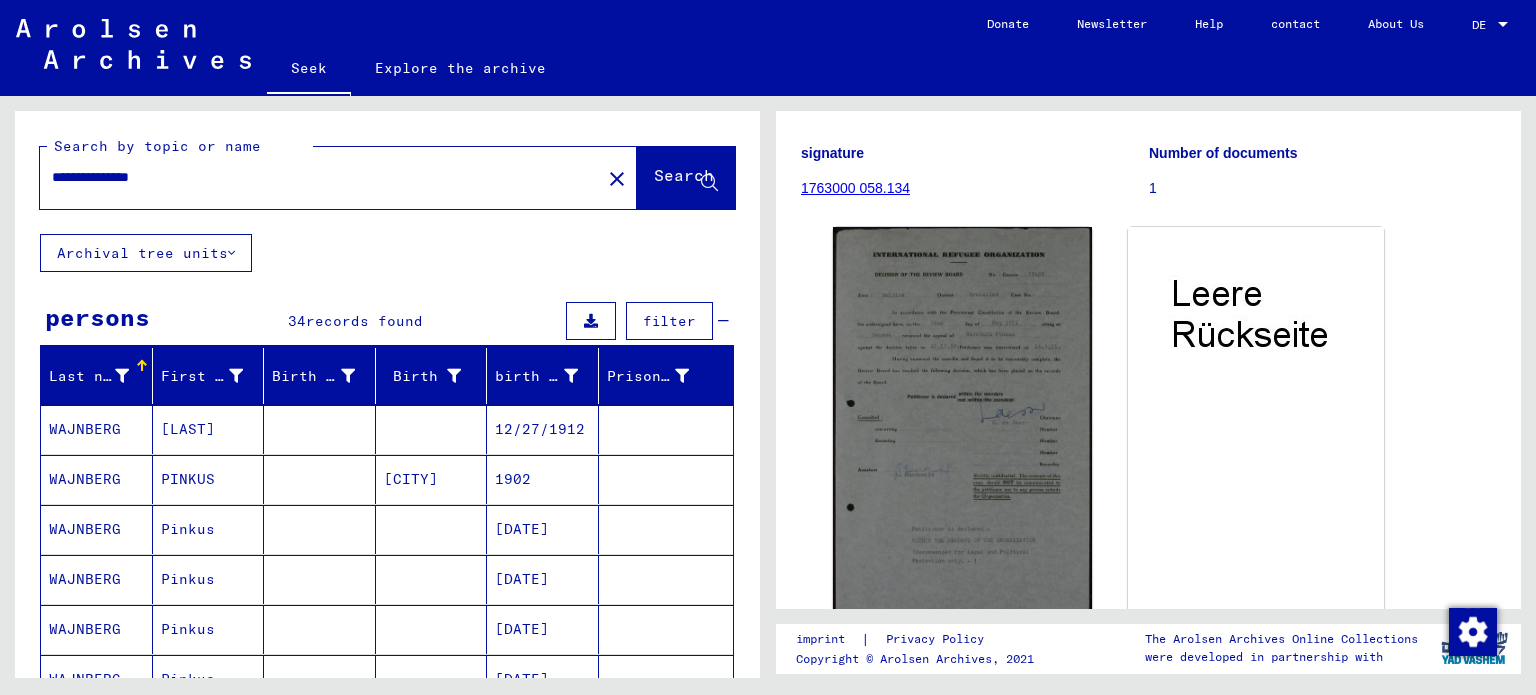 drag, startPoint x: 215, startPoint y: 179, endPoint x: 28, endPoint y: 175, distance: 187.04277 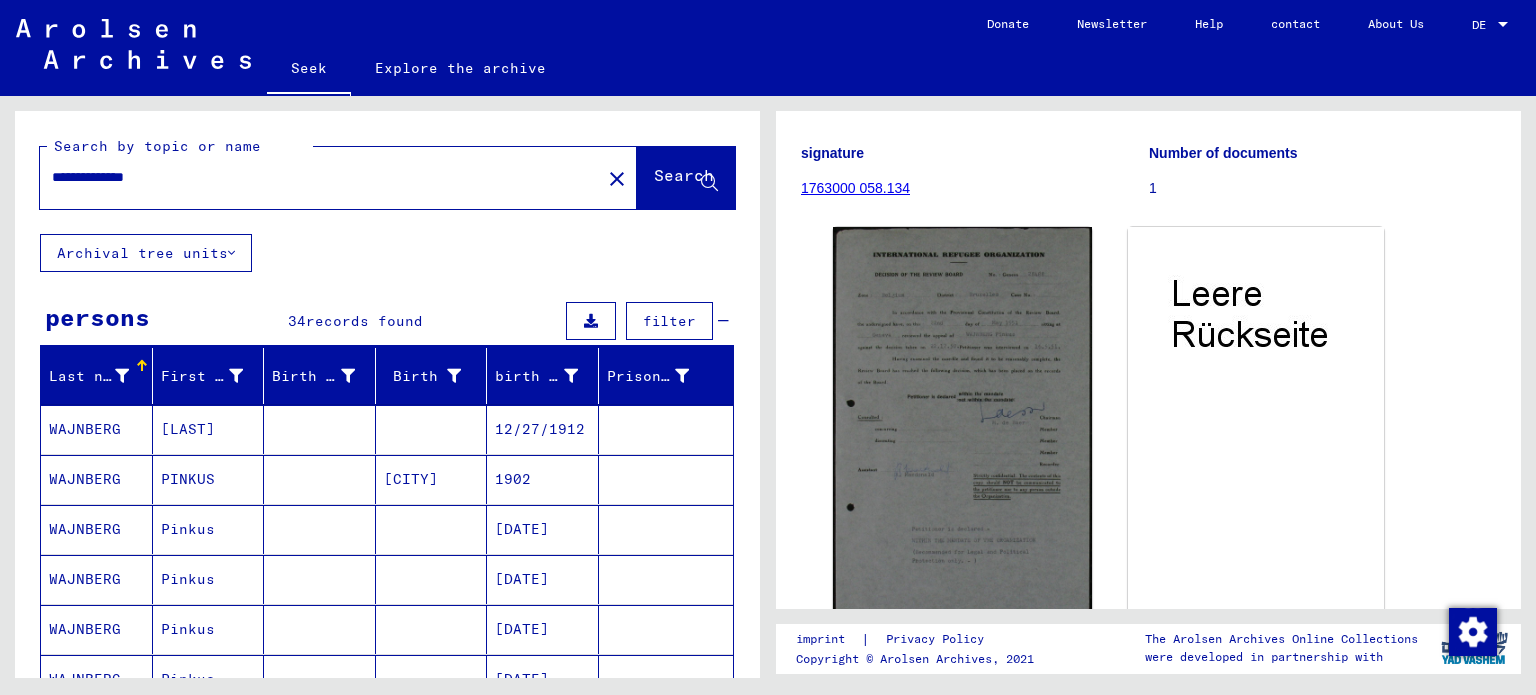 scroll, scrollTop: 0, scrollLeft: 0, axis: both 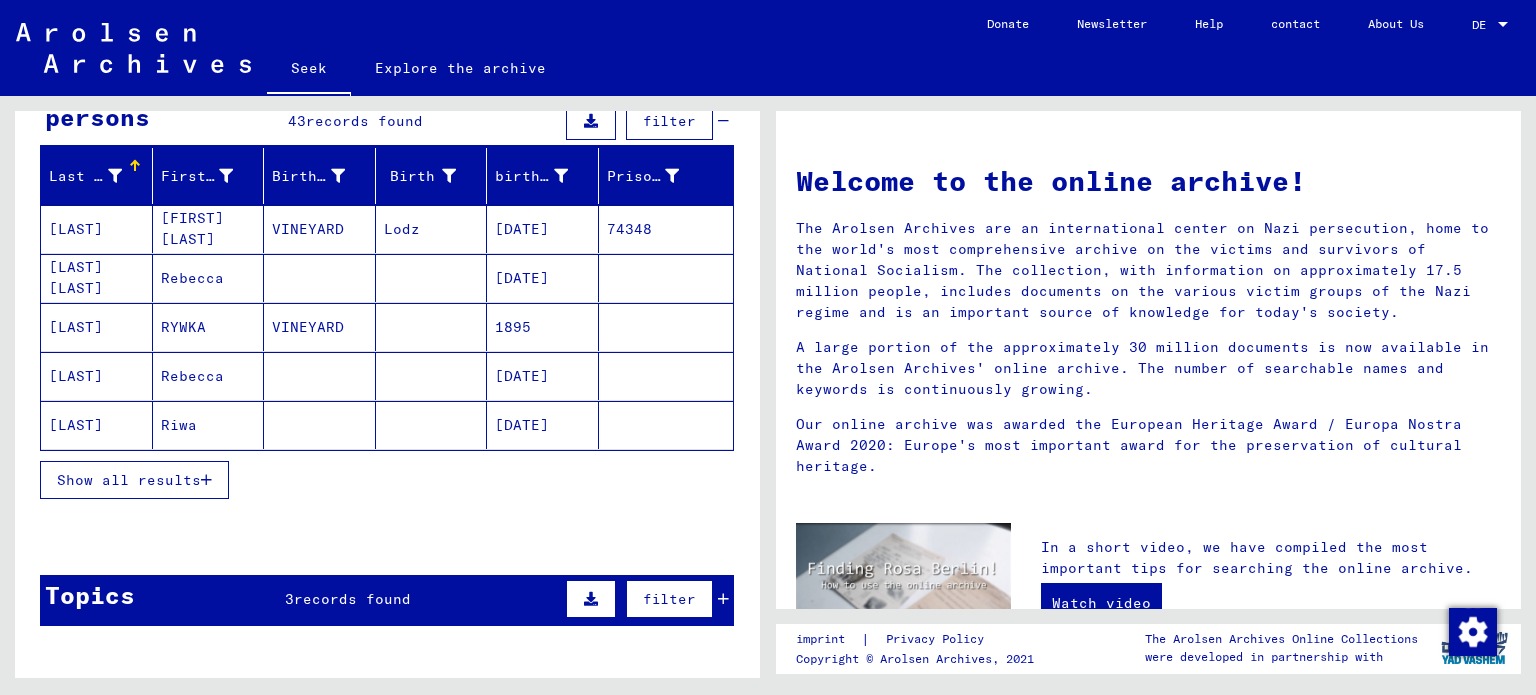 click on "Show all results" at bounding box center (129, 480) 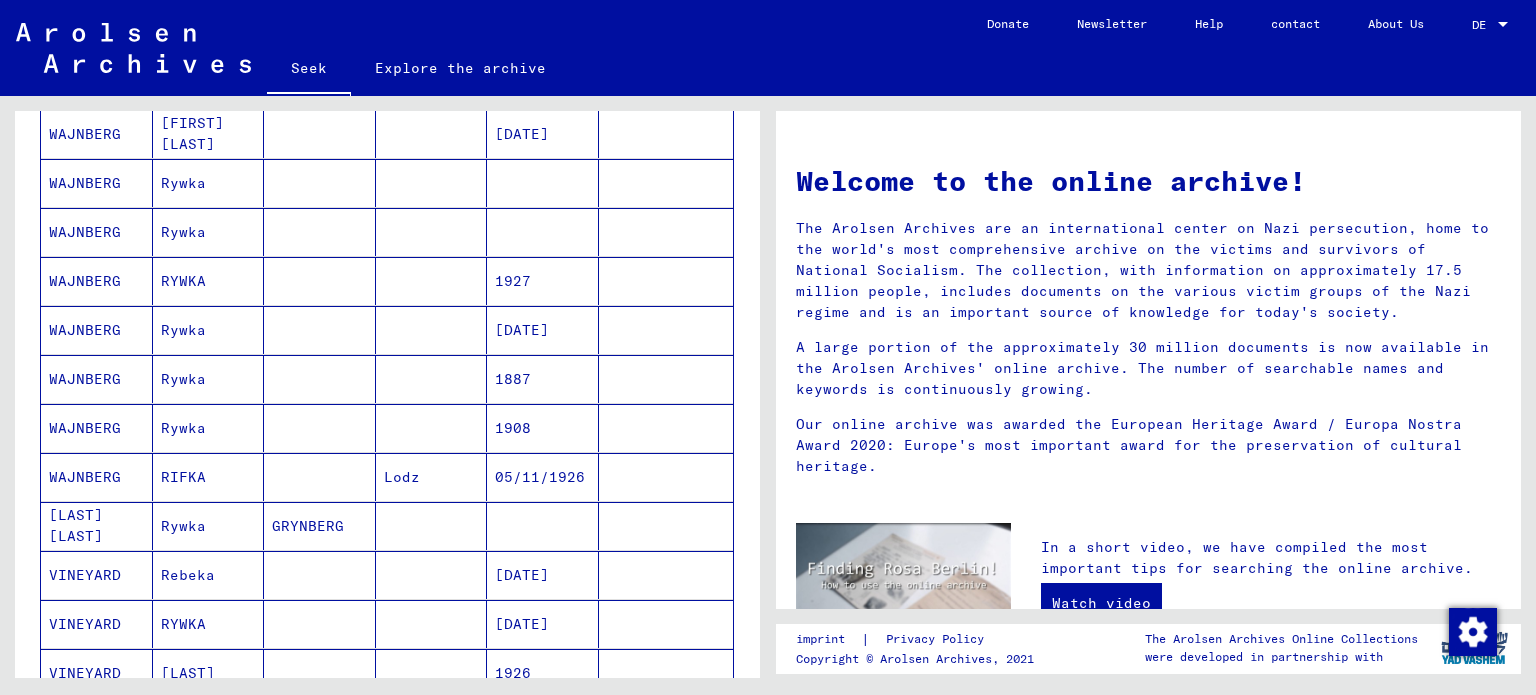 scroll, scrollTop: 800, scrollLeft: 0, axis: vertical 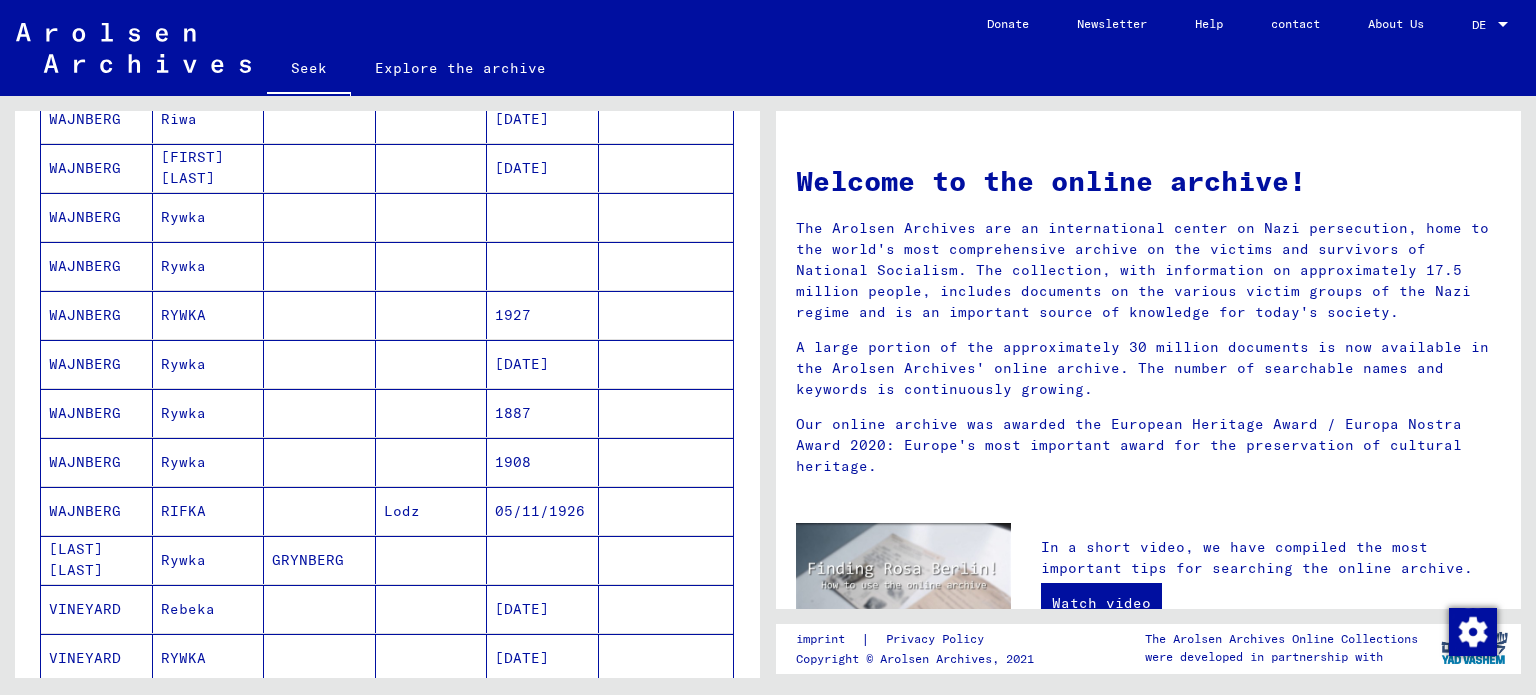 click on "WAJNBERG" at bounding box center [85, 266] 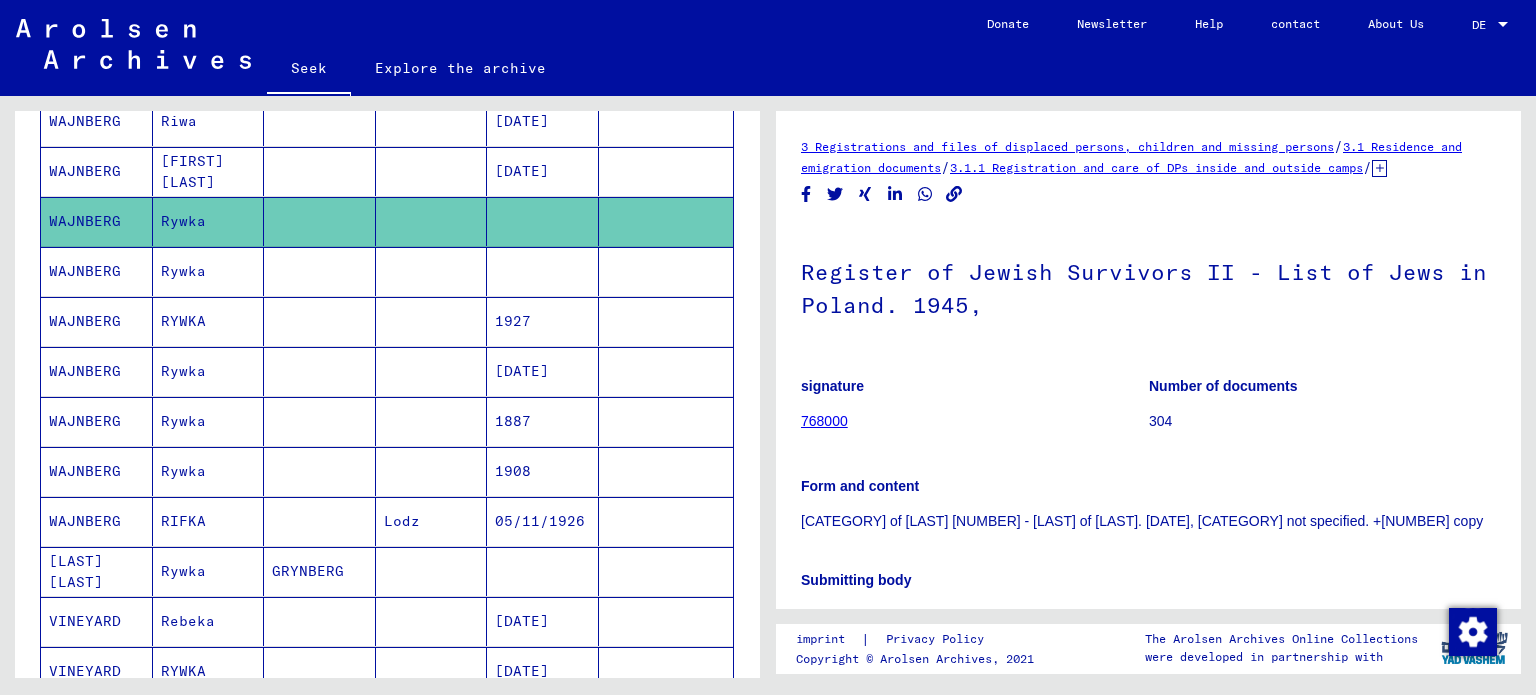 scroll, scrollTop: 0, scrollLeft: 0, axis: both 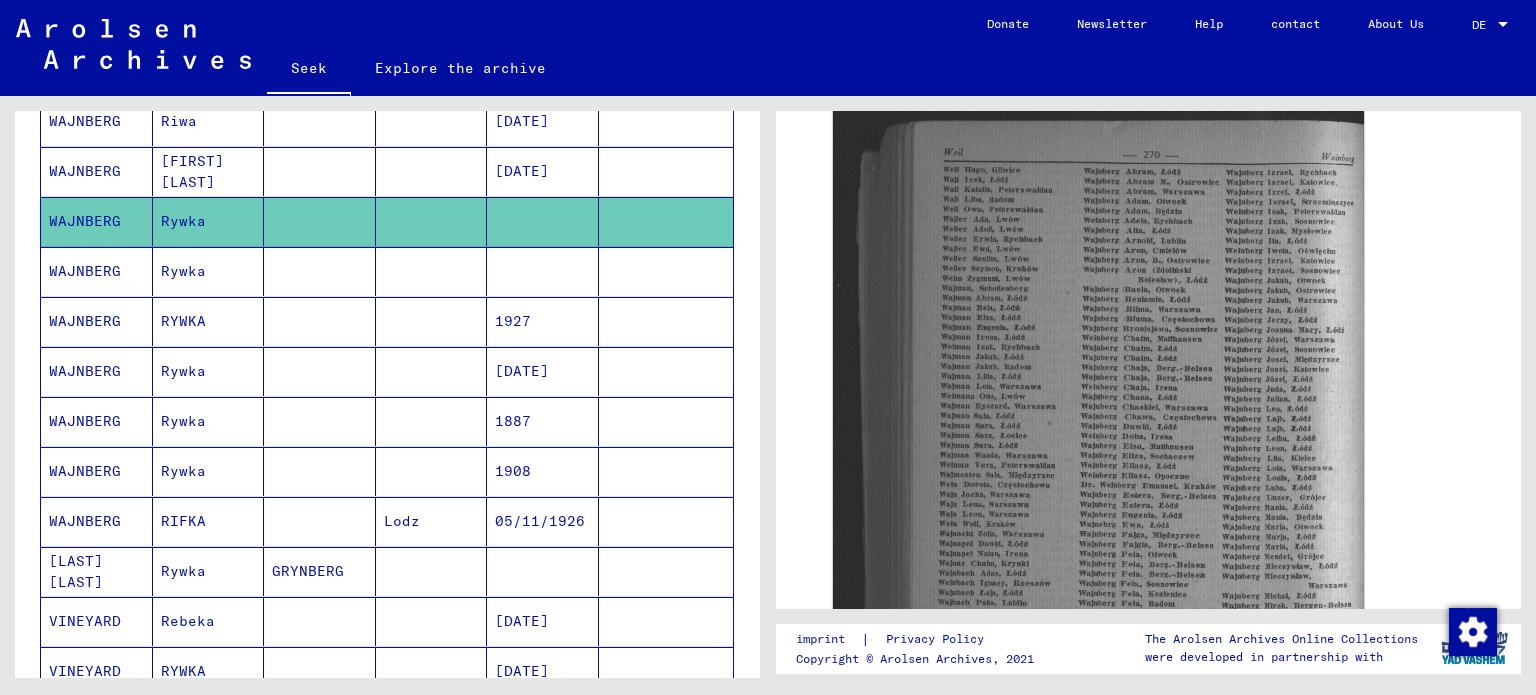 click on "WAJNBERG" at bounding box center (85, 321) 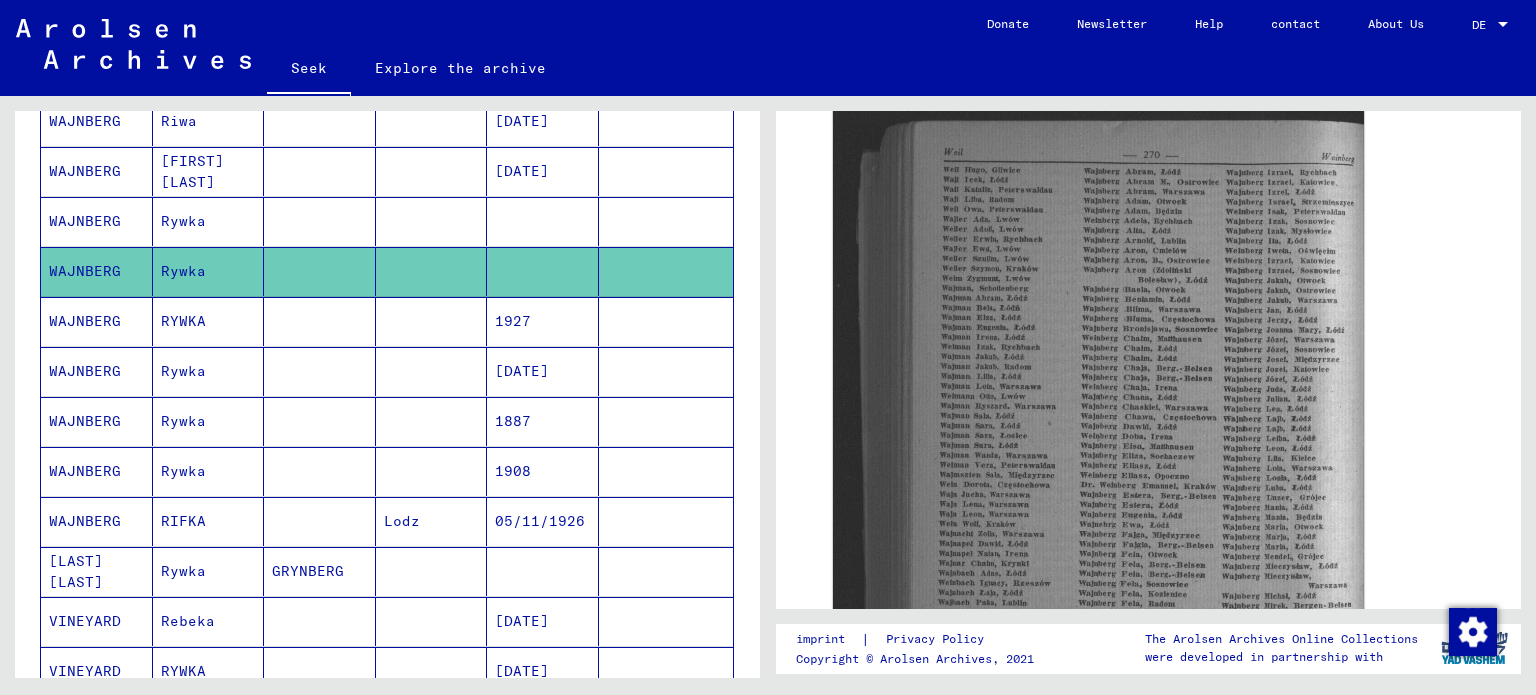 click on "WAJNBERG" 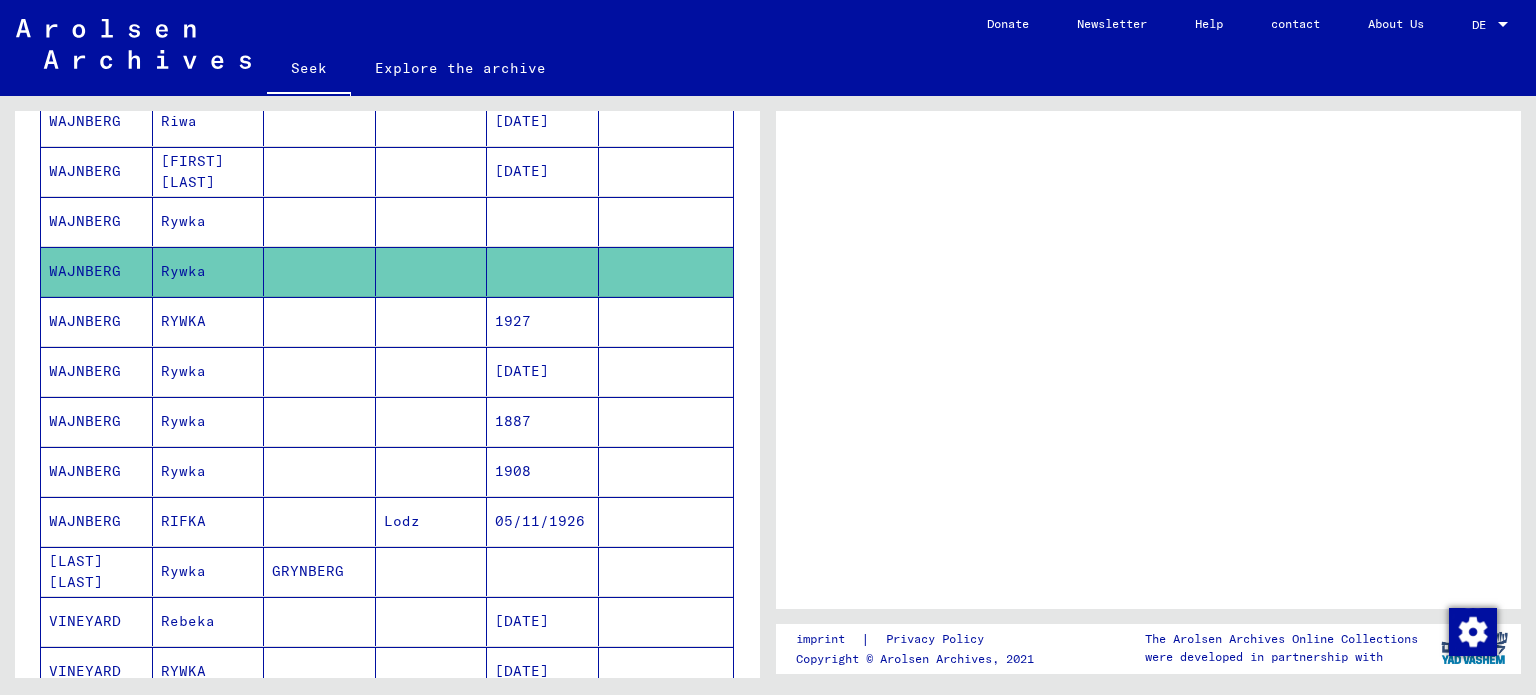 scroll, scrollTop: 0, scrollLeft: 0, axis: both 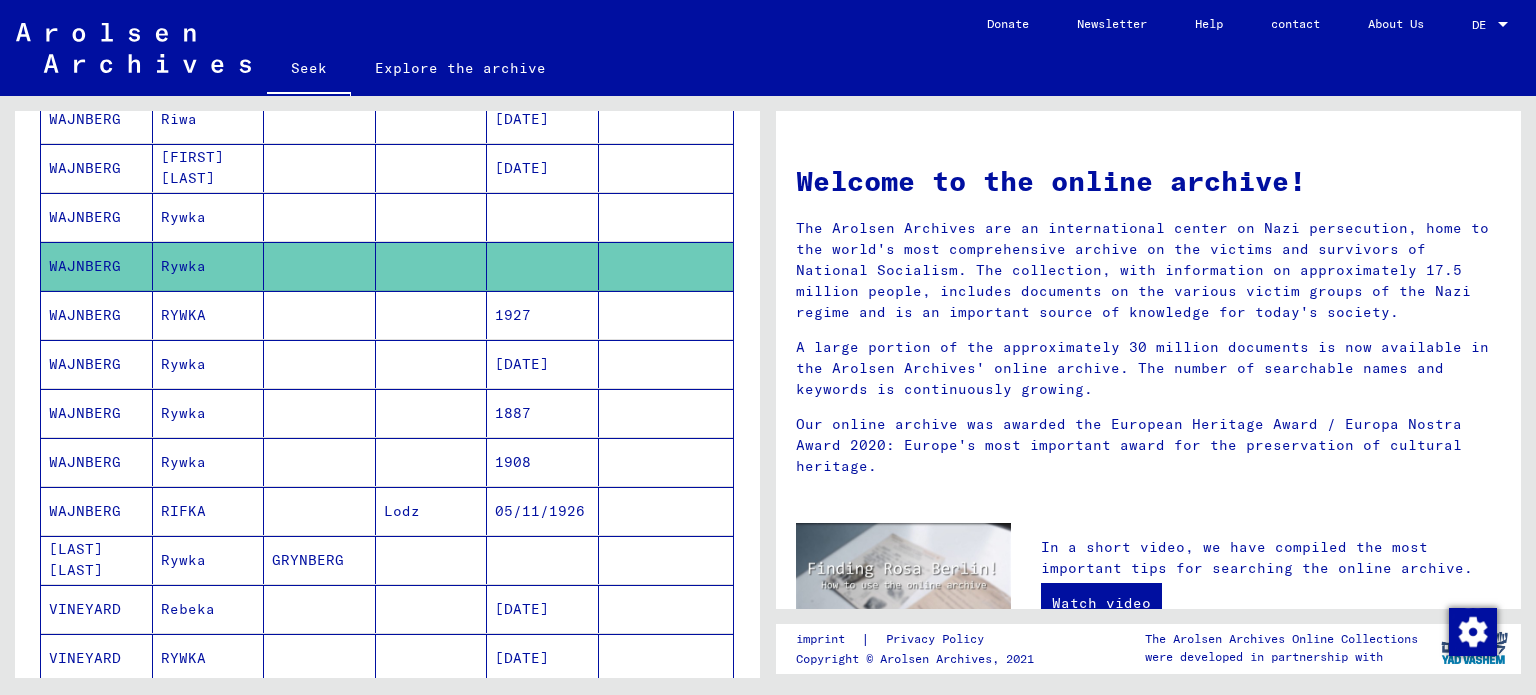 click on "WAJNBERG" 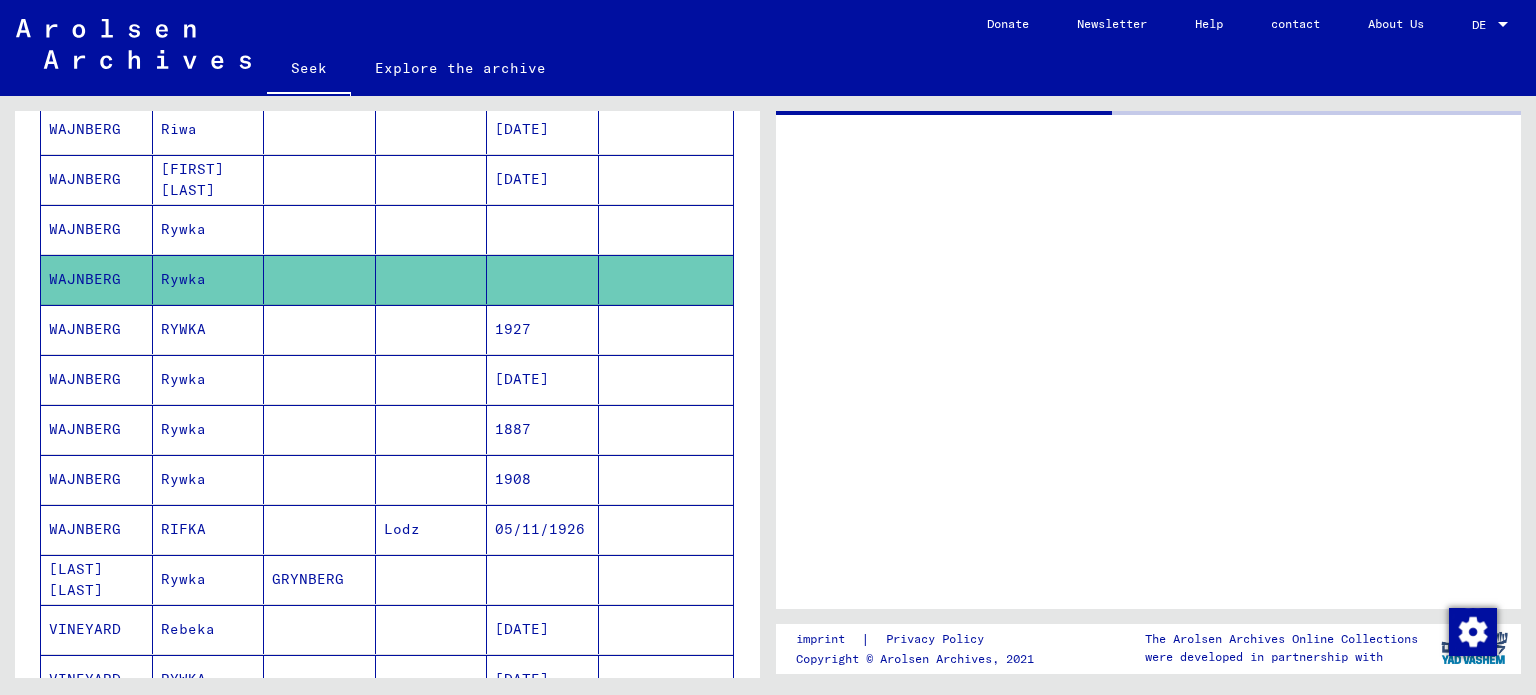 scroll, scrollTop: 808, scrollLeft: 0, axis: vertical 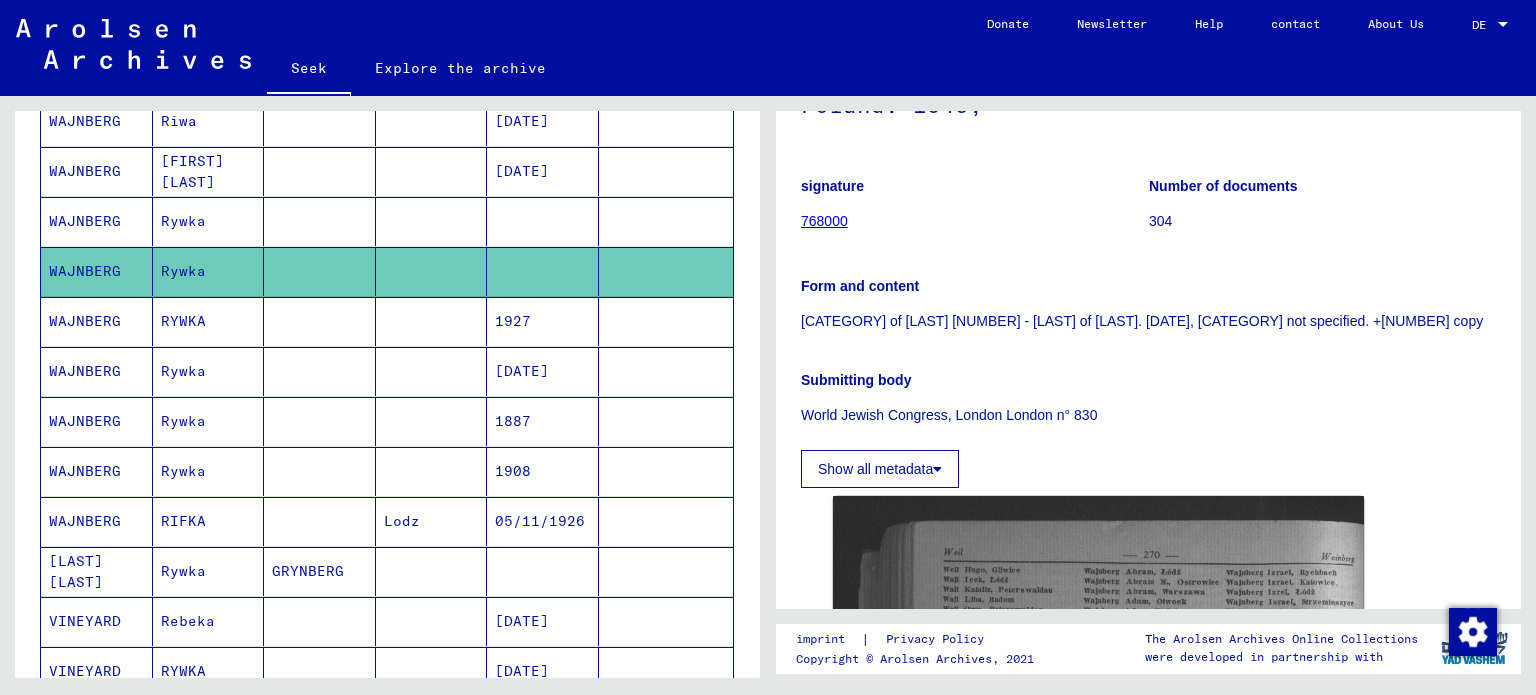 click on "Show all metadata" 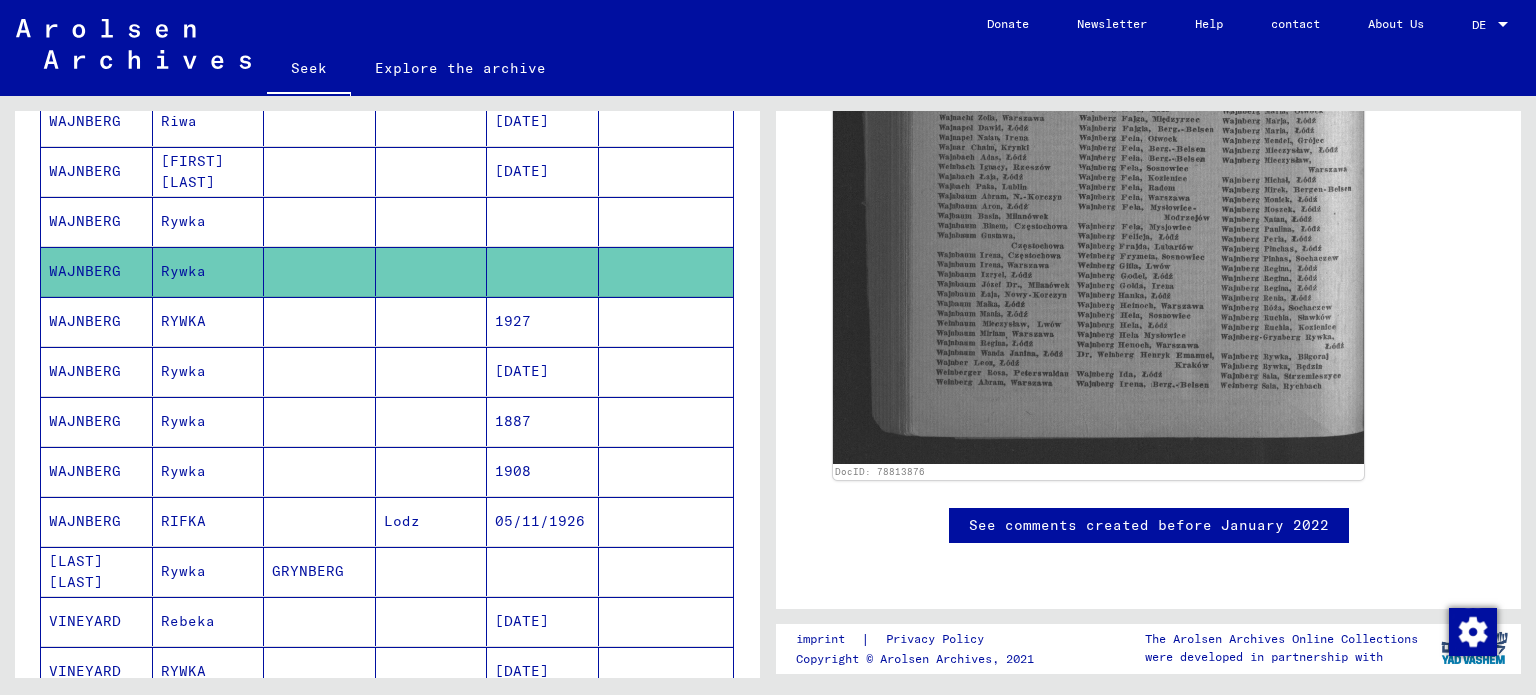 scroll, scrollTop: 1472, scrollLeft: 0, axis: vertical 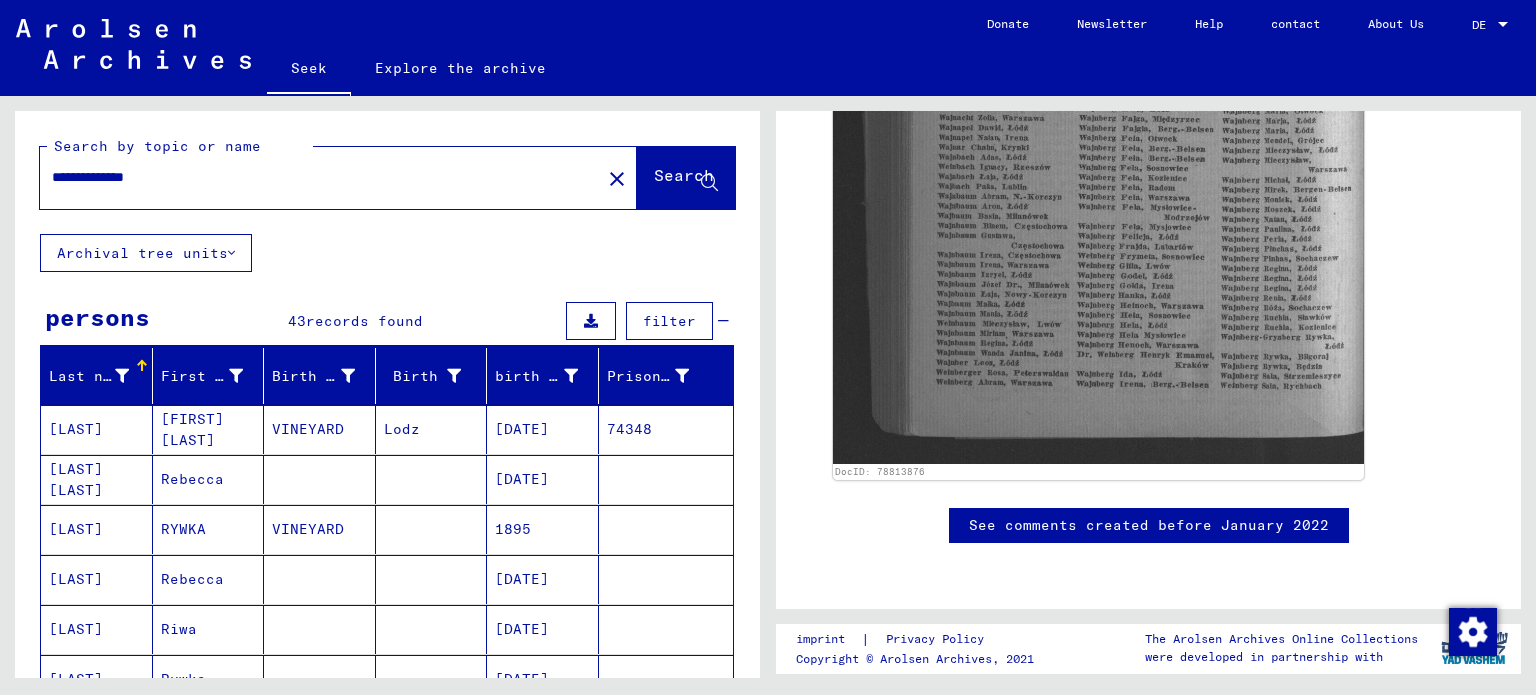 drag, startPoint x: 216, startPoint y: 181, endPoint x: 22, endPoint y: 178, distance: 194.0232 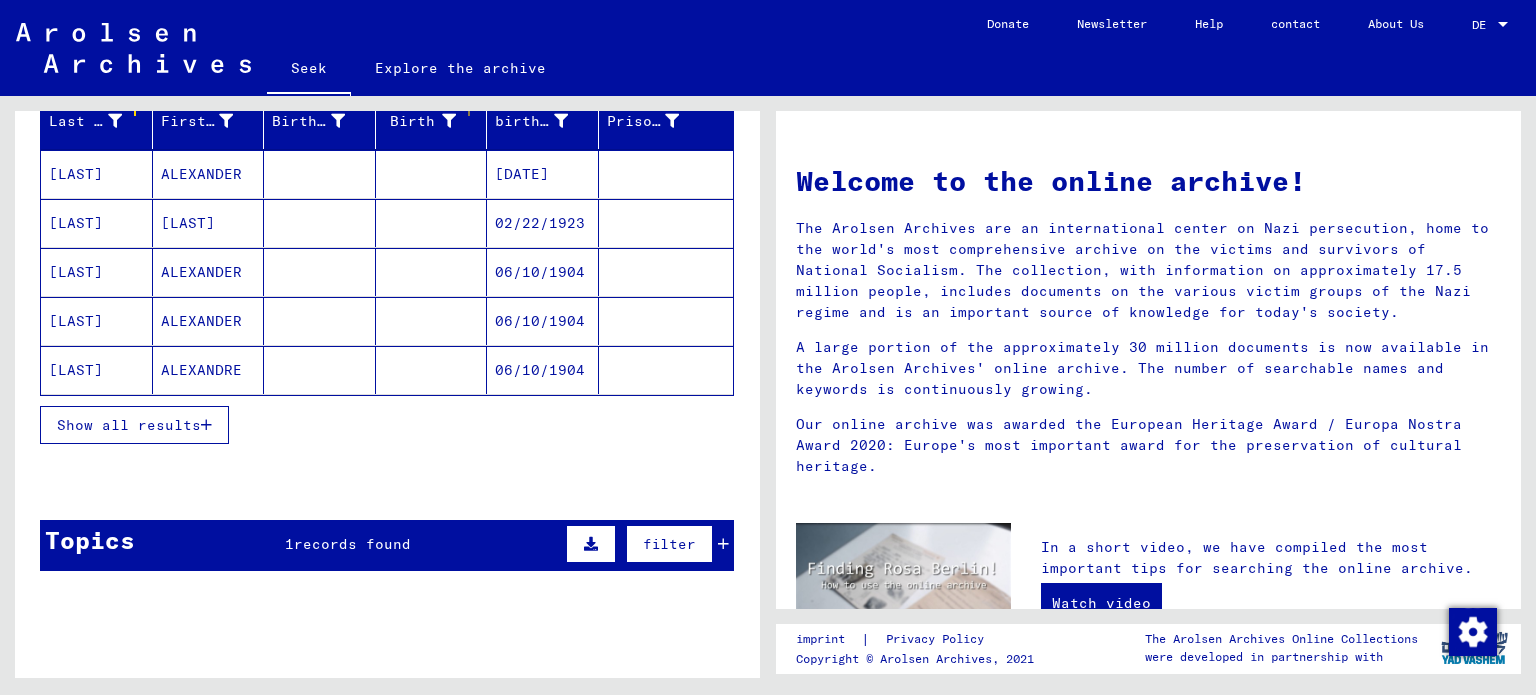 scroll, scrollTop: 300, scrollLeft: 0, axis: vertical 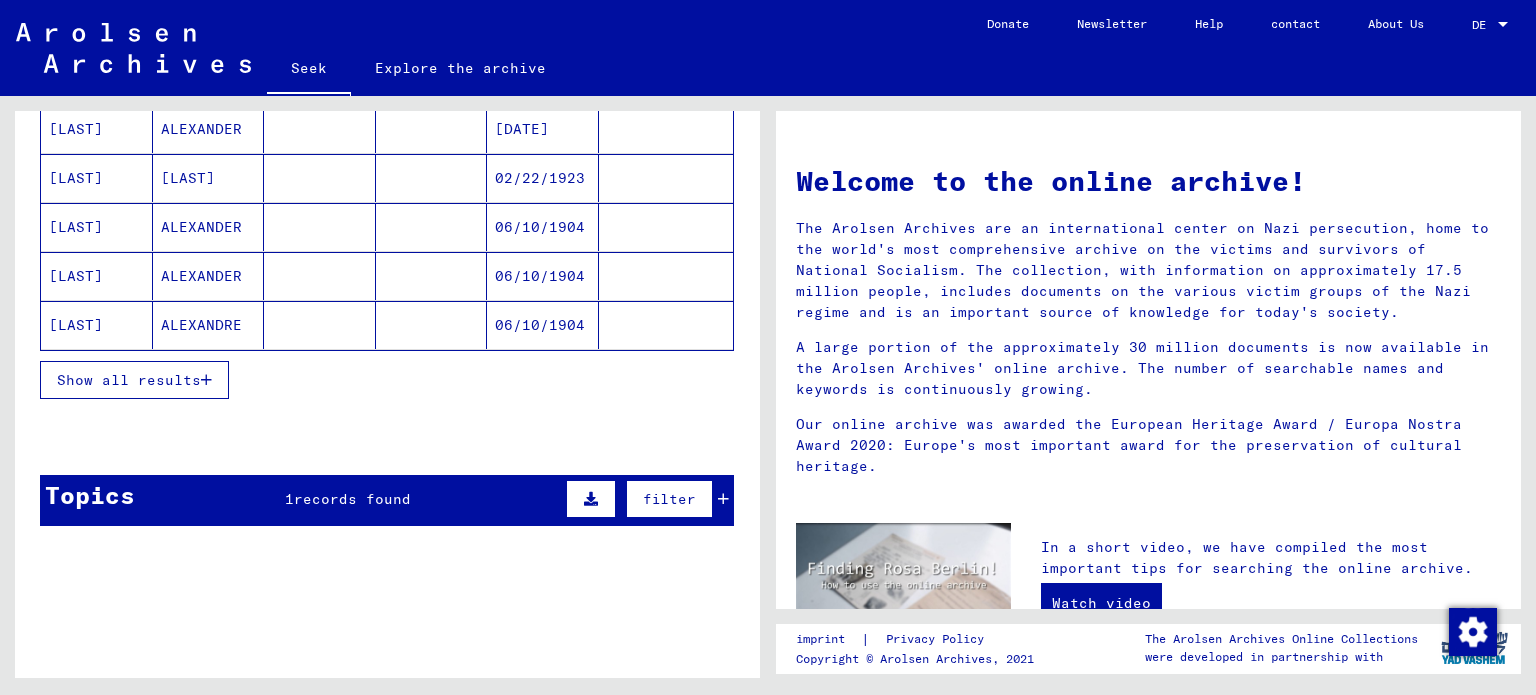 click on "Show all results" at bounding box center (129, 380) 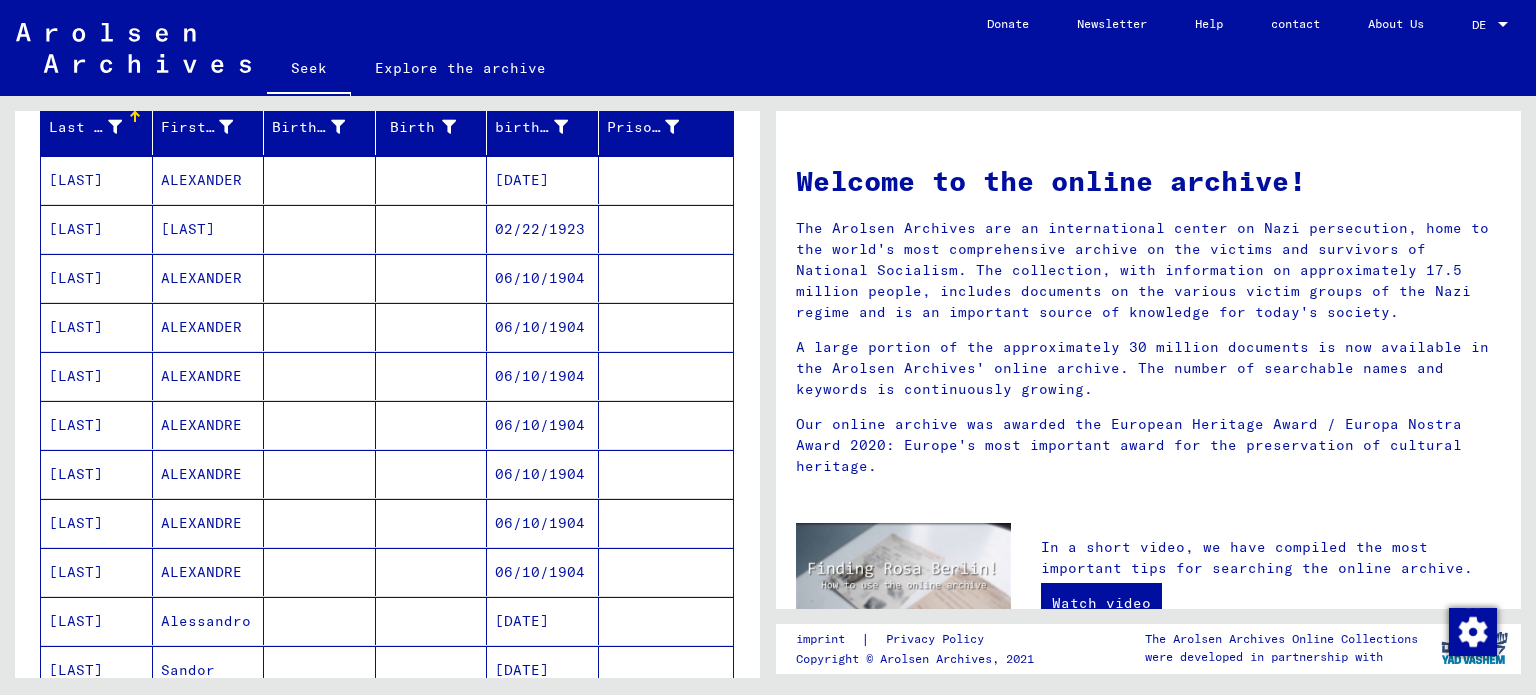scroll, scrollTop: 100, scrollLeft: 0, axis: vertical 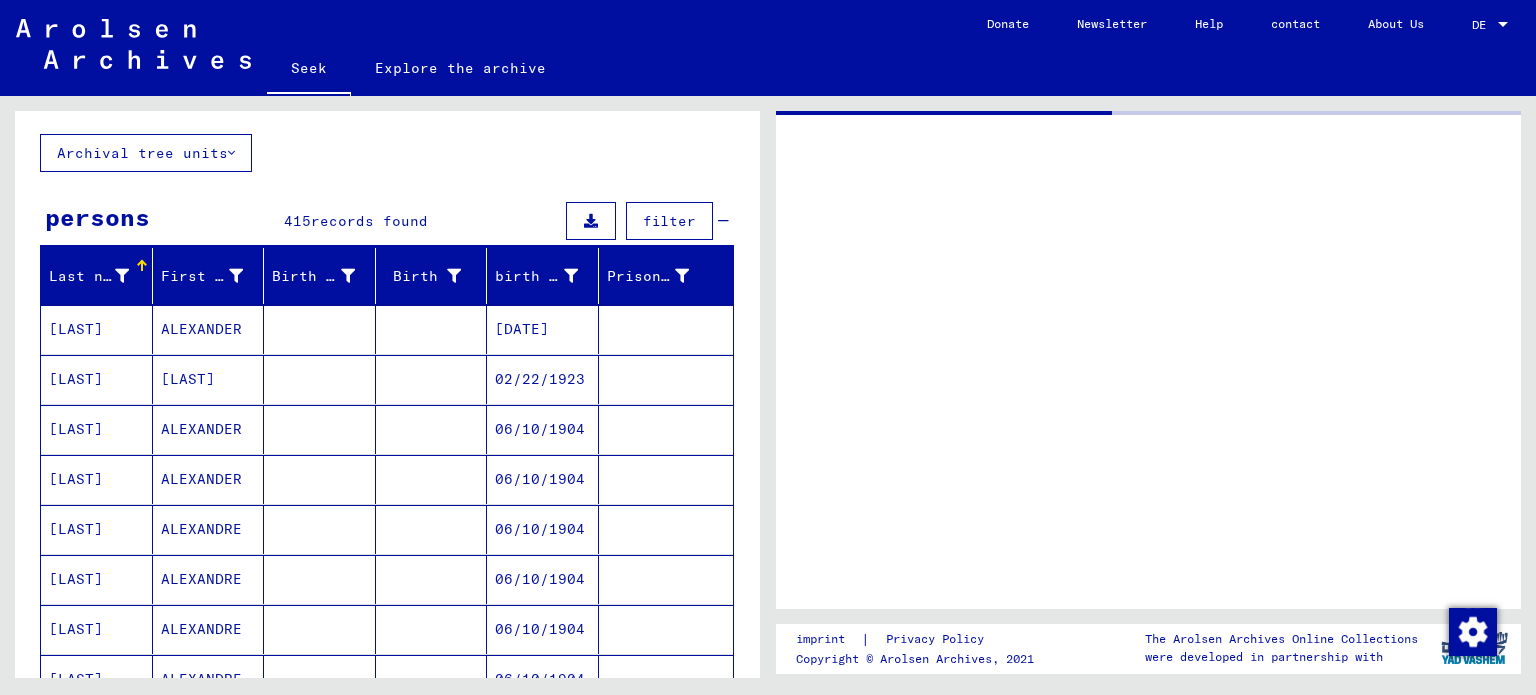 type on "**********" 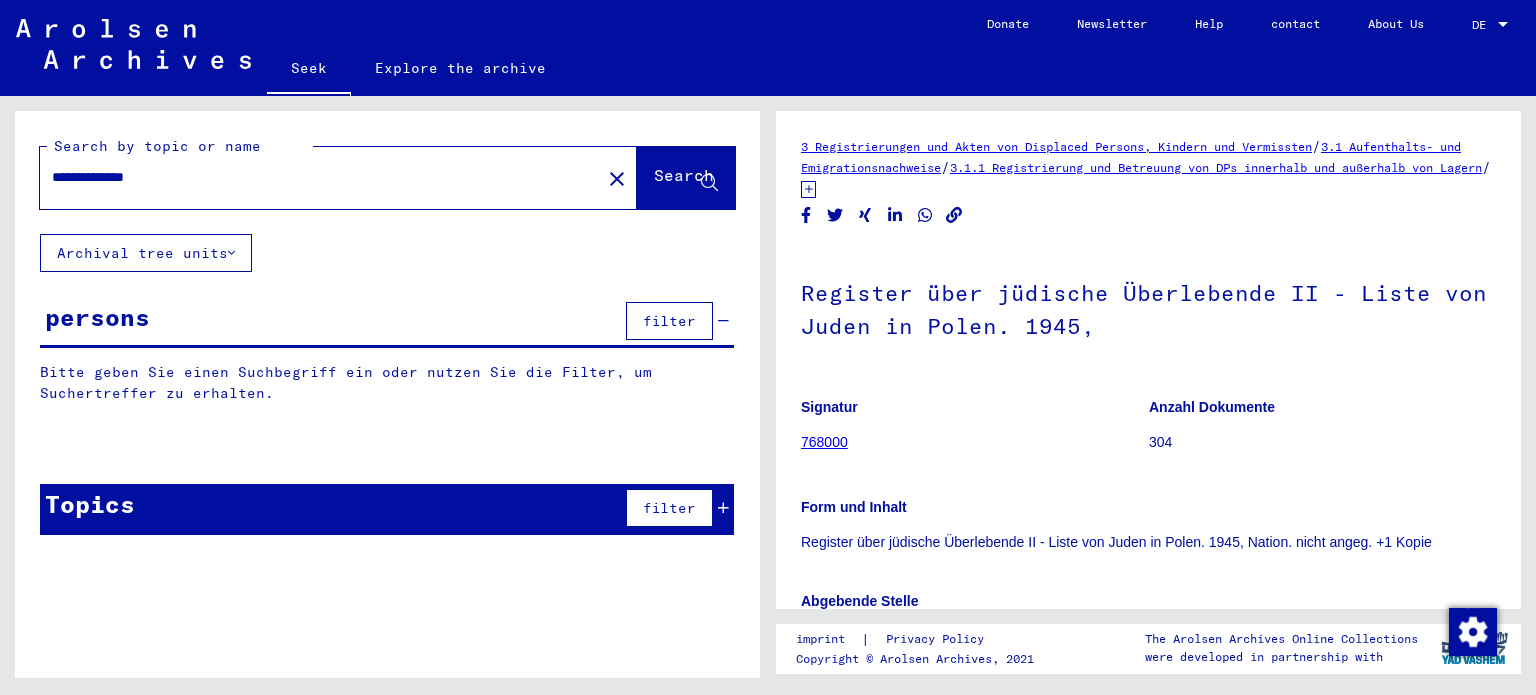 scroll, scrollTop: 0, scrollLeft: 0, axis: both 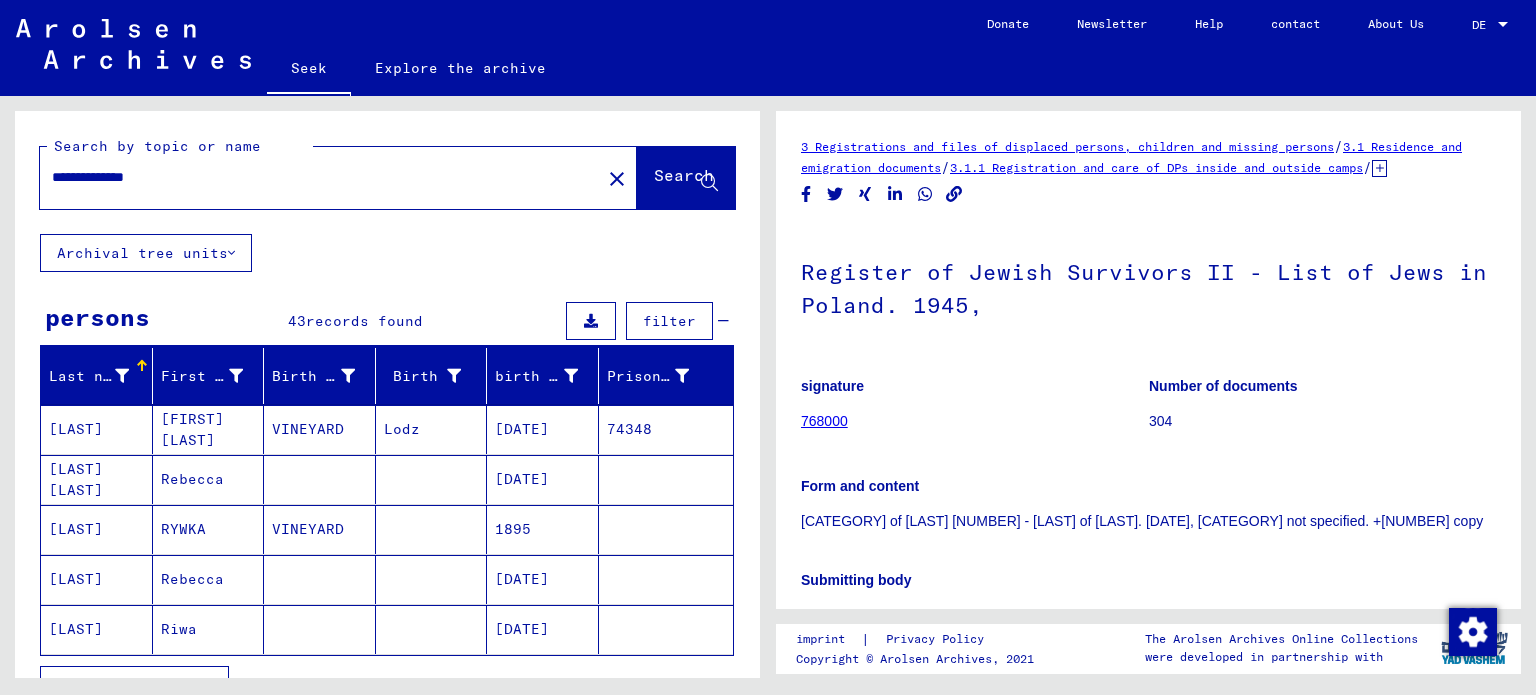 click on "**********" at bounding box center [320, 177] 